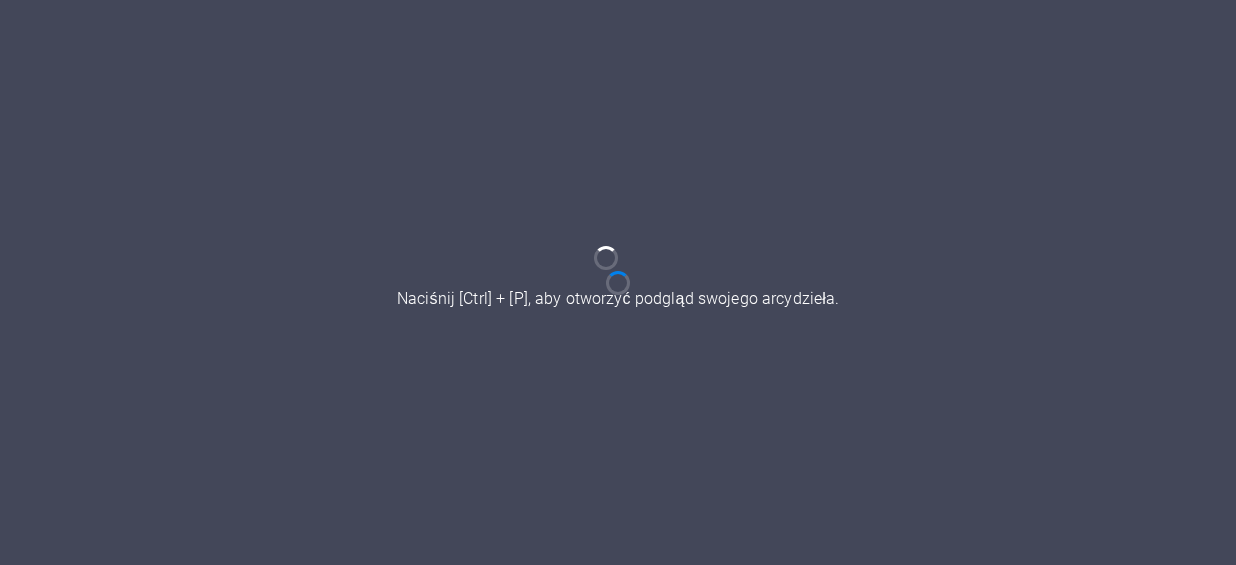 scroll, scrollTop: 0, scrollLeft: 0, axis: both 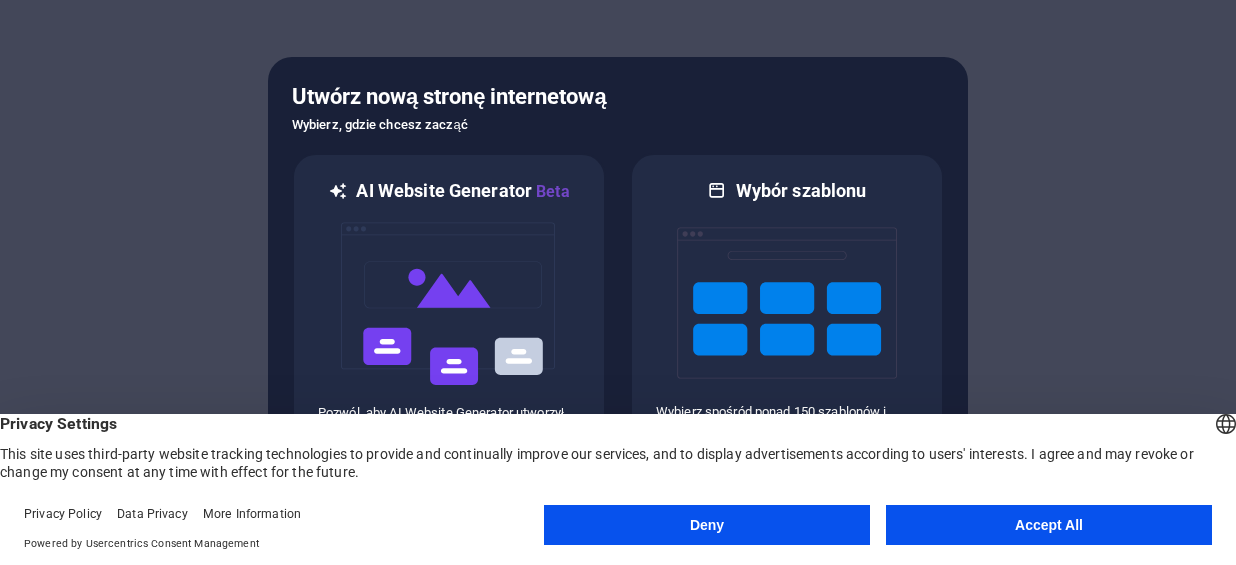 click on "Accept All" at bounding box center [1049, 525] 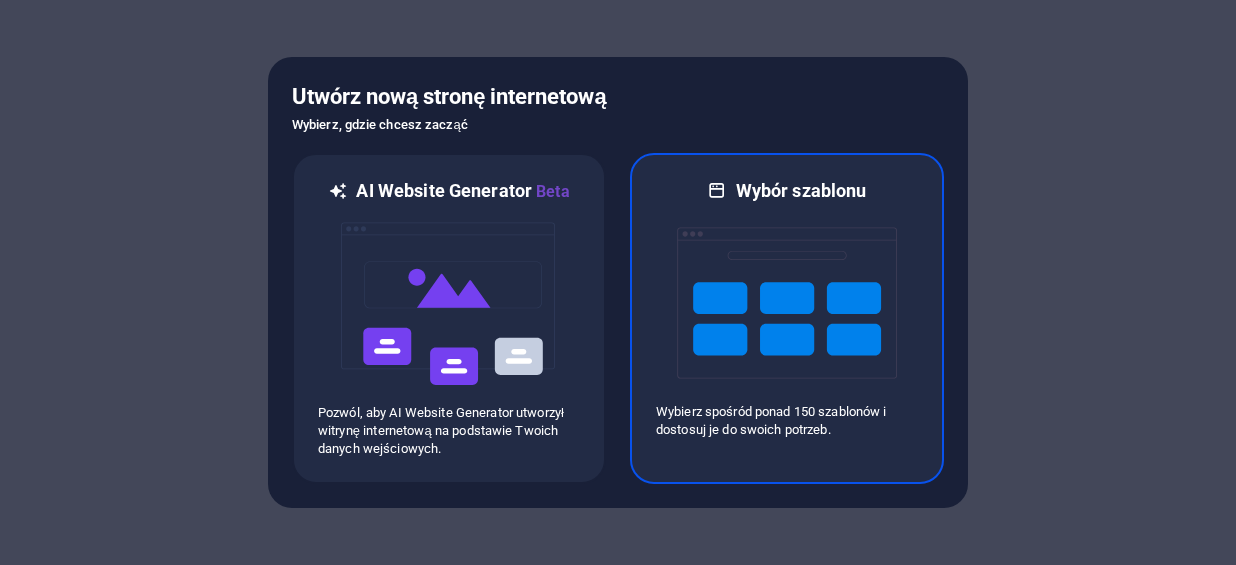 click at bounding box center [787, 303] 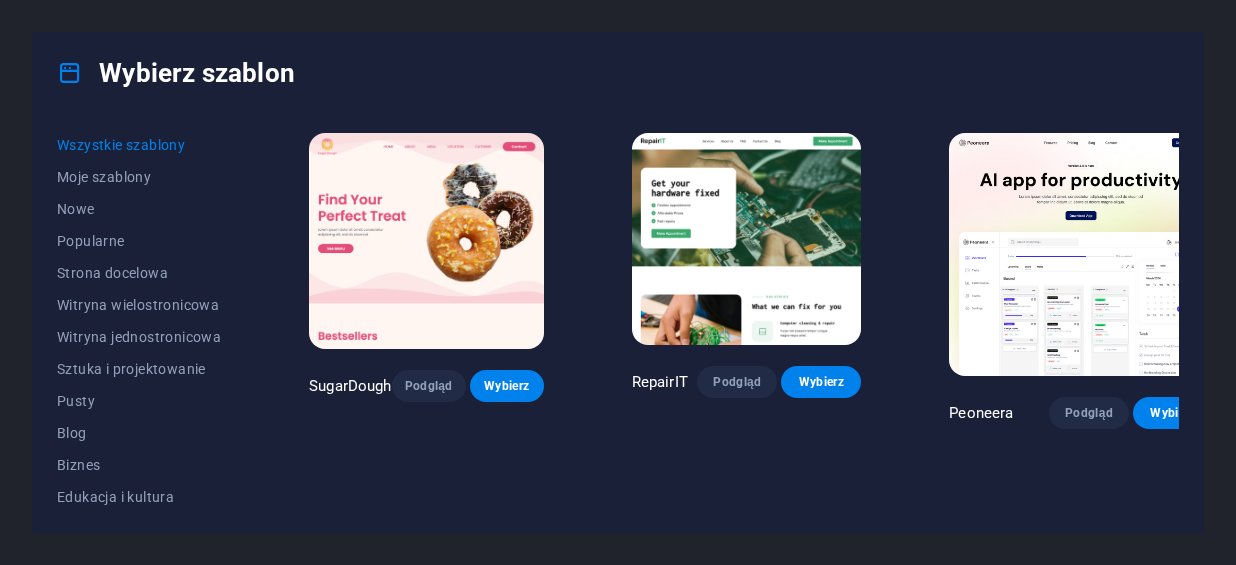 drag, startPoint x: 242, startPoint y: 205, endPoint x: 247, endPoint y: 274, distance: 69.18092 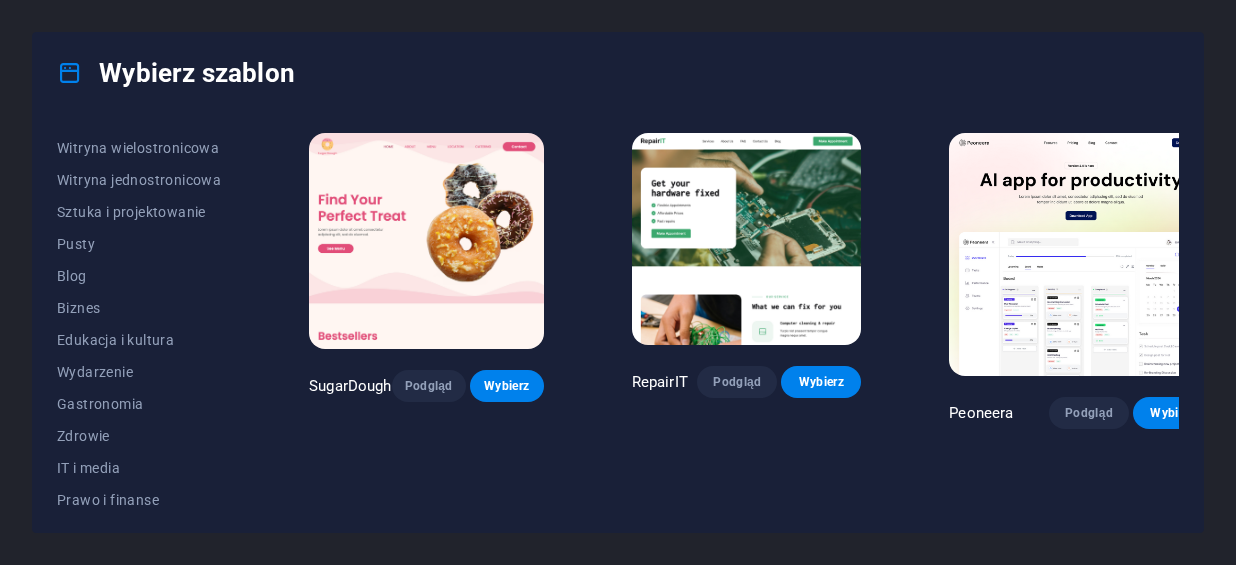 scroll, scrollTop: 155, scrollLeft: 0, axis: vertical 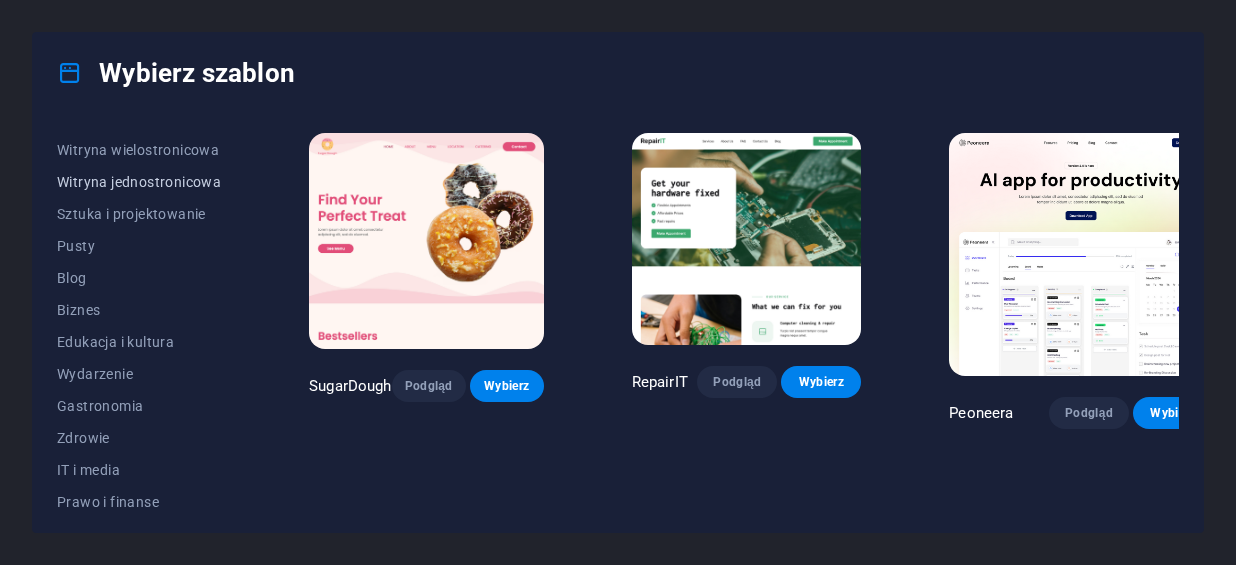 click on "Witryna jednostronicowa" at bounding box center [139, 182] 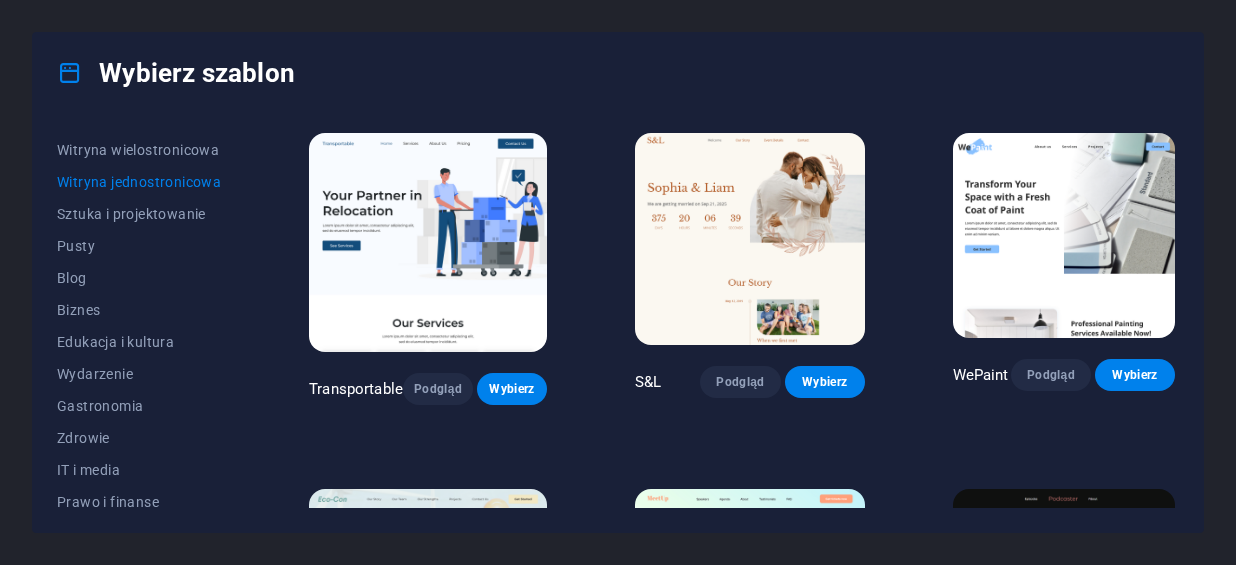 click on "Wybierz szablon" at bounding box center (618, 73) 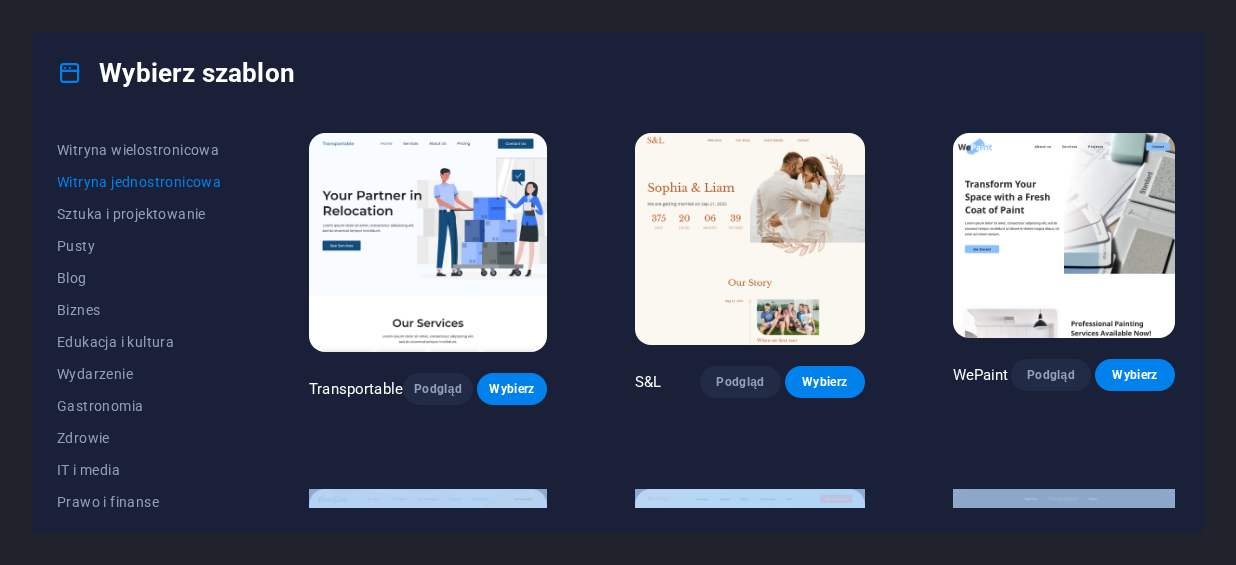 drag, startPoint x: 1176, startPoint y: 503, endPoint x: 1178, endPoint y: 341, distance: 162.01234 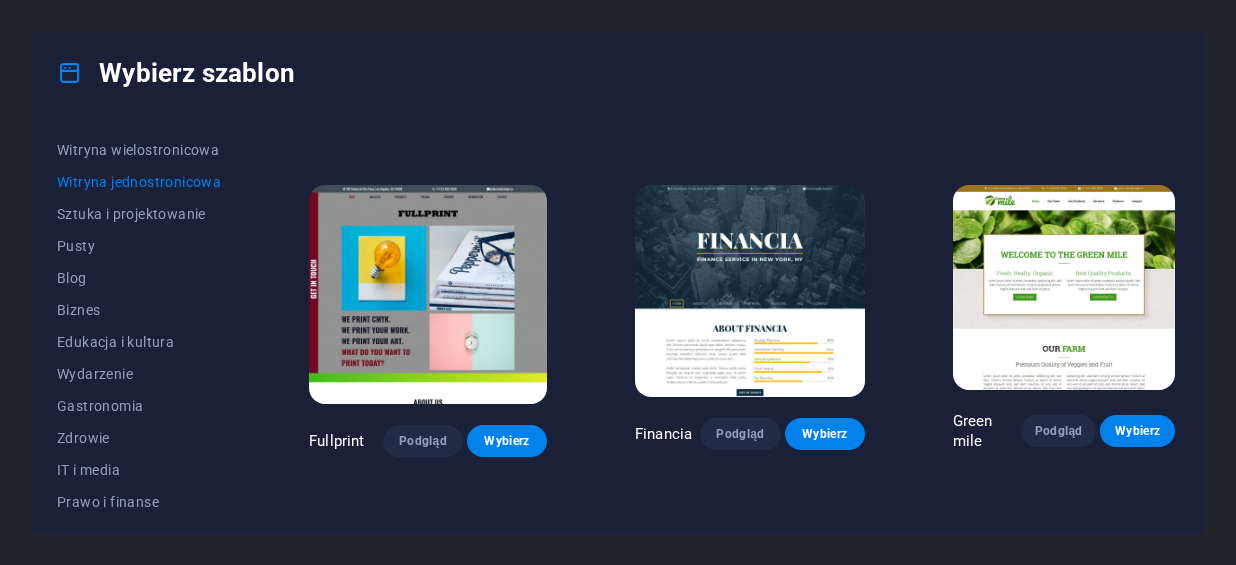scroll, scrollTop: 3928, scrollLeft: 0, axis: vertical 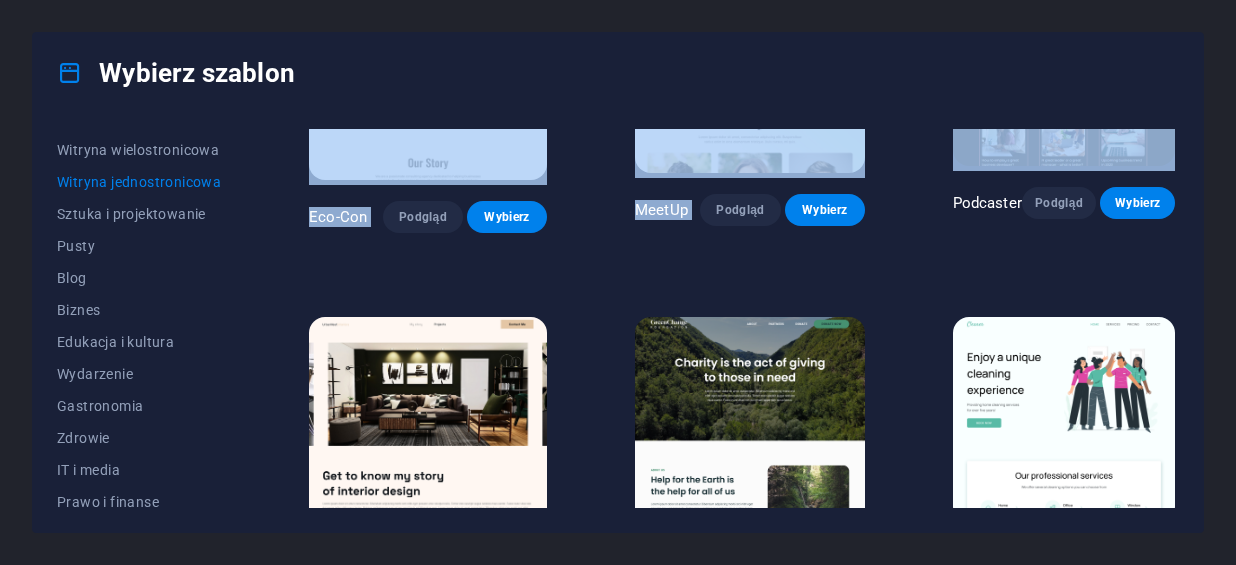 click on "Transportable Podgląd Wybierz S&L Podgląd Wybierz WePaint Podgląd Wybierz Eco-Con Podgląd Wybierz MeetUp Podgląd Wybierz Podcaster Podgląd Wybierz UrbanNest Interiors Podgląd Wybierz Green Change Podgląd Wybierz Cleaner Podgląd Wybierz Johanna James Podgląd Wybierz Drive Podgląd Wybierz Wanderlust Podgląd Wybierz BERLIN Podgląd Wybierz Gadgets Podgląd Wybierz Max Hatzy Podgląd Wybierz Handyman Podgląd Wybierz Blogger Podgląd Wybierz Création Podgląd Wybierz Pesk Podgląd Wybierz Priodas Podgląd Wybierz Wireframe One Podgląd Wybierz Evergreen Podgląd Wybierz Kids-Events Podgląd Wybierz CleanCar Podgląd Wybierz Protector Podgląd Wybierz Pizzeria Di Dio Podgląd Wybierz Vinyasa Podgląd Wybierz Maki Podgląd Wybierz Woody Podgląd Wybierz BRGs Podgląd Wybierz Genius Podgląd Wybierz Volare Podgląd Wybierz Mr. LockSmith Podgląd Wybierz Fullprint Podgląd Wybierz Financia Podgląd Wybierz Green mile Podgląd Wybierz CarCity Podgląd Wybierz The Gallery Podgląd Wybierz Educare Podgląd" at bounding box center (742, 3847) 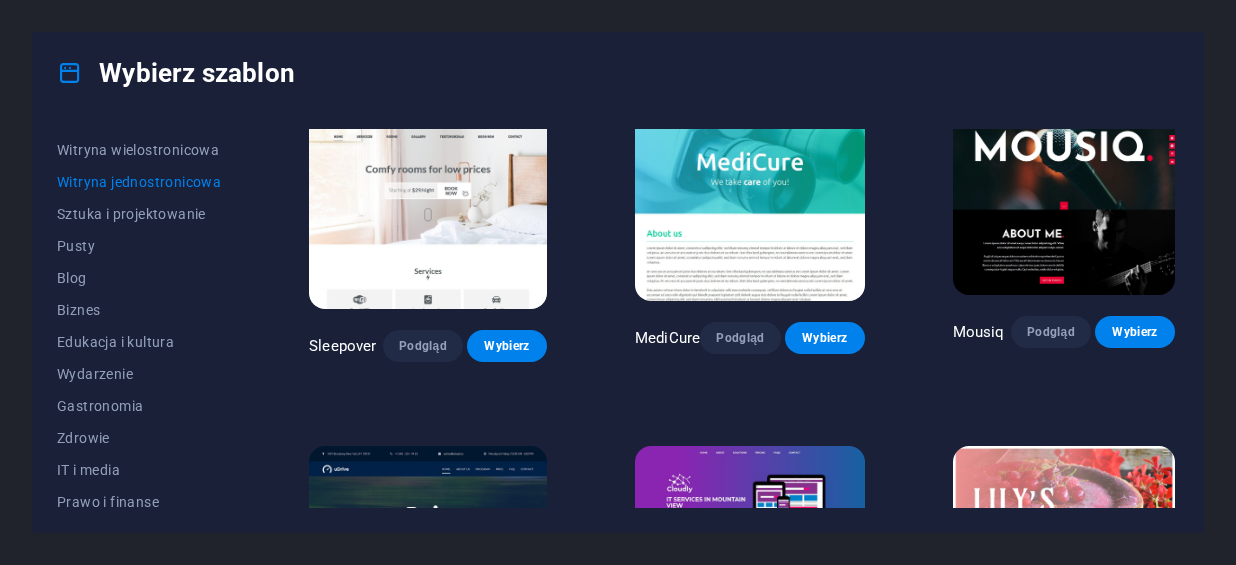 scroll, scrollTop: 4984, scrollLeft: 0, axis: vertical 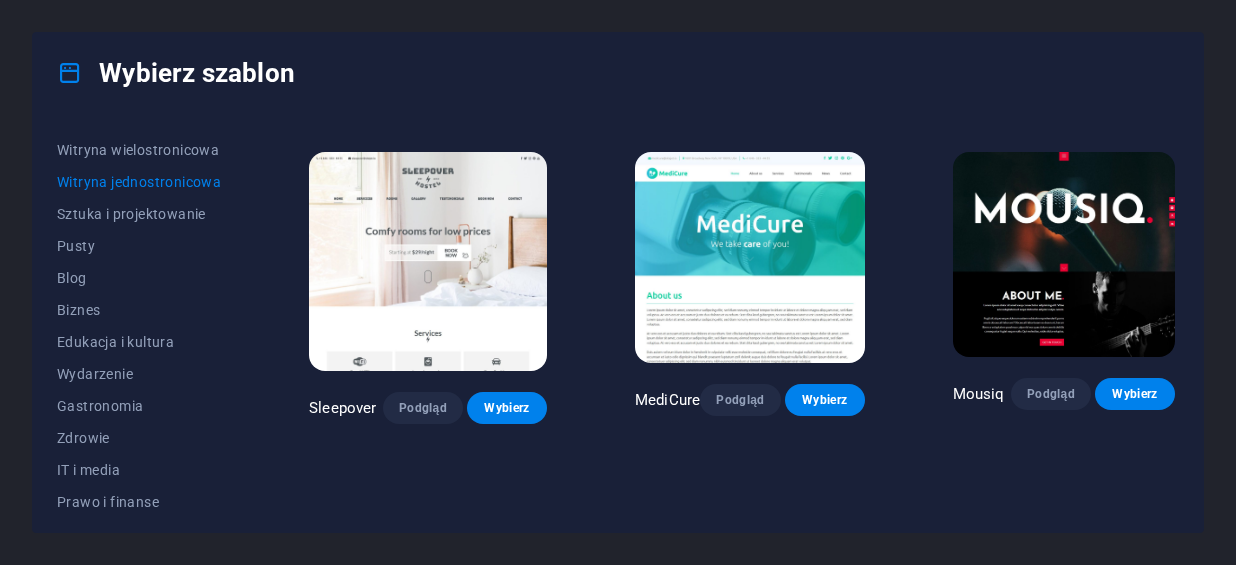 click on "Wszystkie szablony Moje szablony Nowe Popularne Strona docelowa Witryna wielostronicowa Witryna jednostronicowa Sztuka i projektowanie Pusty Blog Biznes Edukacja i kultura Wydarzenie Gastronomia Zdrowie IT i media Prawo i finanse Non-Profit Wydajność Portfolio Usługi Sport i uroda Handel Podróże Wireframe Transportable Podgląd Wybierz S&L Podgląd Wybierz WePaint Podgląd Wybierz Eco-Con Podgląd Wybierz MeetUp Podgląd Wybierz Podcaster Podgląd Wybierz UrbanNest Interiors Podgląd Wybierz Green Change Podgląd Wybierz Cleaner Podgląd Wybierz Johanna James Podgląd Wybierz Drive Podgląd Wybierz Wanderlust Podgląd Wybierz BERLIN Podgląd Wybierz Gadgets Podgląd Wybierz Max Hatzy Podgląd Wybierz Handyman Podgląd Wybierz Blogger Podgląd Wybierz Création Podgląd Wybierz Pesk Podgląd Wybierz Priodas Podgląd Wybierz Wireframe One Podgląd Wybierz Evergreen Podgląd Wybierz Kids-Events Podgląd Wybierz CleanCar Podgląd Wybierz Protector Podgląd Wybierz Pizzeria Di Dio Podgląd Wybierz Vinyasa One" at bounding box center [618, 322] 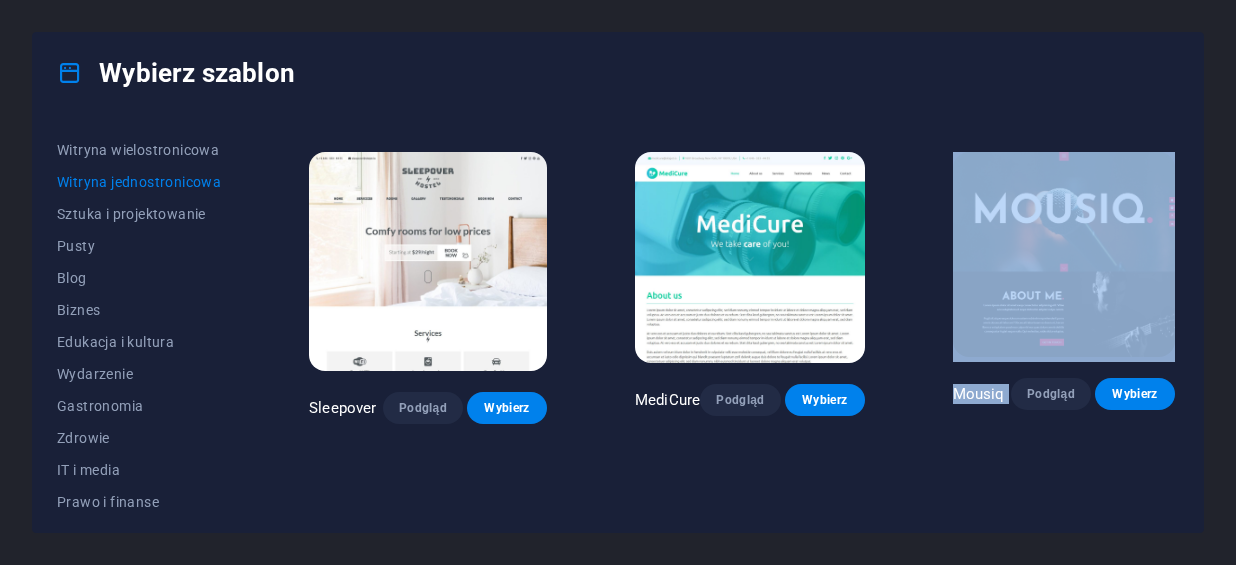 drag, startPoint x: 1179, startPoint y: 351, endPoint x: 1180, endPoint y: 387, distance: 36.013885 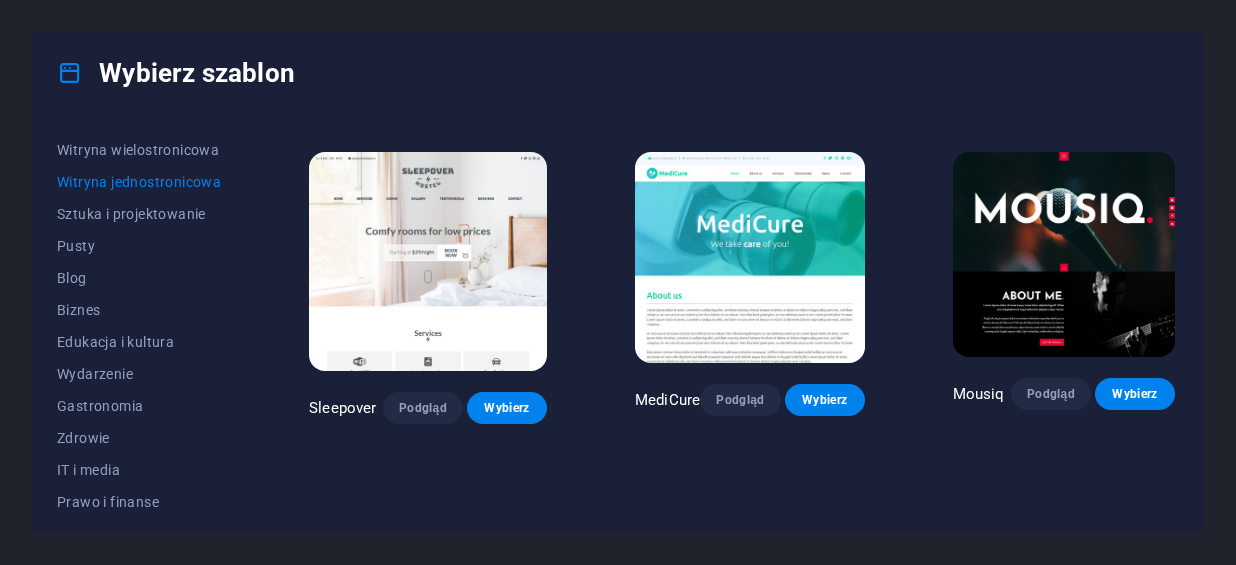 click on "Transportable Podgląd Wybierz S&L Podgląd Wybierz WePaint Podgląd Wybierz Eco-Con Podgląd Wybierz MeetUp Podgląd Wybierz Podcaster Podgląd Wybierz UrbanNest Interiors Podgląd Wybierz Green Change Podgląd Wybierz Cleaner Podgląd Wybierz Johanna James Podgląd Wybierz Drive Podgląd Wybierz Wanderlust Podgląd Wybierz BERLIN Podgląd Wybierz Gadgets Podgląd Wybierz Max Hatzy Podgląd Wybierz Handyman Podgląd Wybierz Blogger Podgląd Wybierz Création Podgląd Wybierz Pesk Podgląd Wybierz Priodas Podgląd Wybierz Wireframe One Podgląd Wybierz Evergreen Podgląd Wybierz Kids-Events Podgląd Wybierz CleanCar Podgląd Wybierz Protector Podgląd Wybierz Pizzeria Di Dio Podgląd Wybierz Vinyasa Podgląd Wybierz Maki Podgląd Wybierz Woody Podgląd Wybierz BRGs Podgląd Wybierz Genius Podgląd Wybierz Volare Podgląd Wybierz Mr. LockSmith Podgląd Wybierz Fullprint Podgląd Wybierz Financia Podgląd Wybierz Green mile Podgląd Wybierz CarCity Podgląd Wybierz The Gallery Podgląd Wybierz Educare Podgląd" at bounding box center (742, -609) 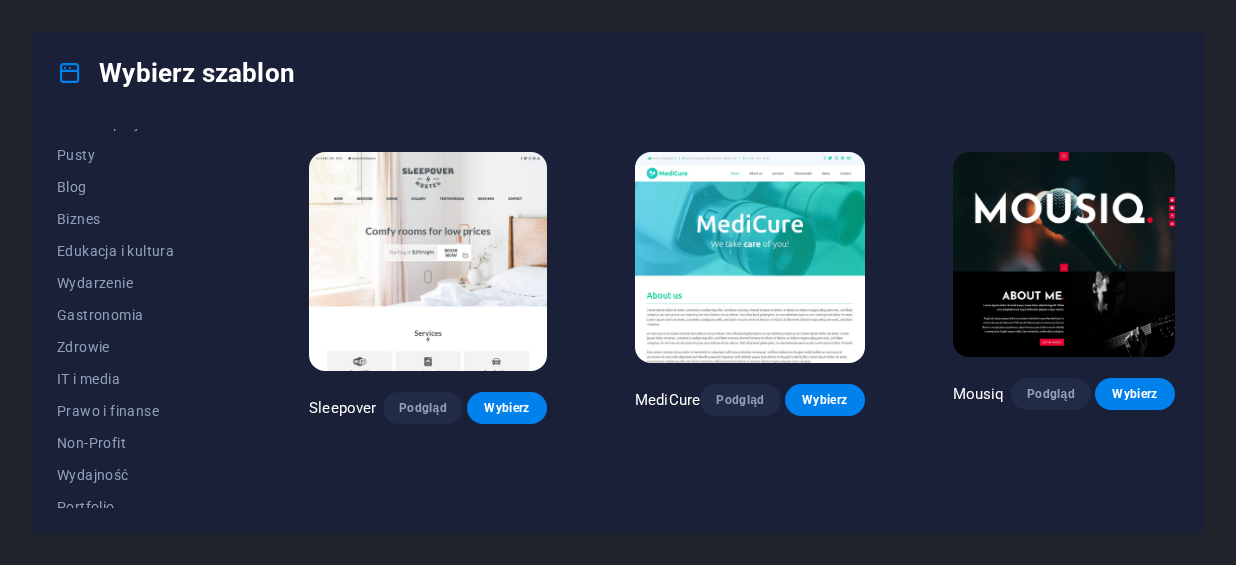 scroll, scrollTop: 256, scrollLeft: 0, axis: vertical 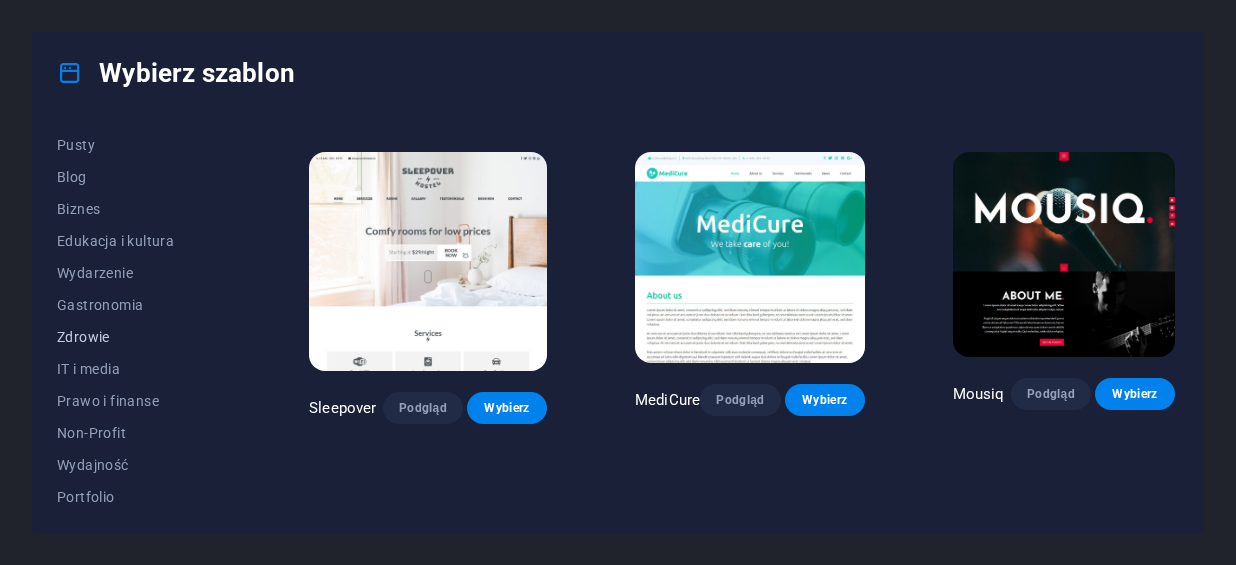 click on "Zdrowie" at bounding box center [139, 337] 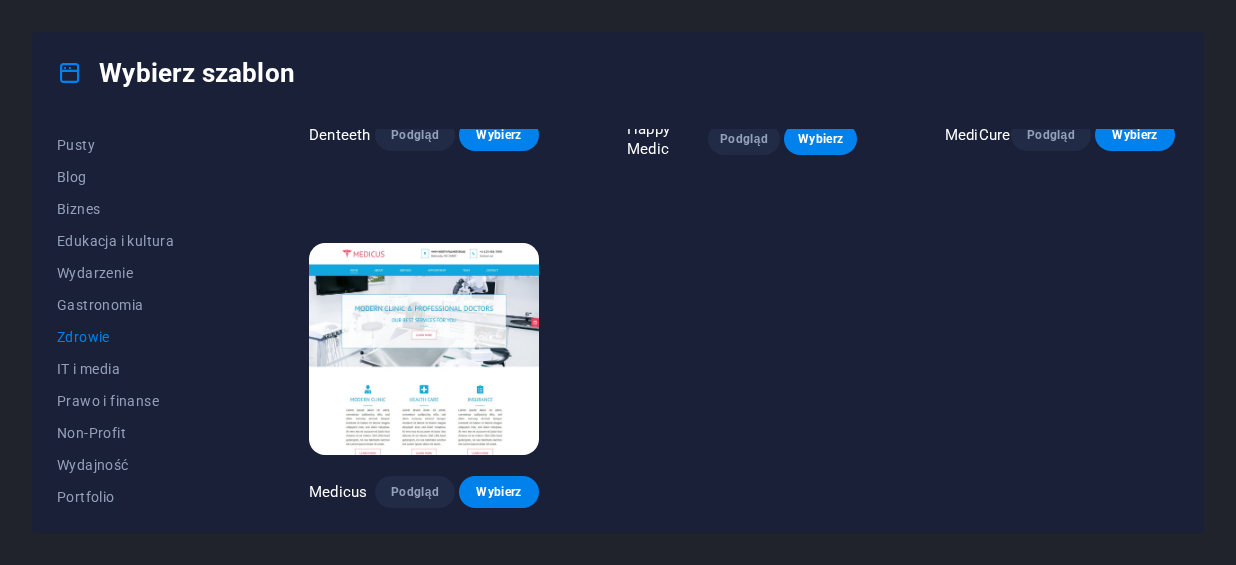 scroll, scrollTop: 330, scrollLeft: 0, axis: vertical 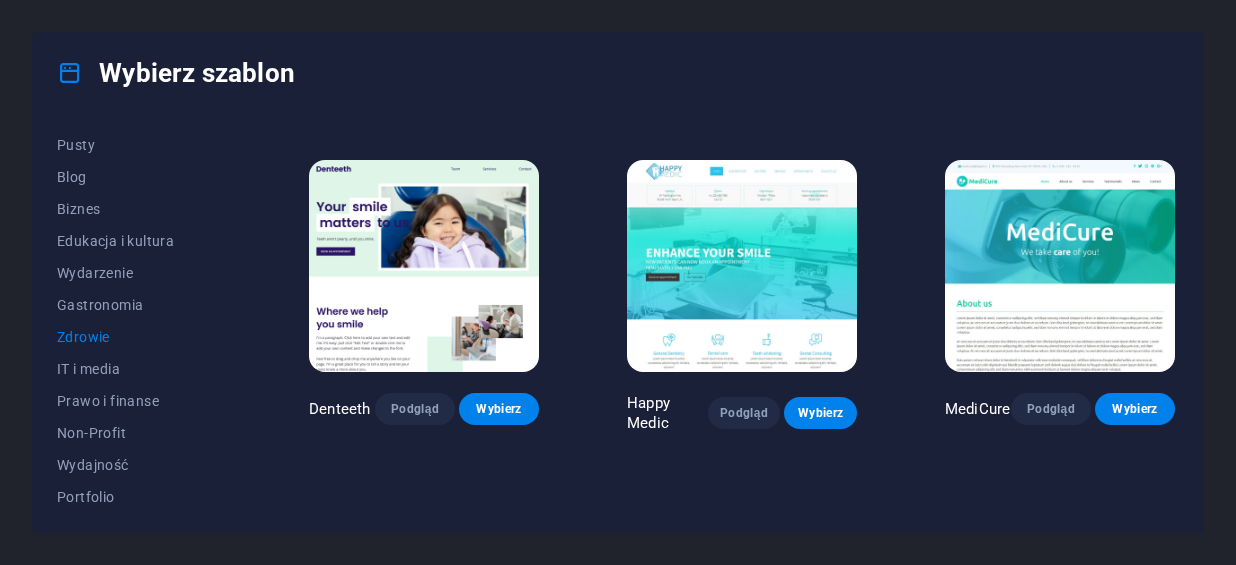 click on "Help & Care Podgląd Wybierz Pets Care Podgląd Wybierz Health Group Podgląd Wybierz Denteeth Podgląd Wybierz Happy Medic Podgląd Wybierz MediCure Podgląd Wybierz Medicus Podgląd Wybierz" at bounding box center (742, 290) 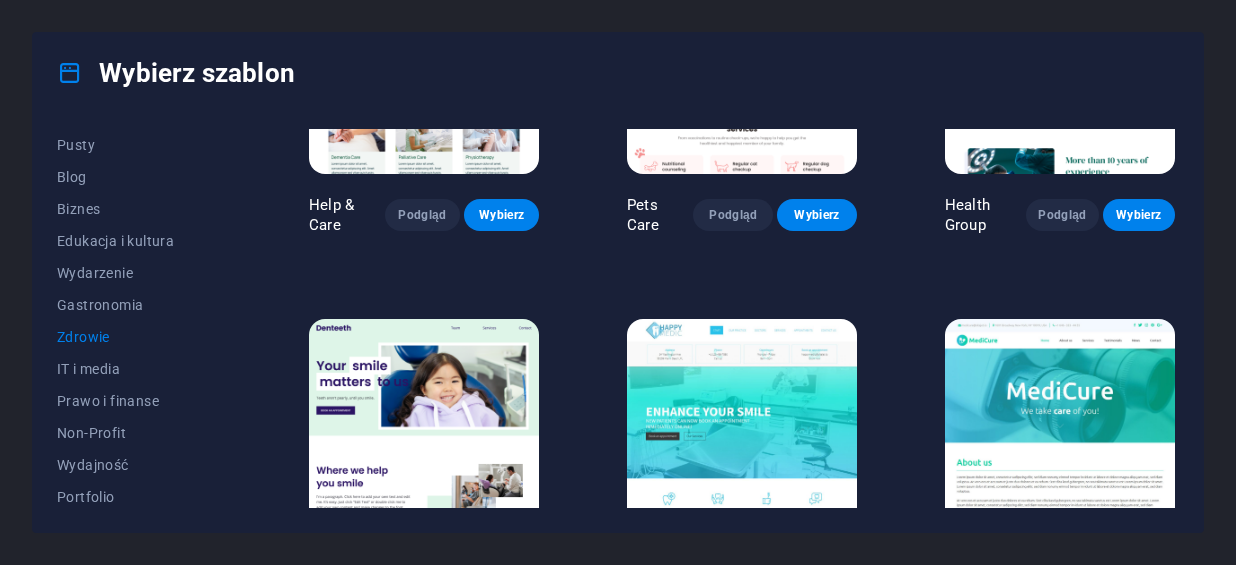 scroll, scrollTop: 0, scrollLeft: 0, axis: both 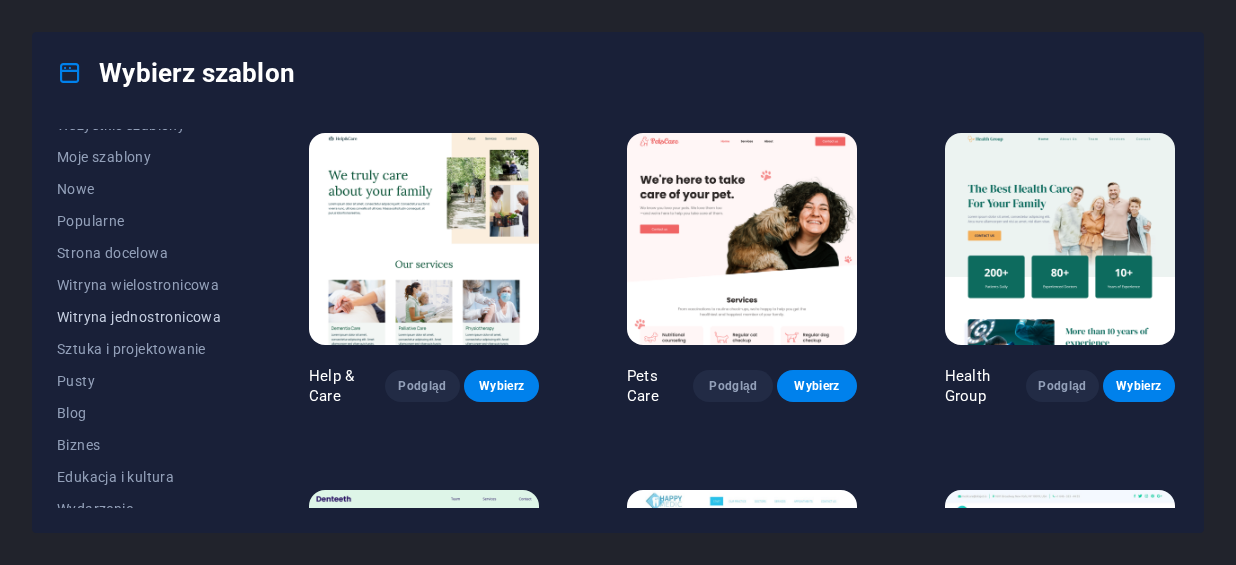 click on "Witryna jednostronicowa" at bounding box center [139, 317] 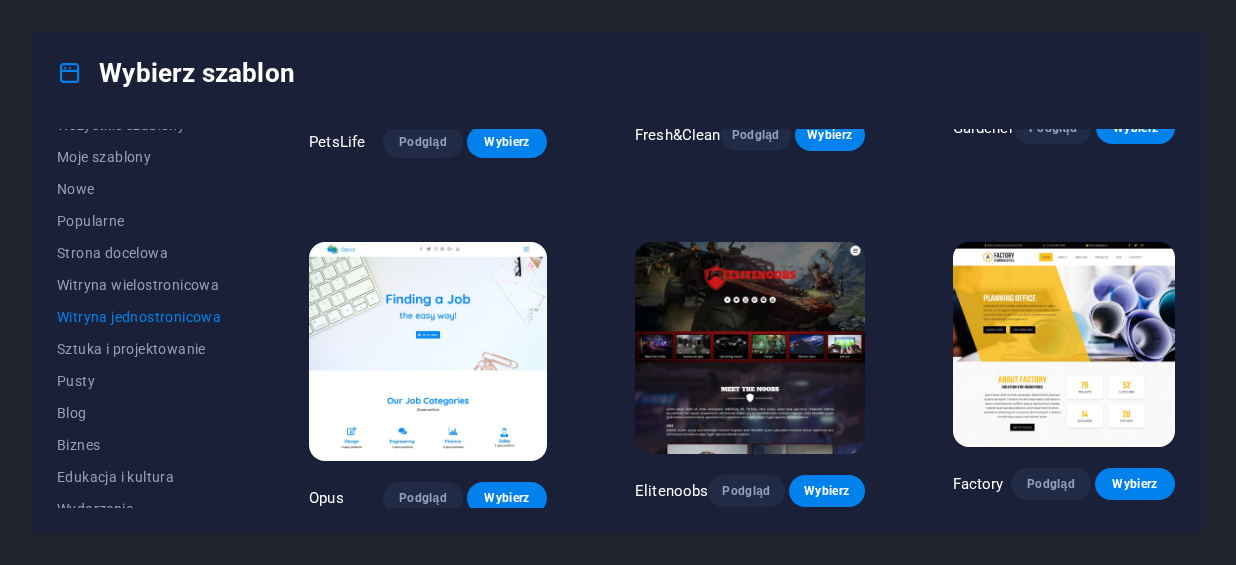 scroll, scrollTop: 5901, scrollLeft: 0, axis: vertical 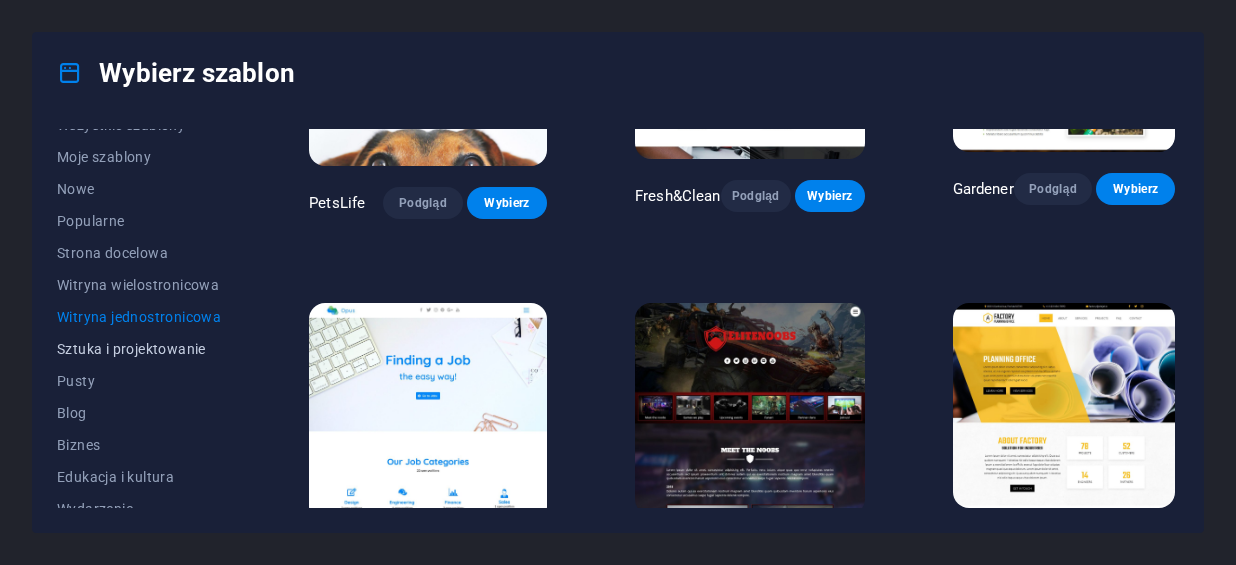 click on "Sztuka i projektowanie" at bounding box center [139, 349] 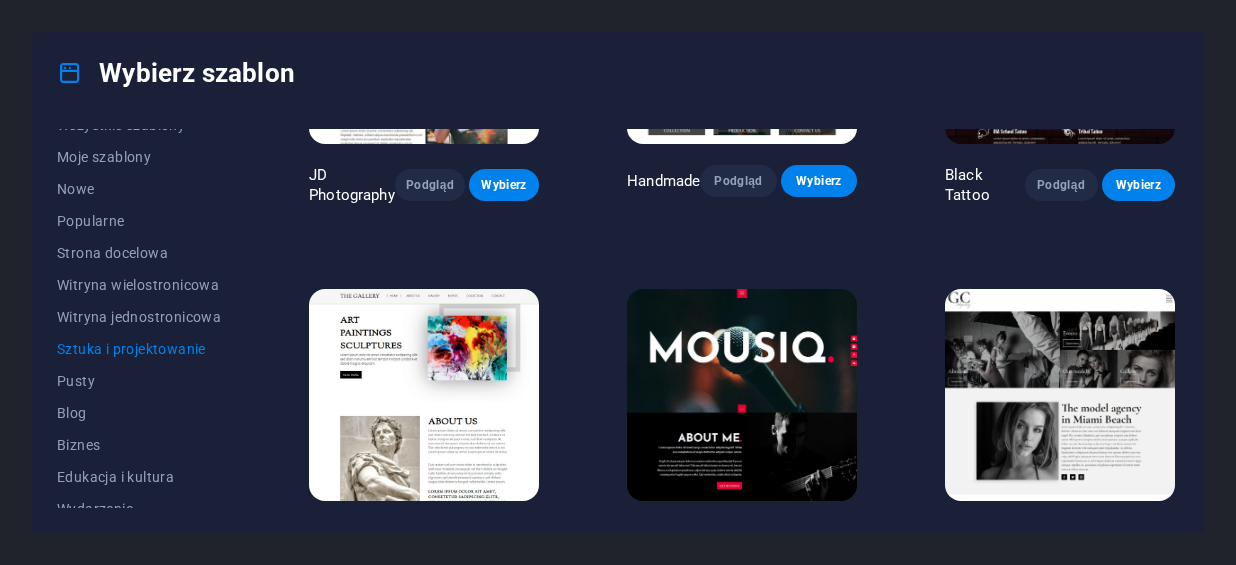 scroll, scrollTop: 543, scrollLeft: 0, axis: vertical 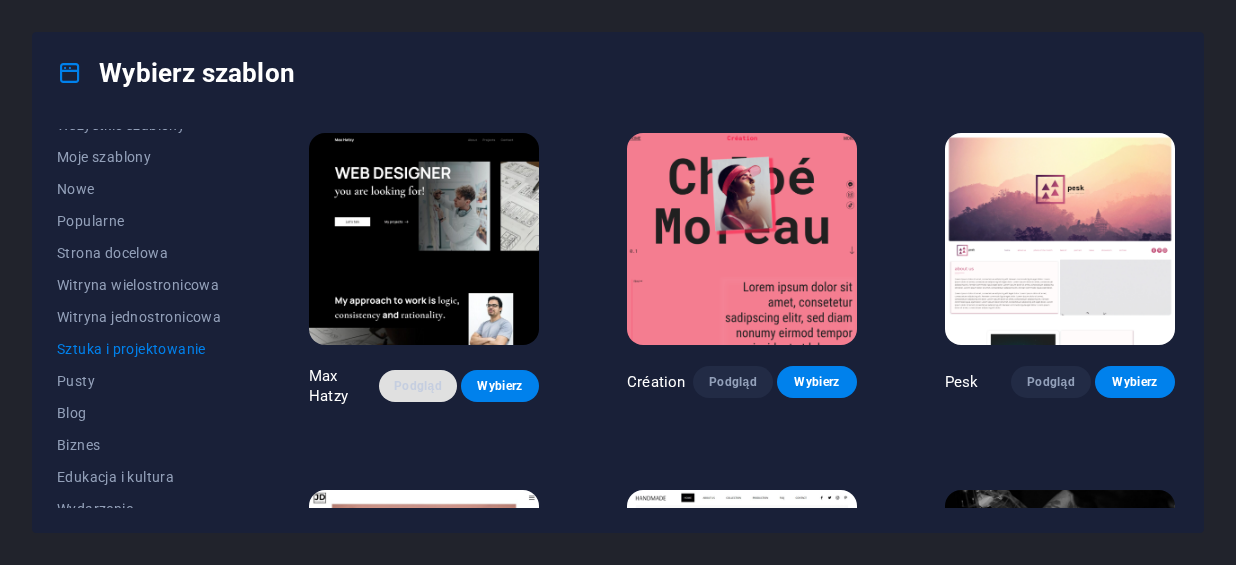 click on "Podgląd" at bounding box center [418, 386] 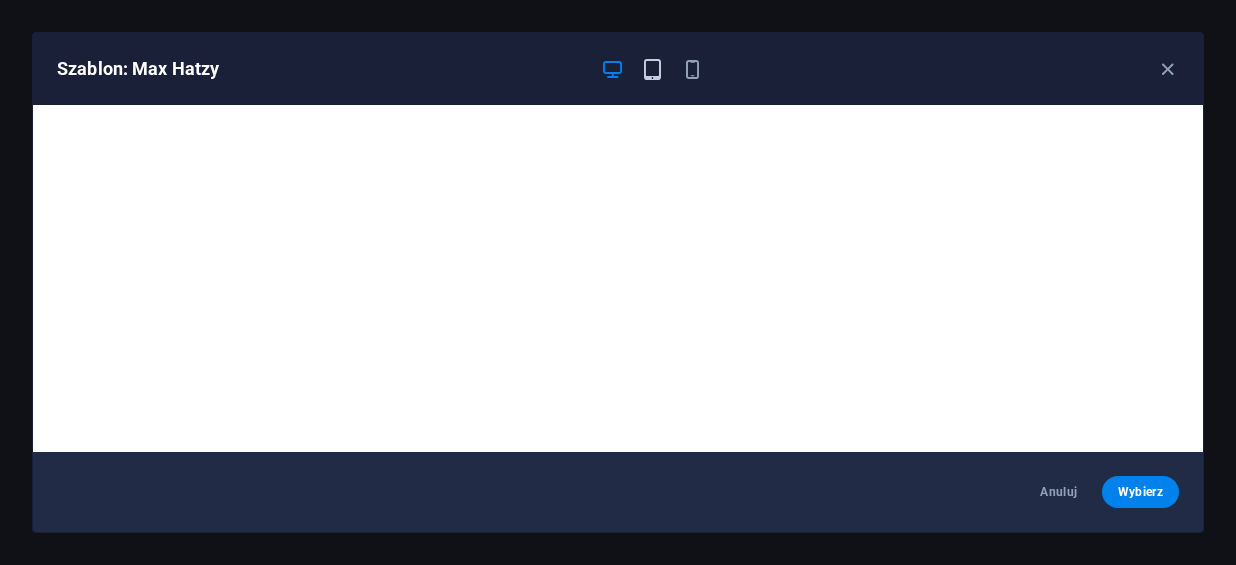 click at bounding box center [652, 69] 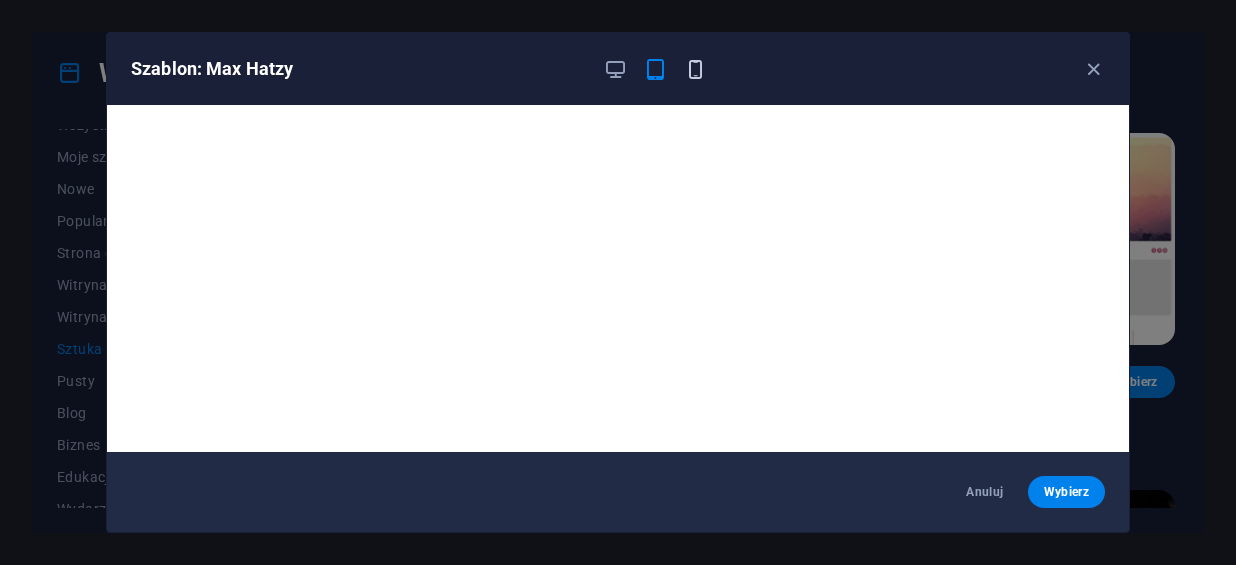 click at bounding box center (695, 69) 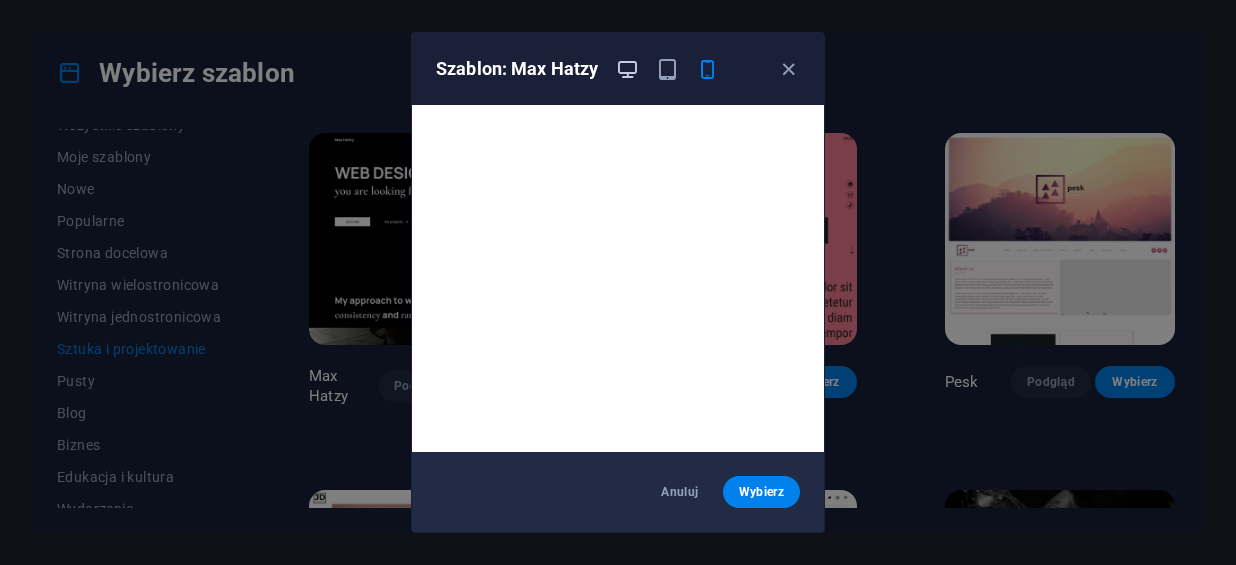 click at bounding box center [627, 69] 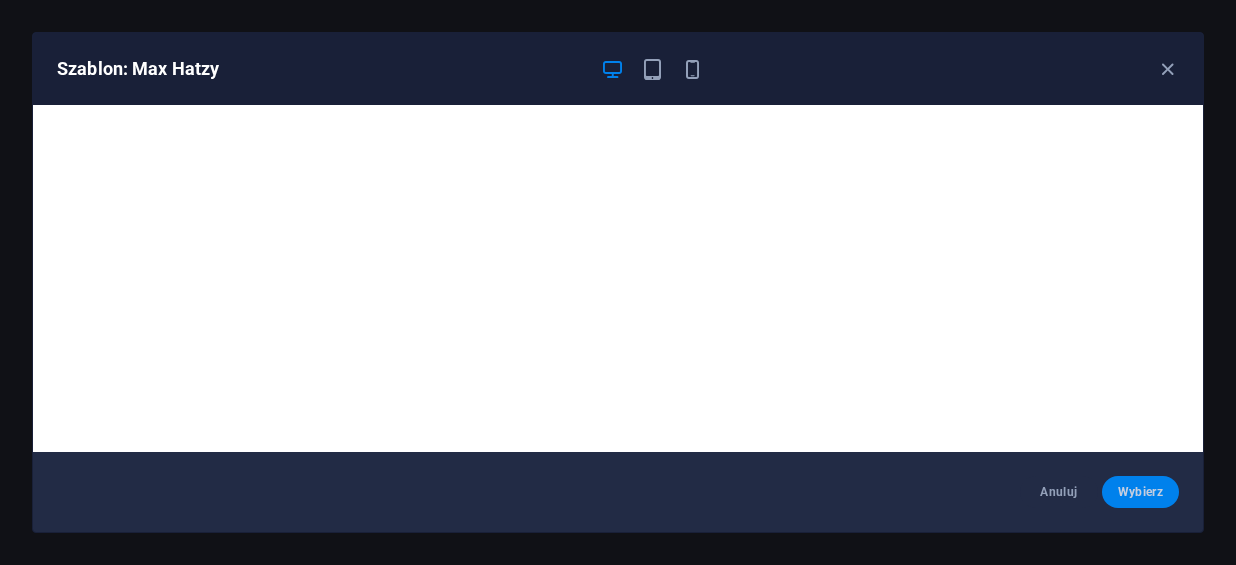 click on "Wybierz" at bounding box center (1140, 492) 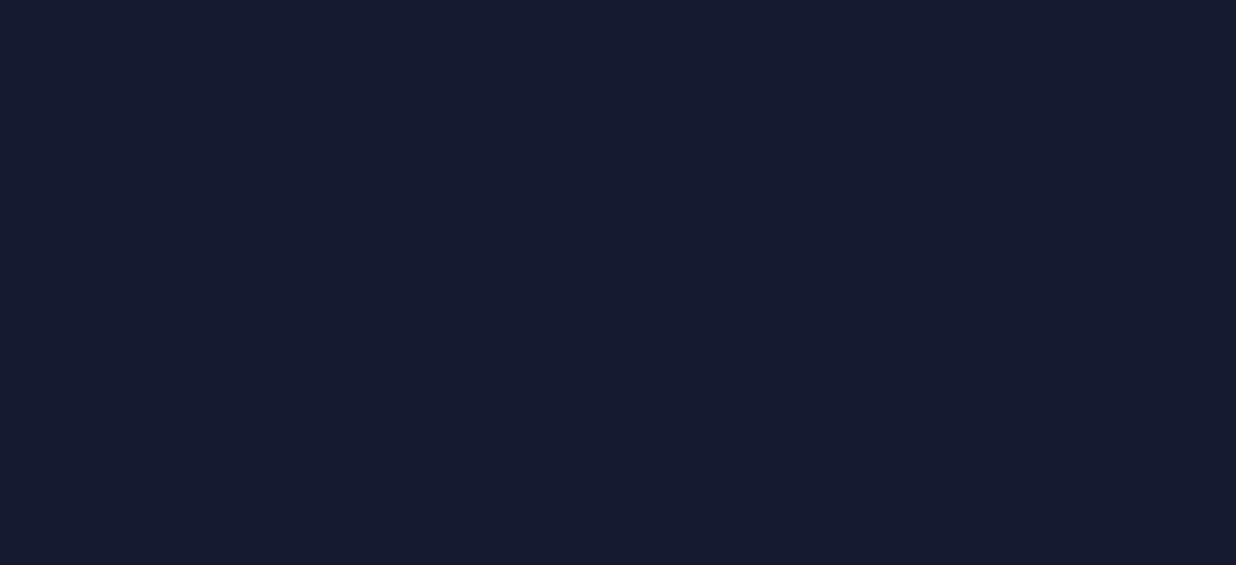 scroll, scrollTop: 0, scrollLeft: 0, axis: both 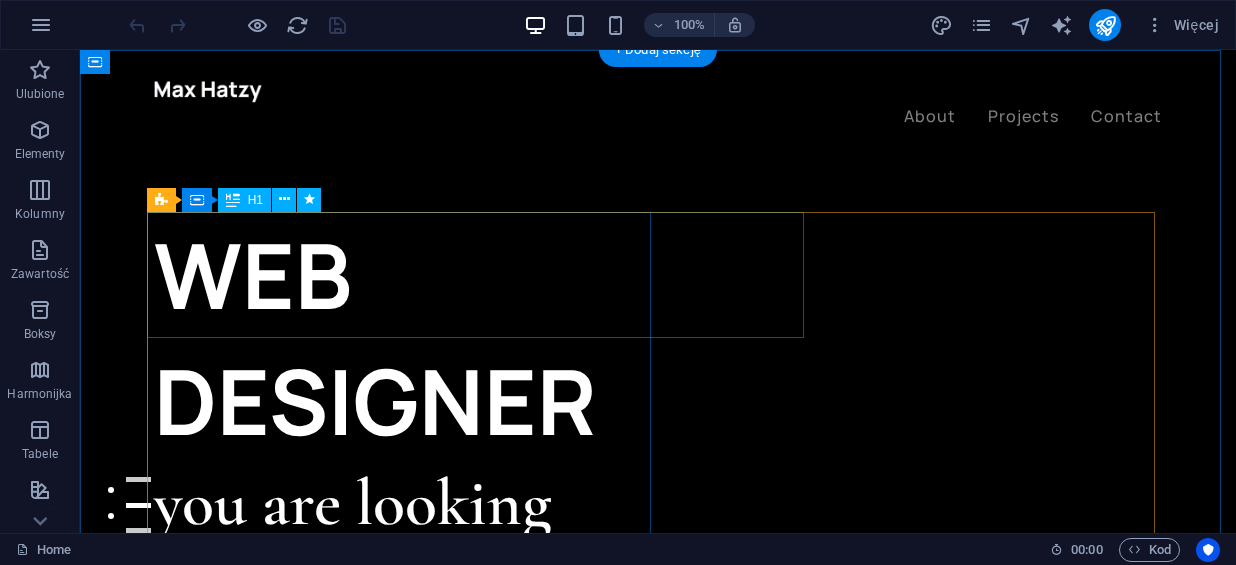 click on "WEB DESIGNER" at bounding box center [406, 338] 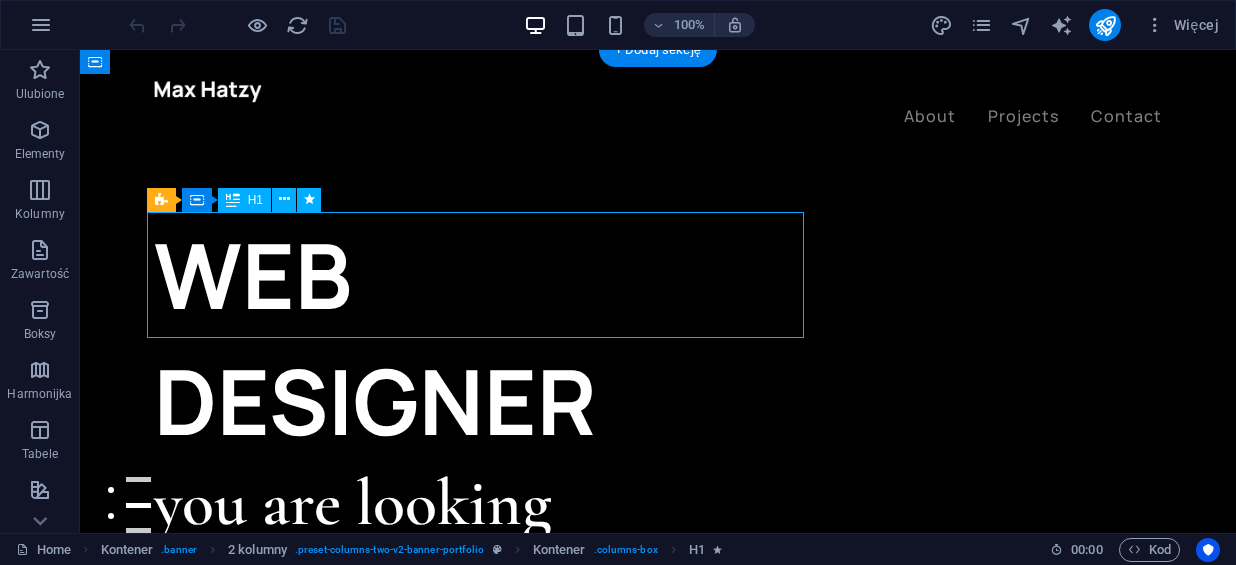 click on "WEB DESIGNER" at bounding box center [406, 338] 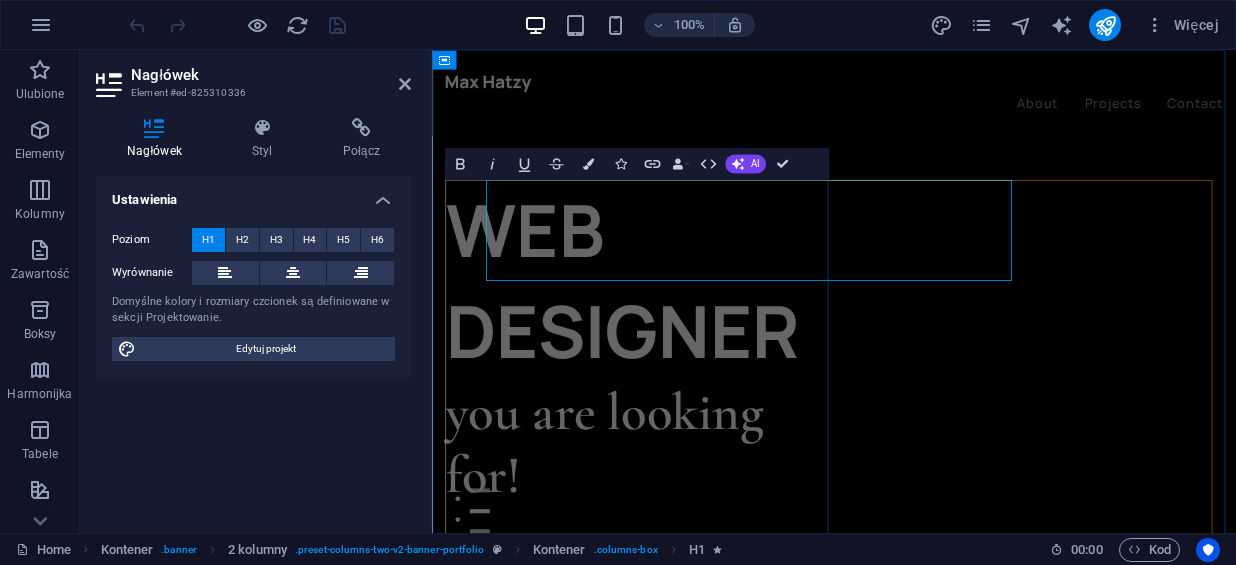 click on "WEB DESIGNER" at bounding box center [691, 338] 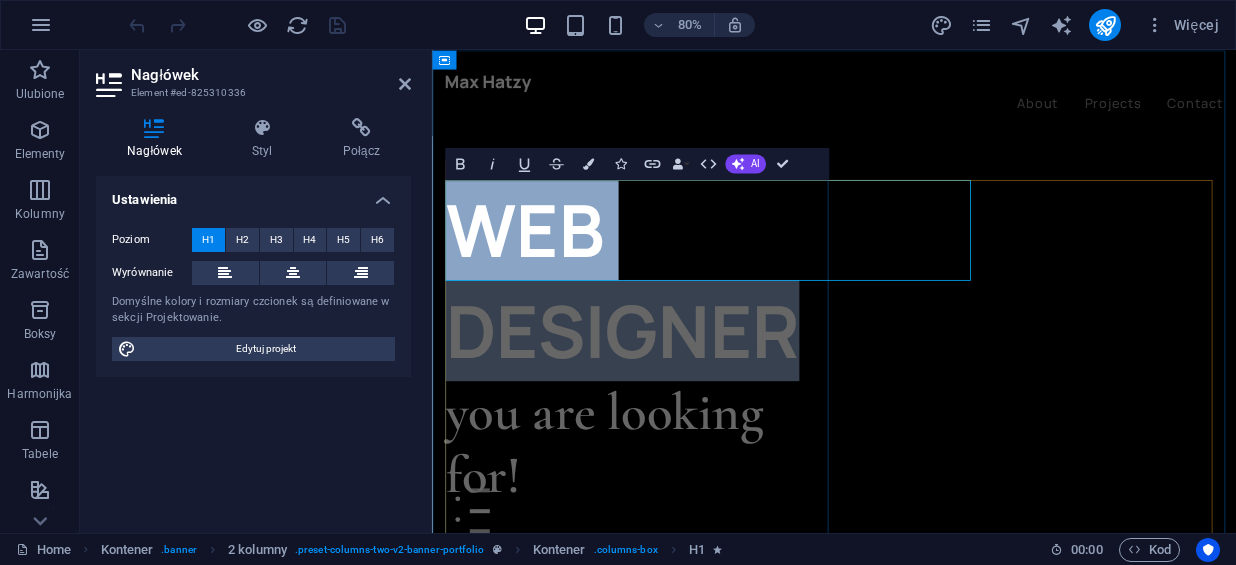 click on "WEB DESIGNER" at bounding box center (691, 338) 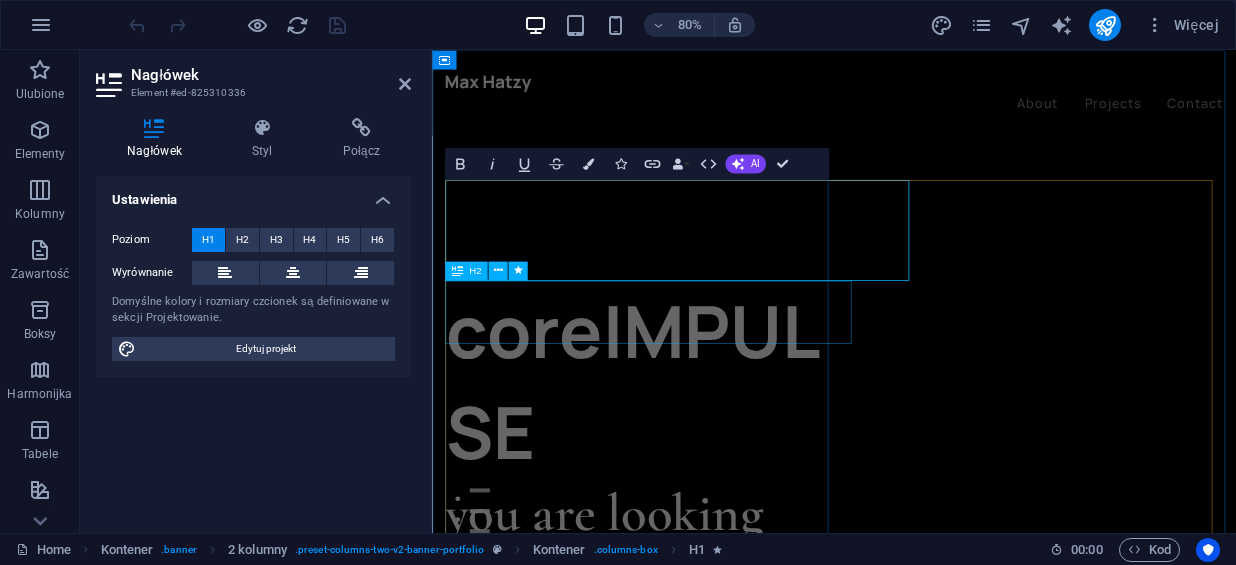 click on "you are looking for!" at bounding box center (691, 669) 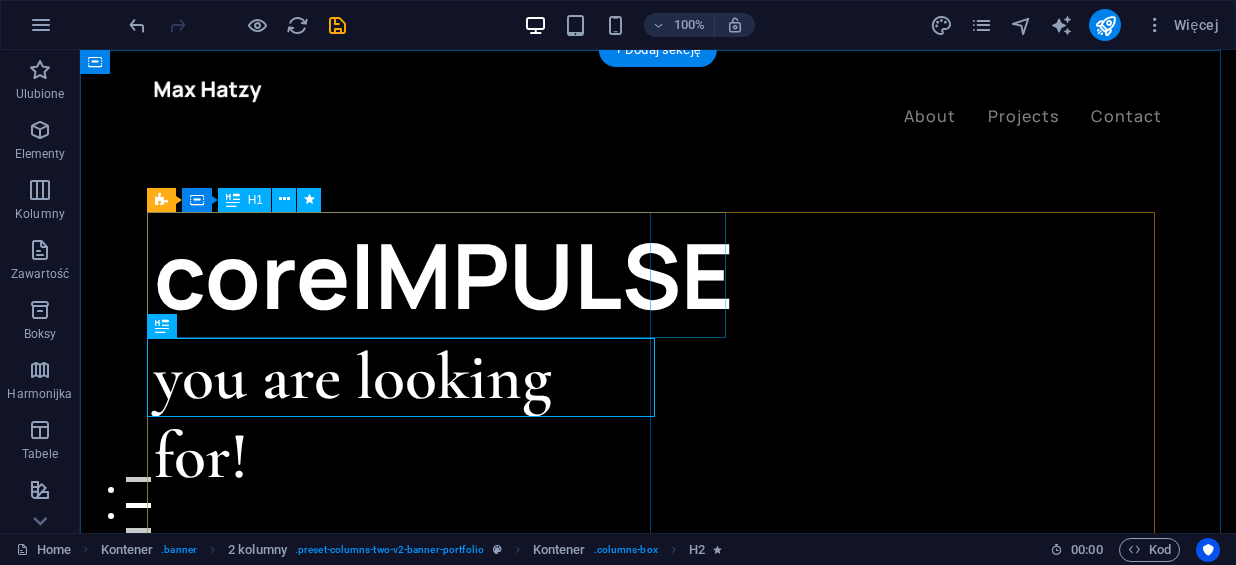 click on "coreIMPULSE" at bounding box center [406, 275] 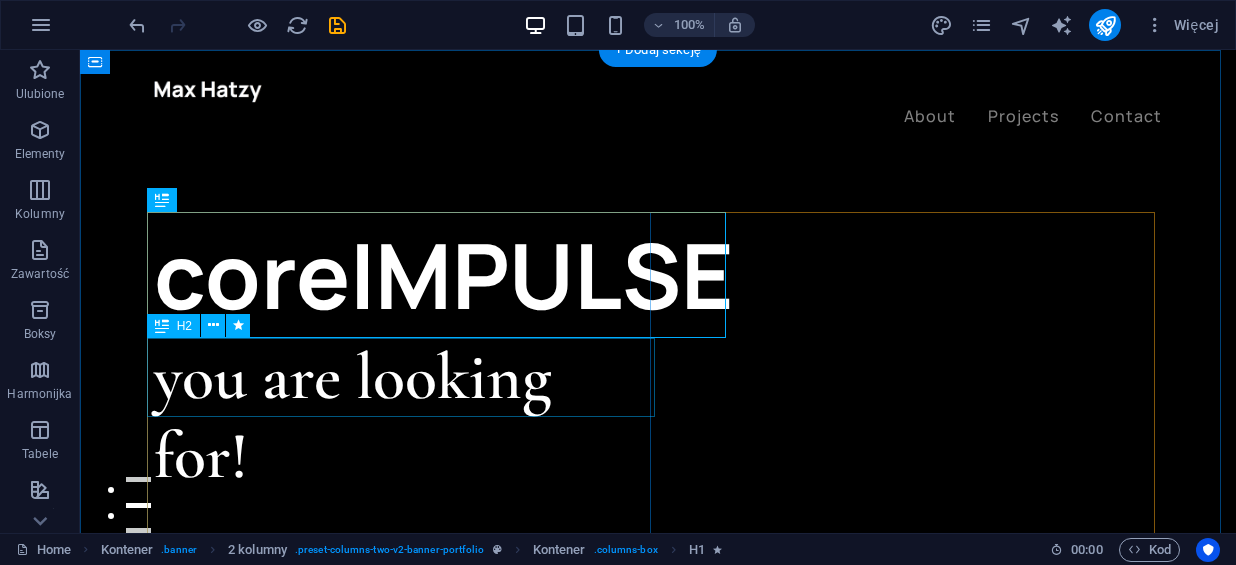 click on "you are looking for!" at bounding box center (406, 417) 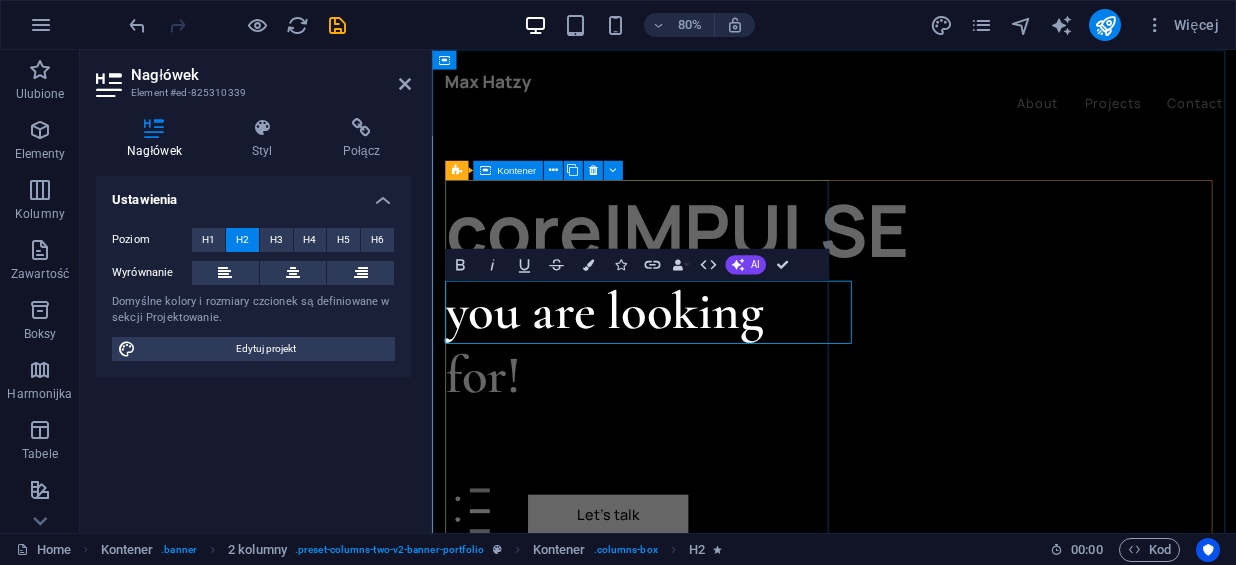 type 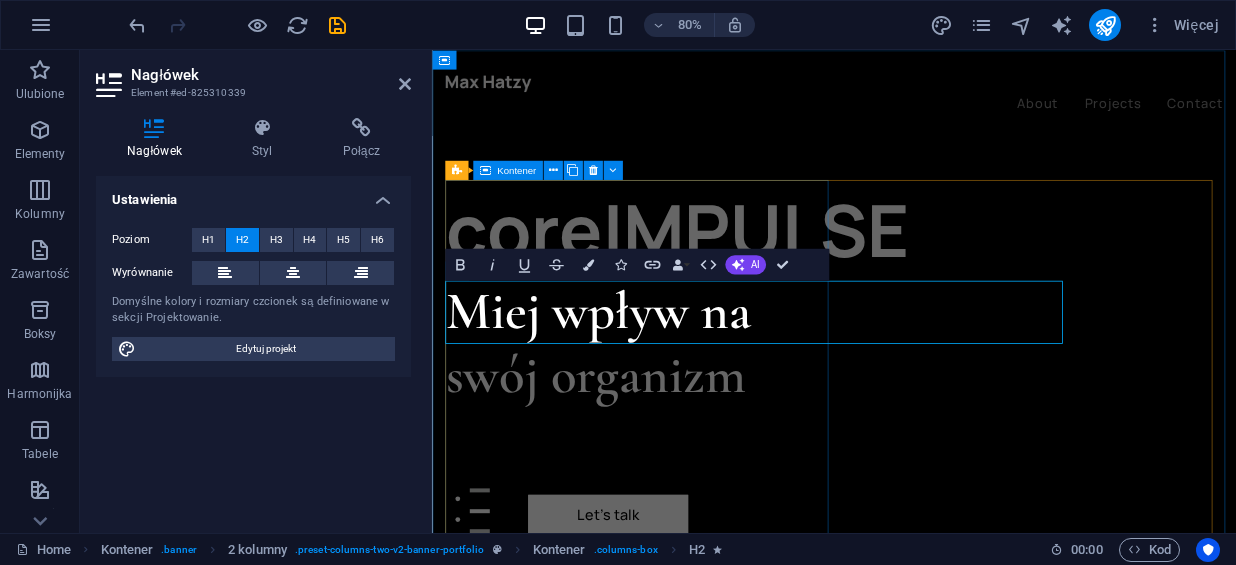 click on "coreIMPULSE ​Miej wpływ na swój organizm Let’s talk My projects" at bounding box center [691, 464] 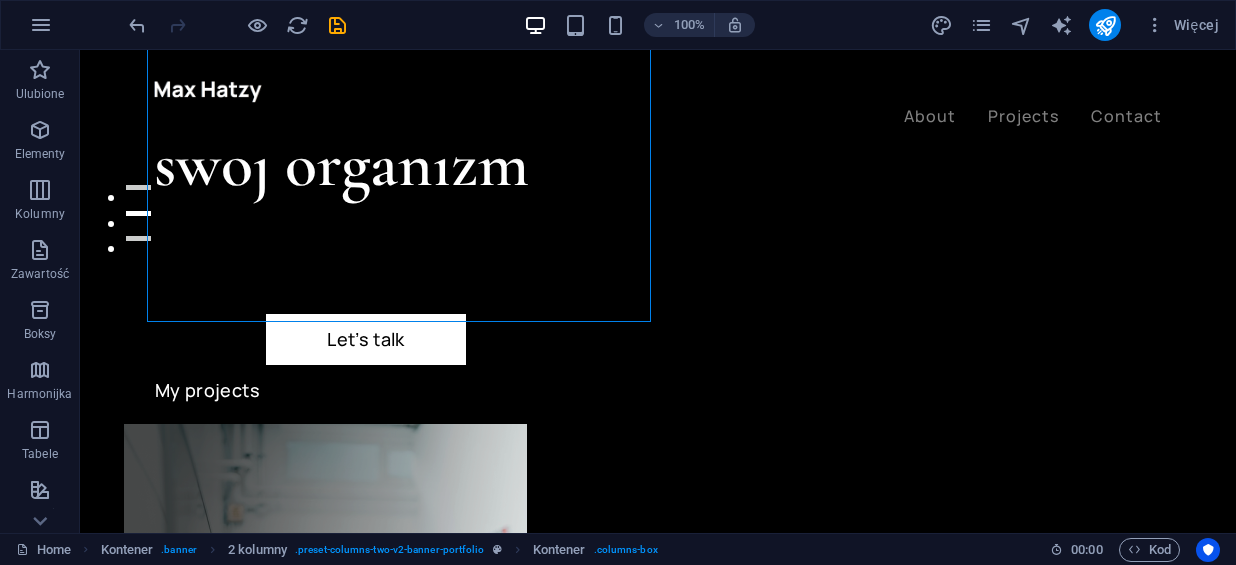 scroll, scrollTop: 293, scrollLeft: 0, axis: vertical 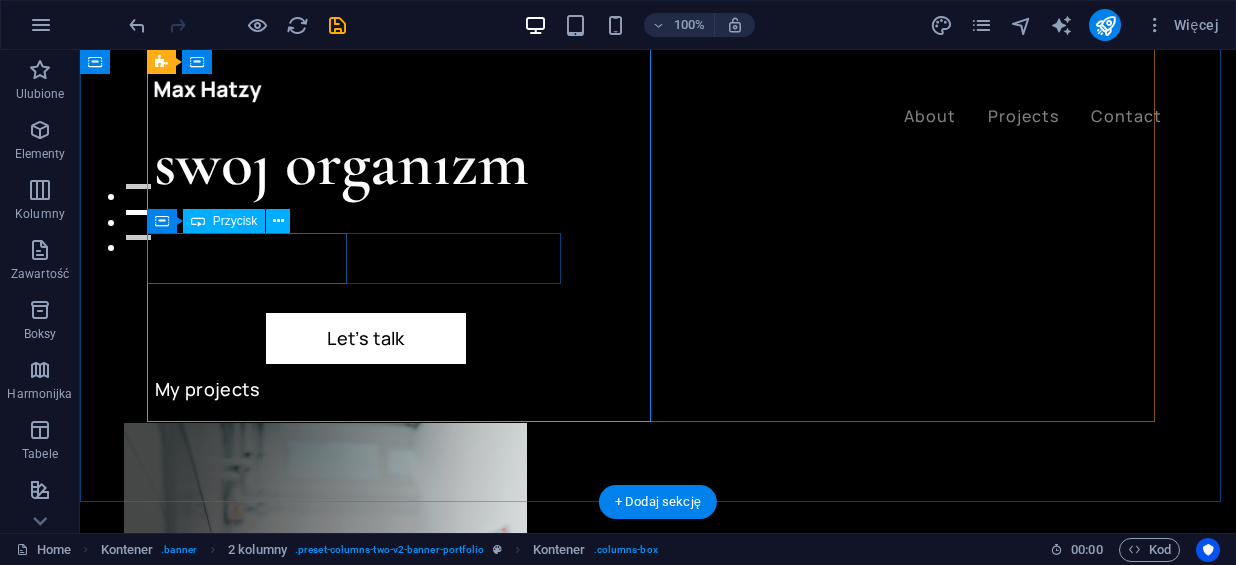 click on "Let’s talk" at bounding box center (366, 338) 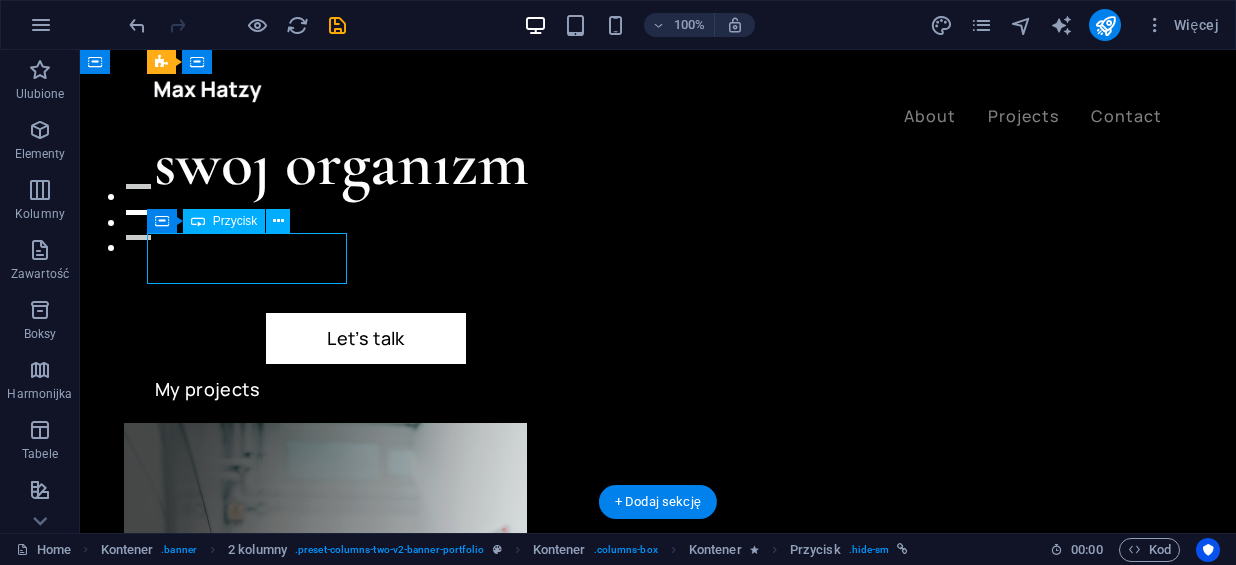 click on "Let’s talk" at bounding box center [366, 338] 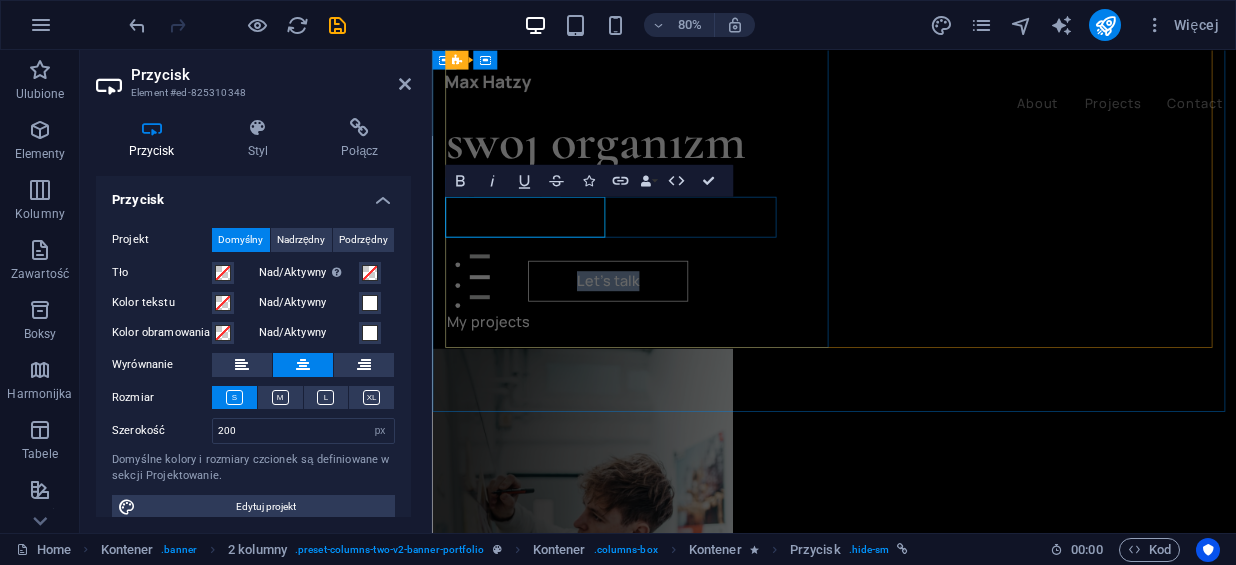 click on "Let’s talk" at bounding box center [651, 338] 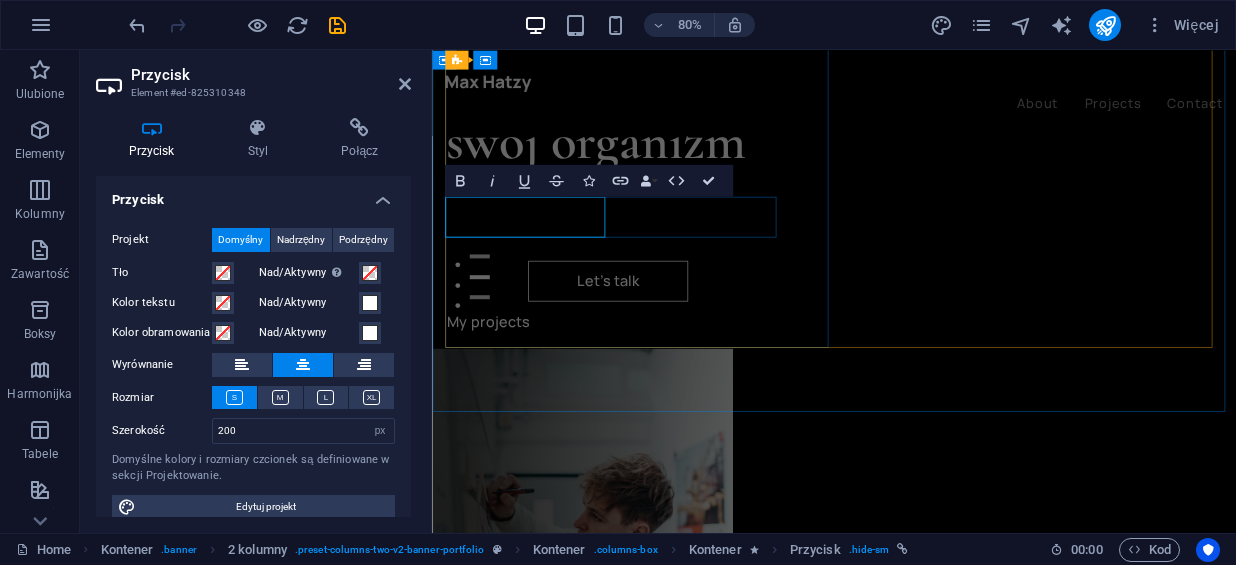 click on "Let’s talk" at bounding box center (651, 338) 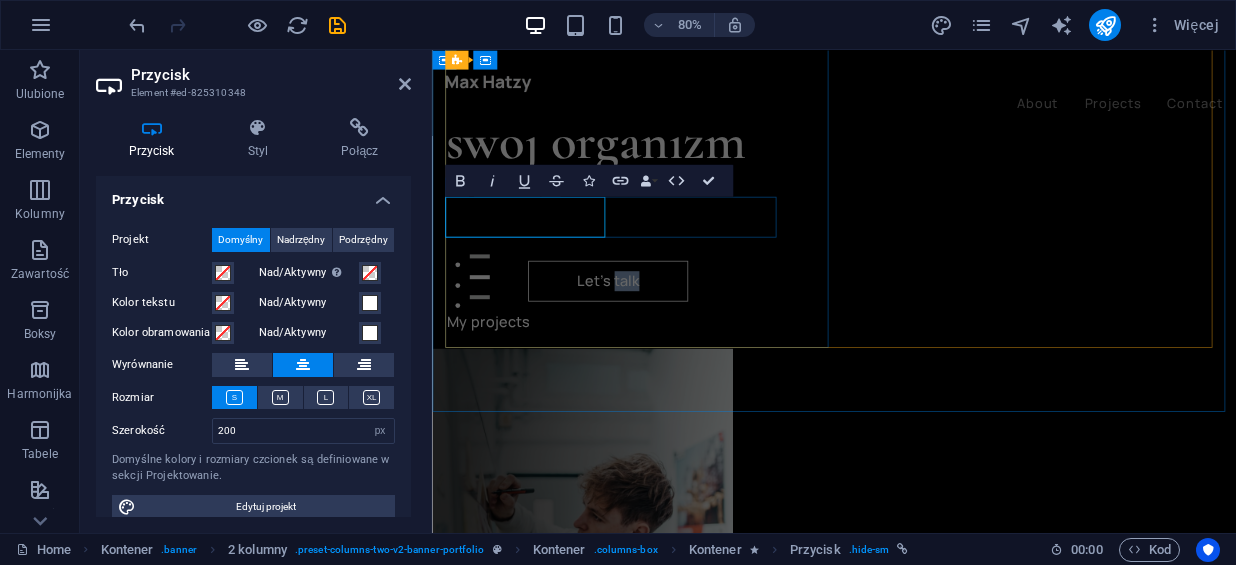 click on "Let’s talk" at bounding box center [651, 338] 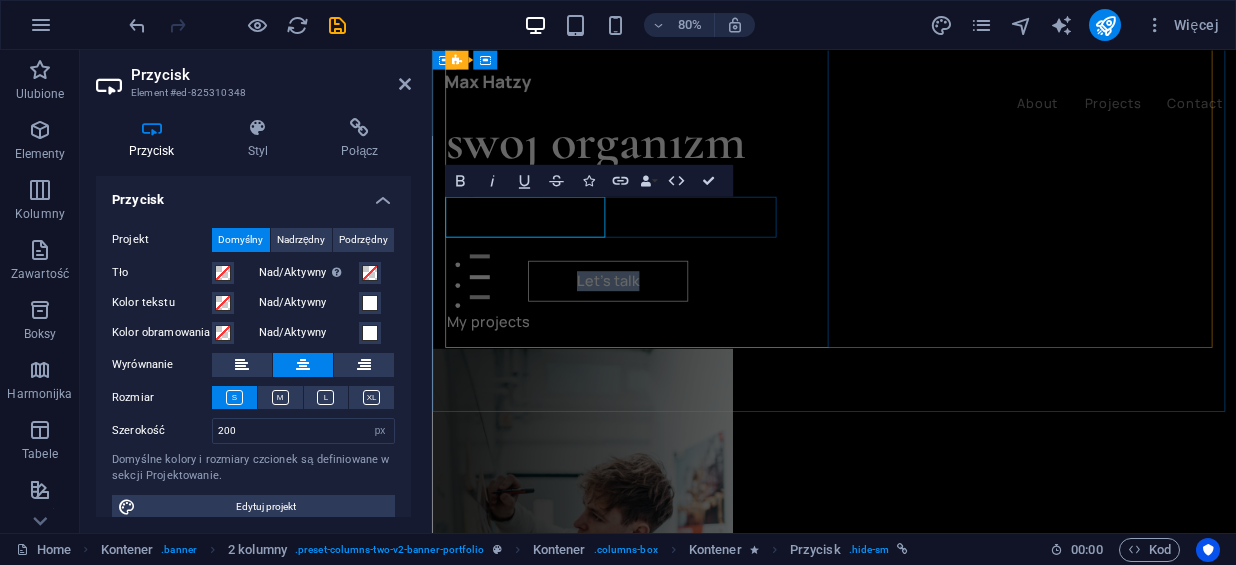 click on "Let’s talk" at bounding box center (651, 338) 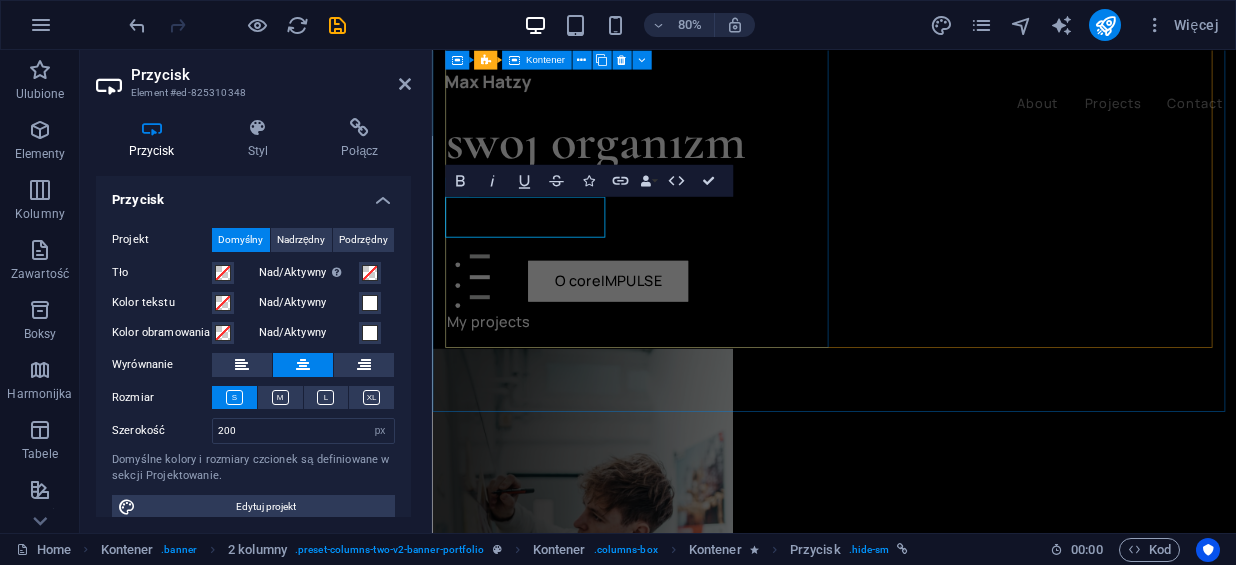 click on "coreIMPULSE Miej wpływ na swój organizm O coreIMPULSE My projects" at bounding box center [691, 171] 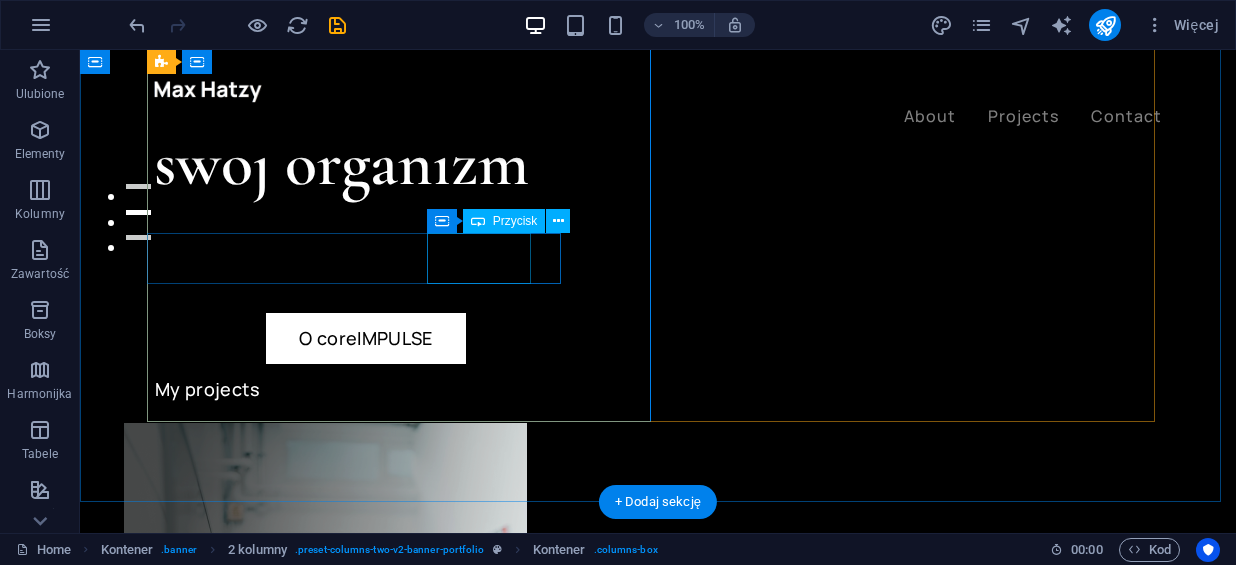 click on "My projects" at bounding box center (406, 389) 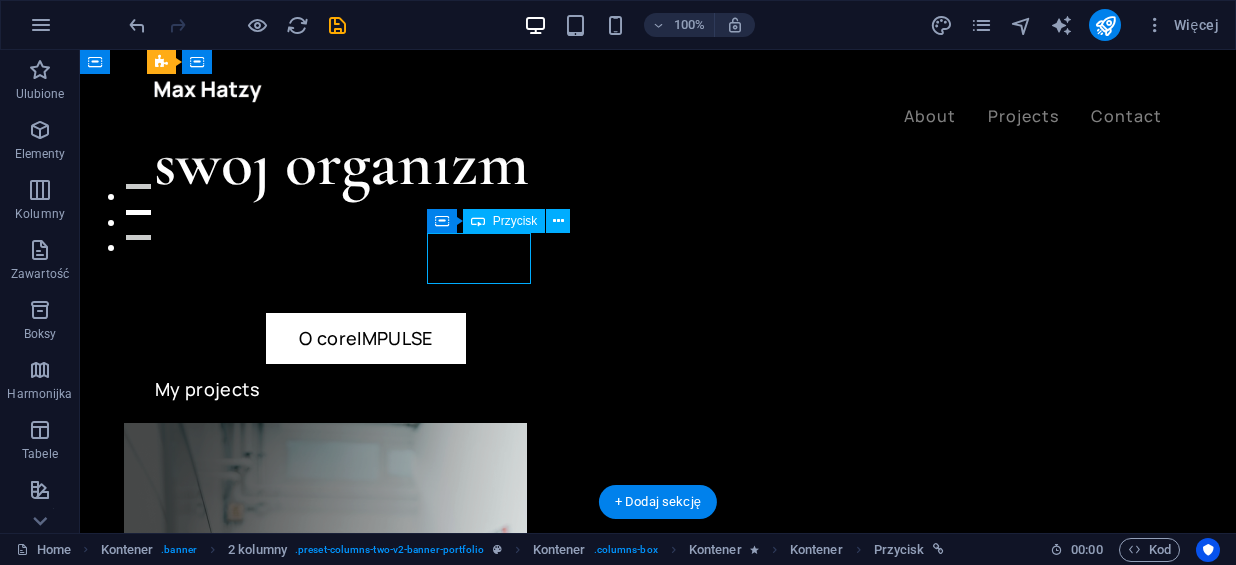 click on "My projects" at bounding box center (406, 389) 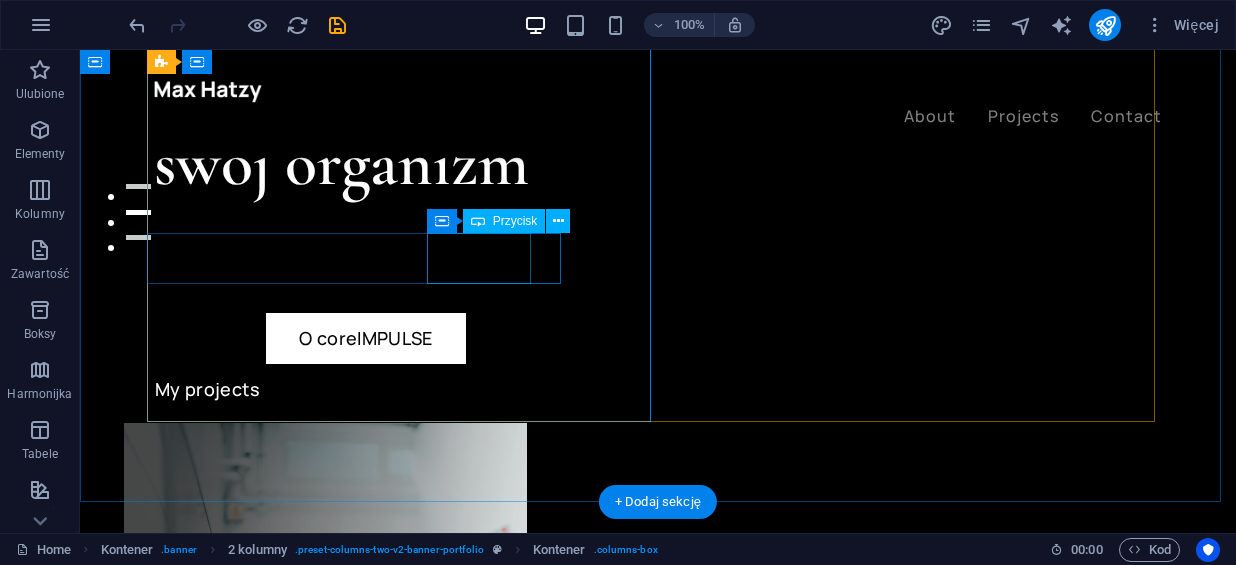 click on "My projects" at bounding box center [406, 389] 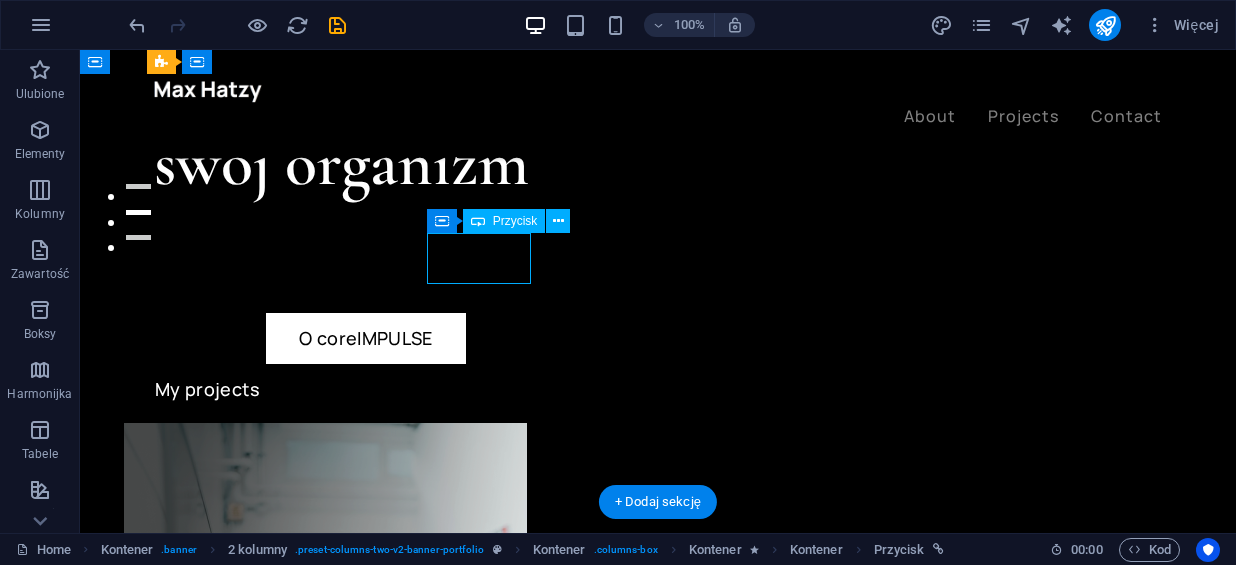 click on "My projects" at bounding box center [406, 389] 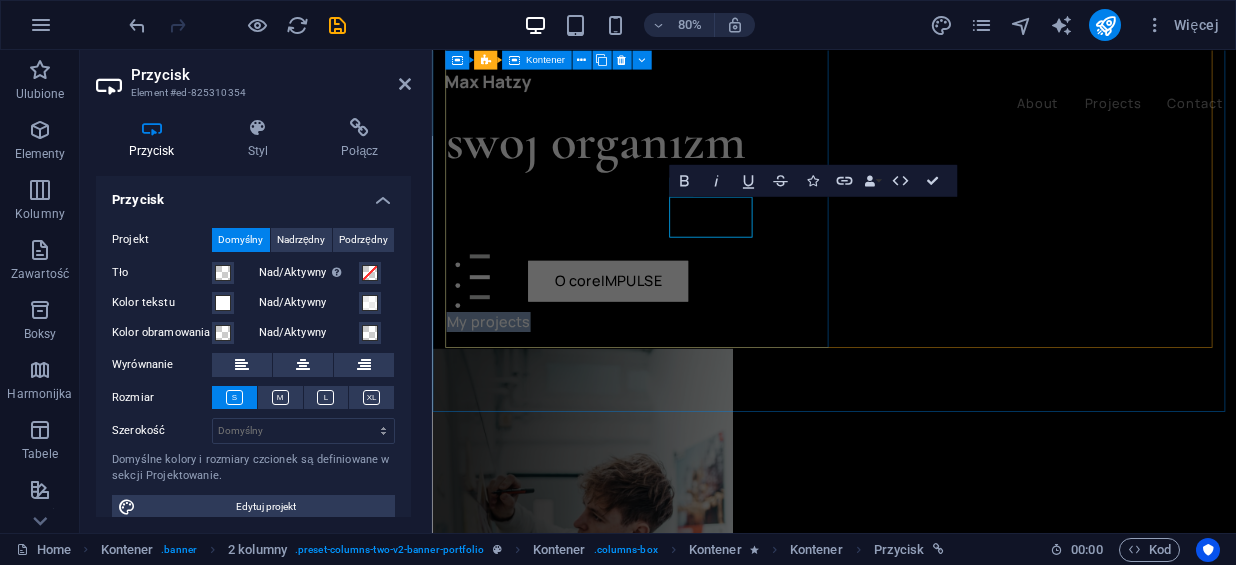 type 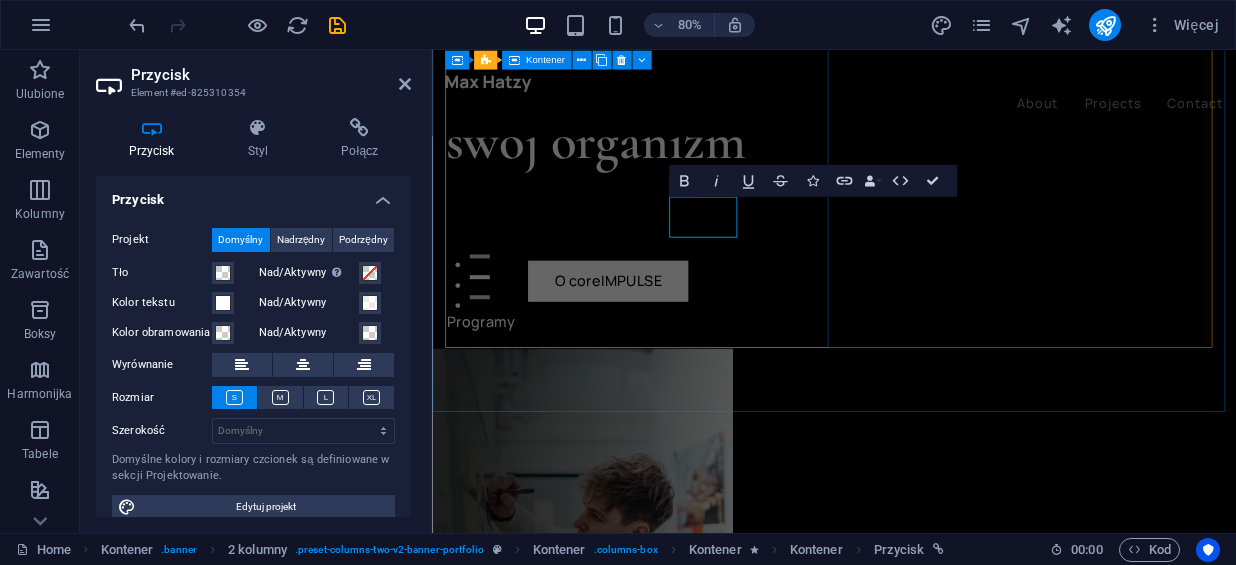 click on "coreIMPULSE Miej wpływ na swój organizm O coreIMPULSE Programy" at bounding box center [691, 171] 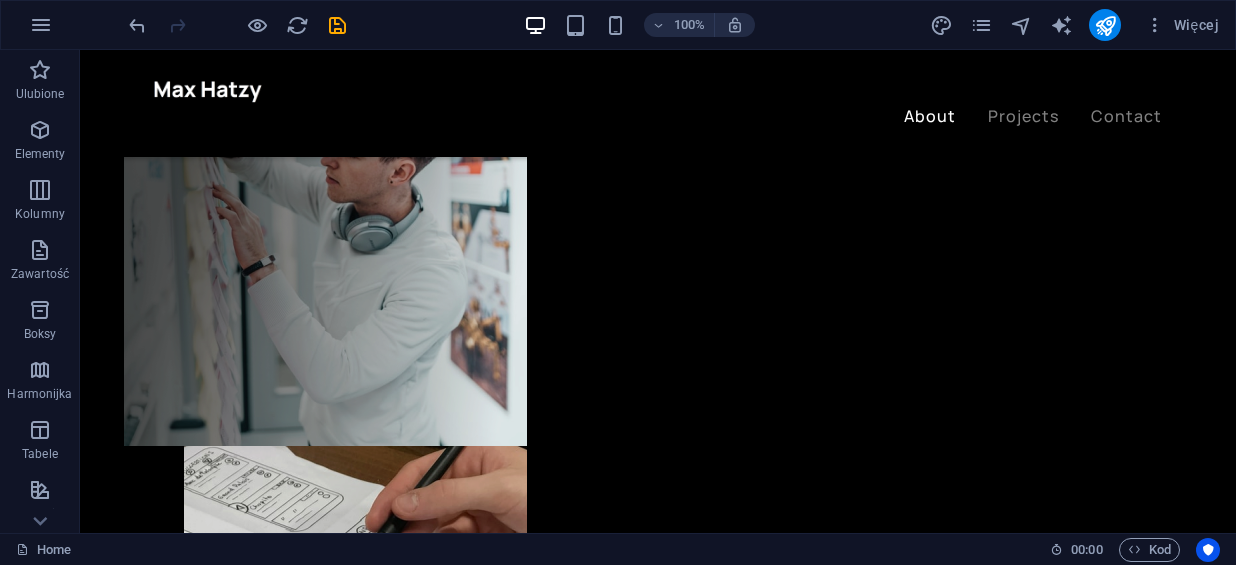 scroll, scrollTop: 816, scrollLeft: 0, axis: vertical 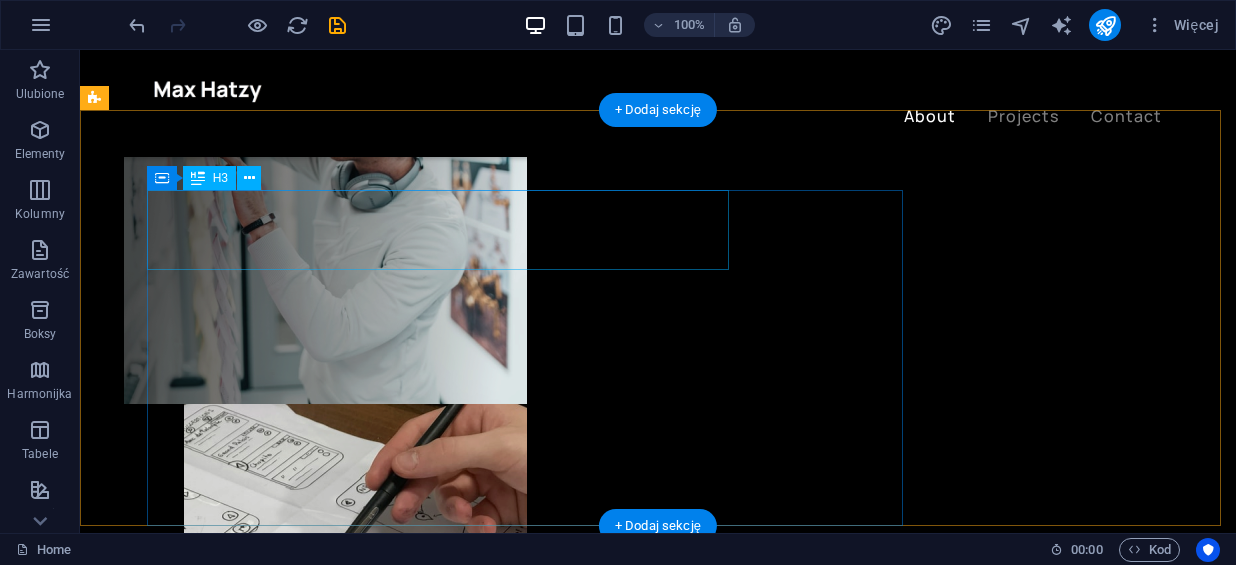 click on "My approach to work is" at bounding box center (600, 1239) 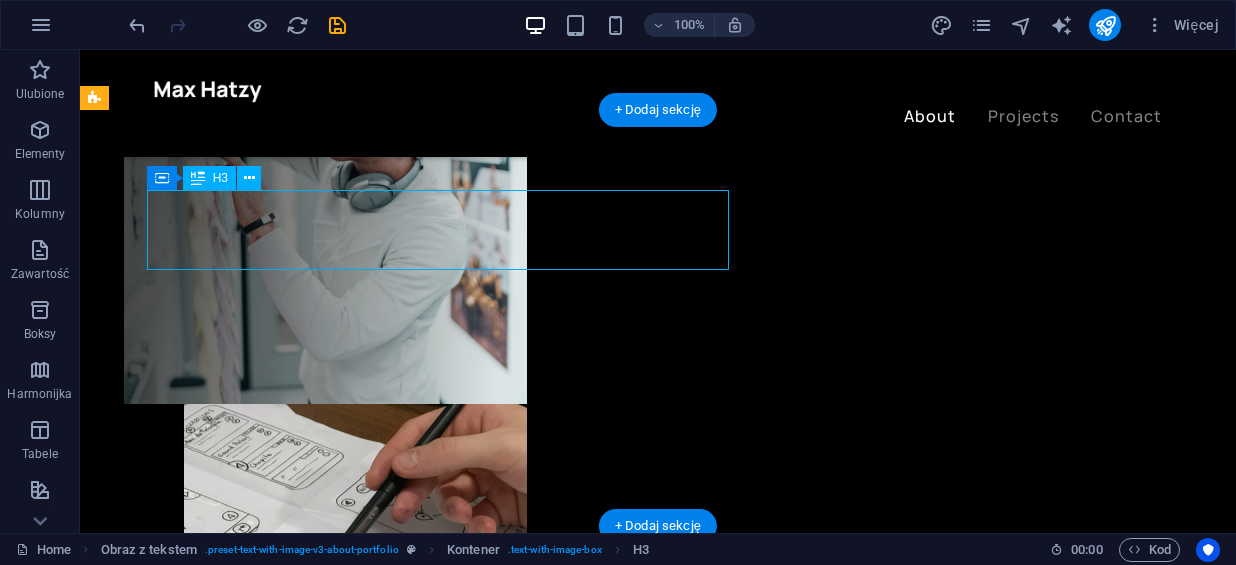 click on "My approach to work is" at bounding box center (600, 1239) 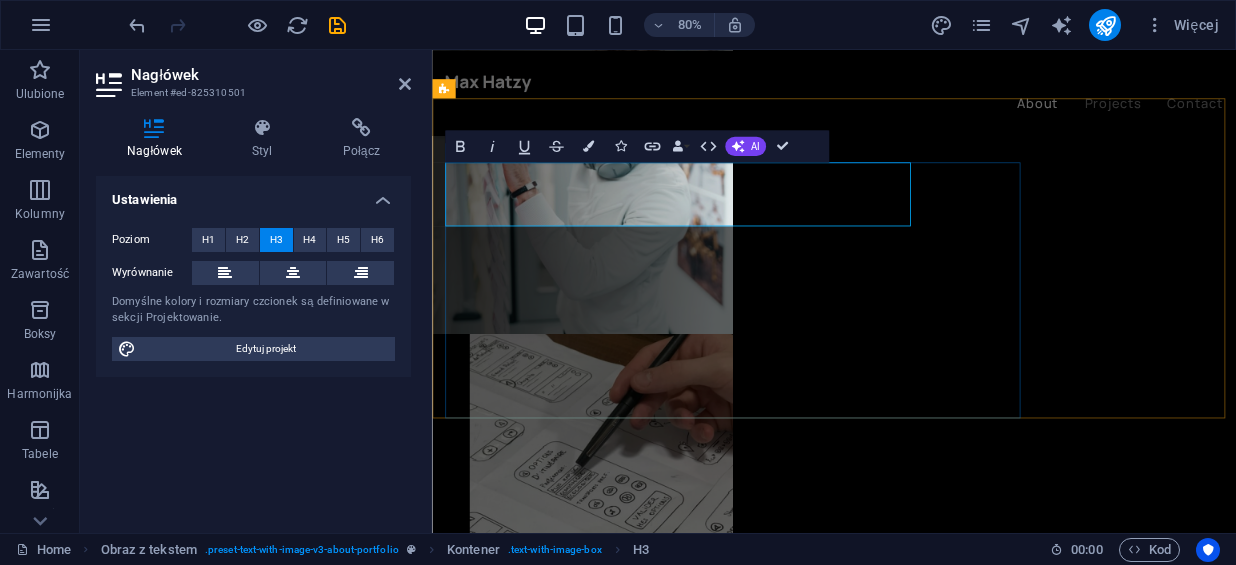 type 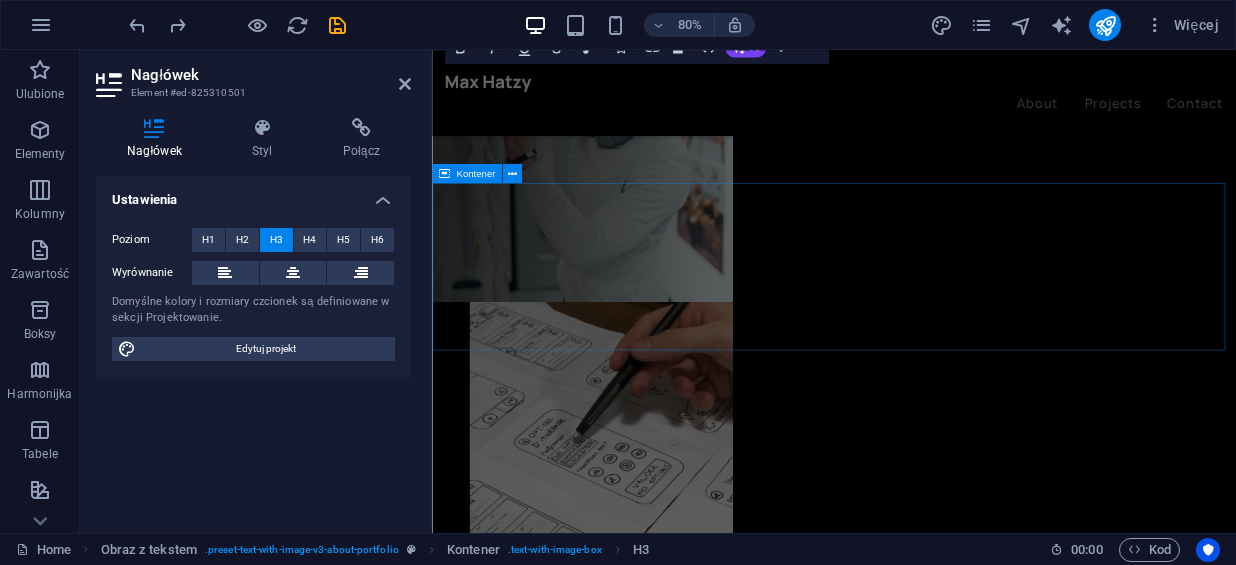 scroll, scrollTop: 200, scrollLeft: 0, axis: vertical 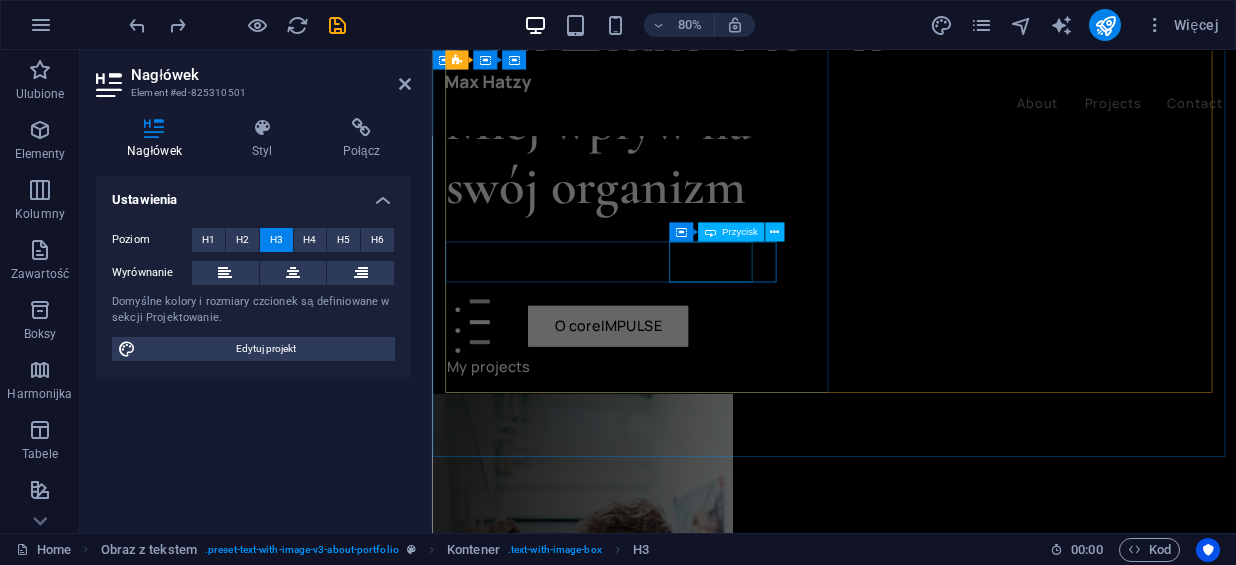click on "My projects" at bounding box center (691, 445) 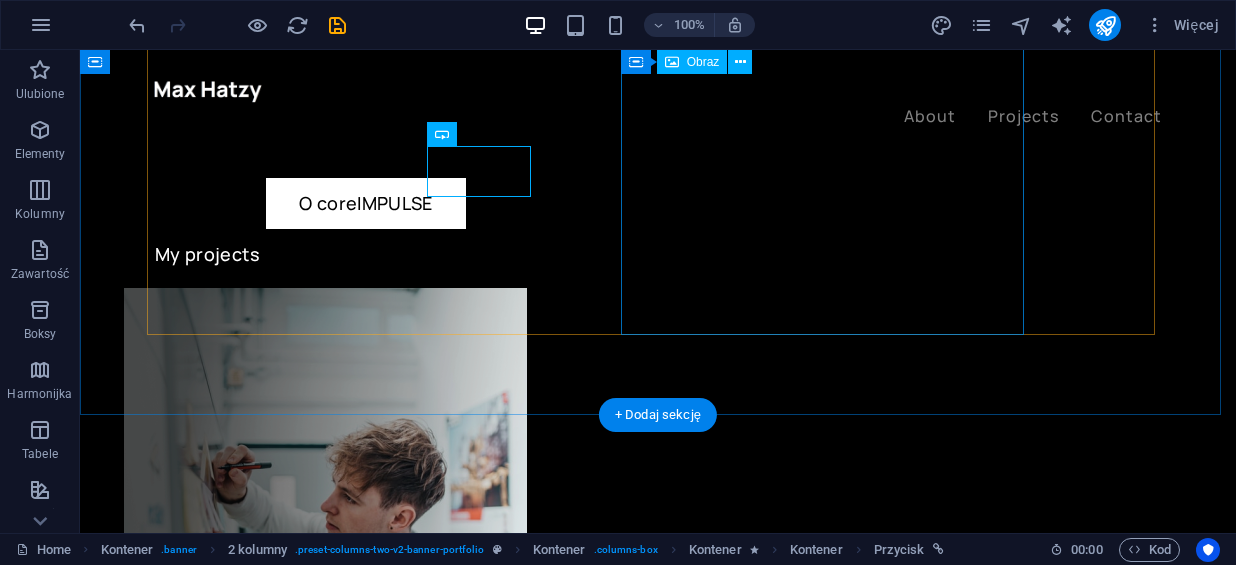 scroll, scrollTop: 260, scrollLeft: 0, axis: vertical 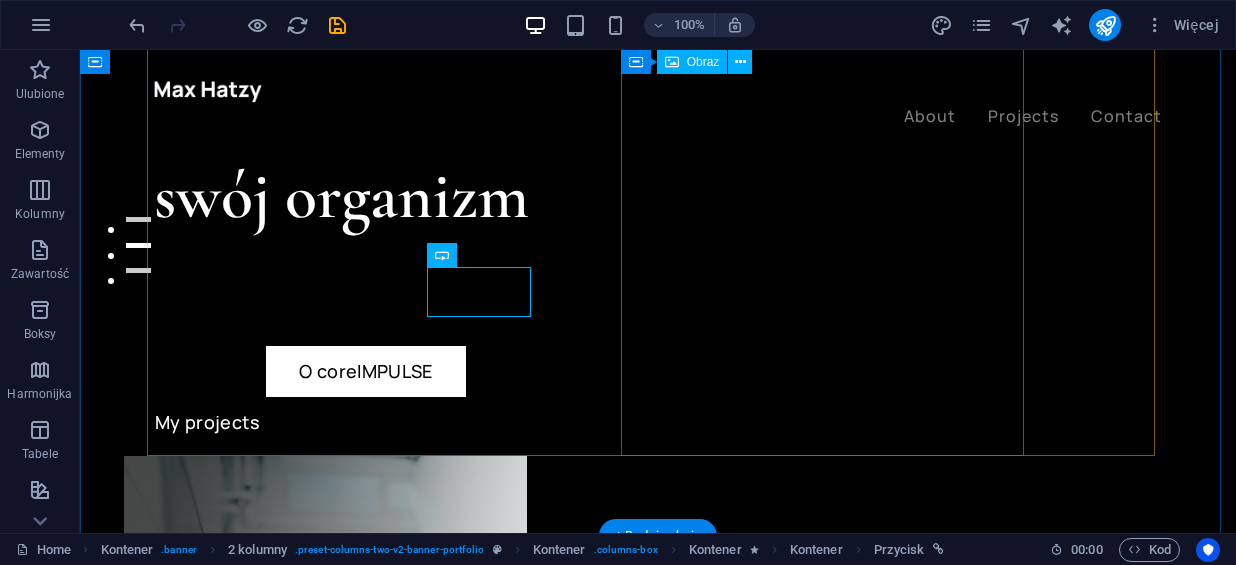 click at bounding box center (325, 708) 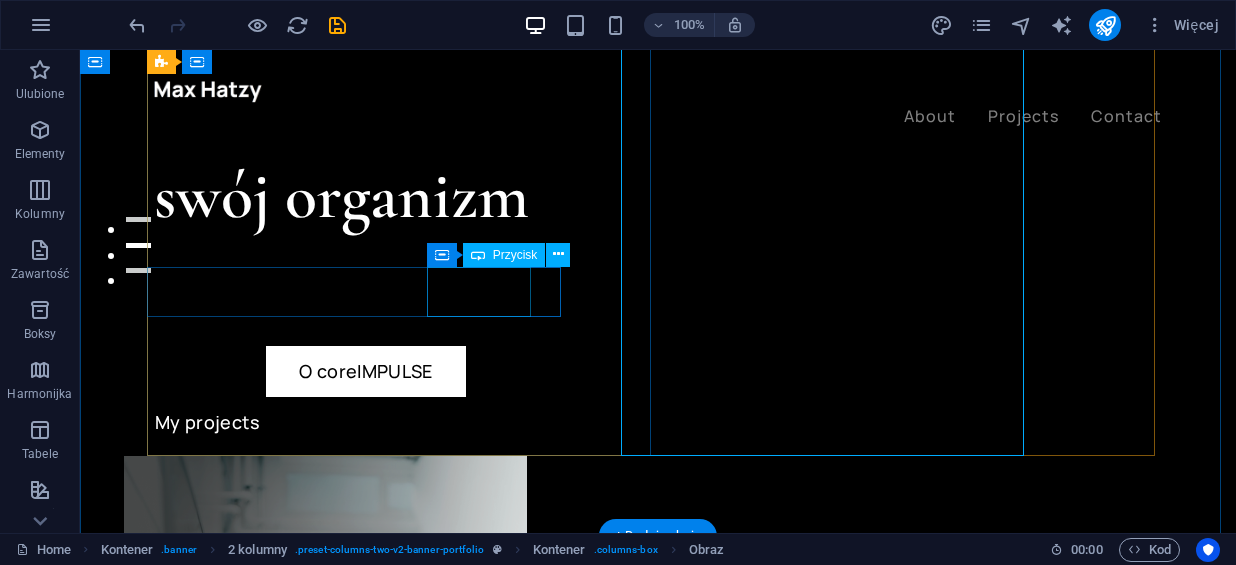 click on "My projects" at bounding box center [406, 422] 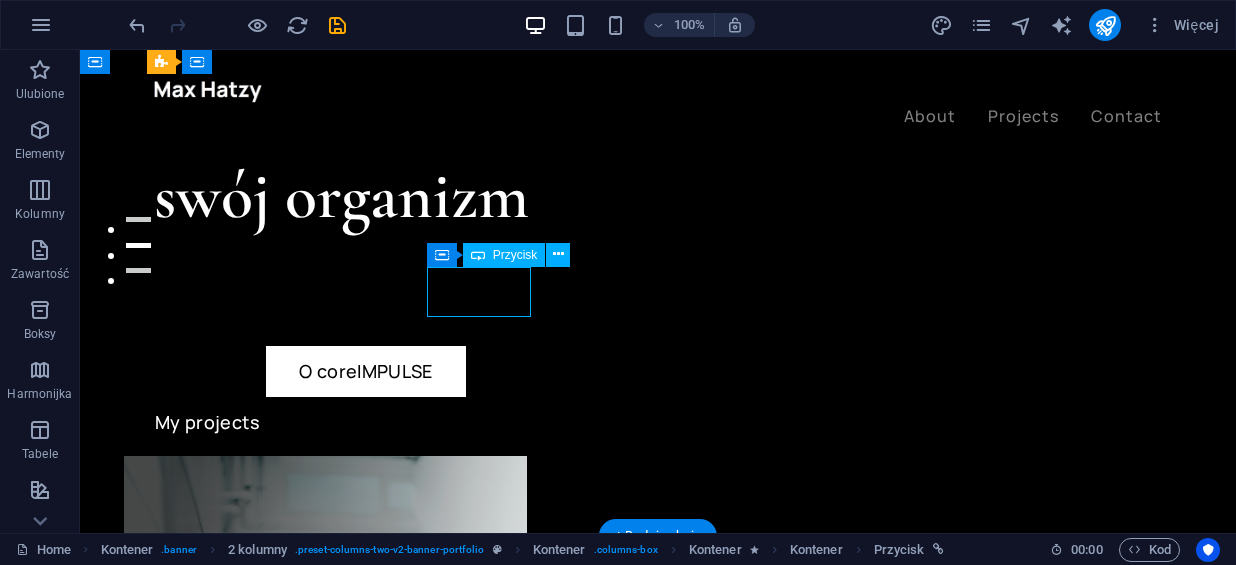 click on "My projects" at bounding box center [406, 422] 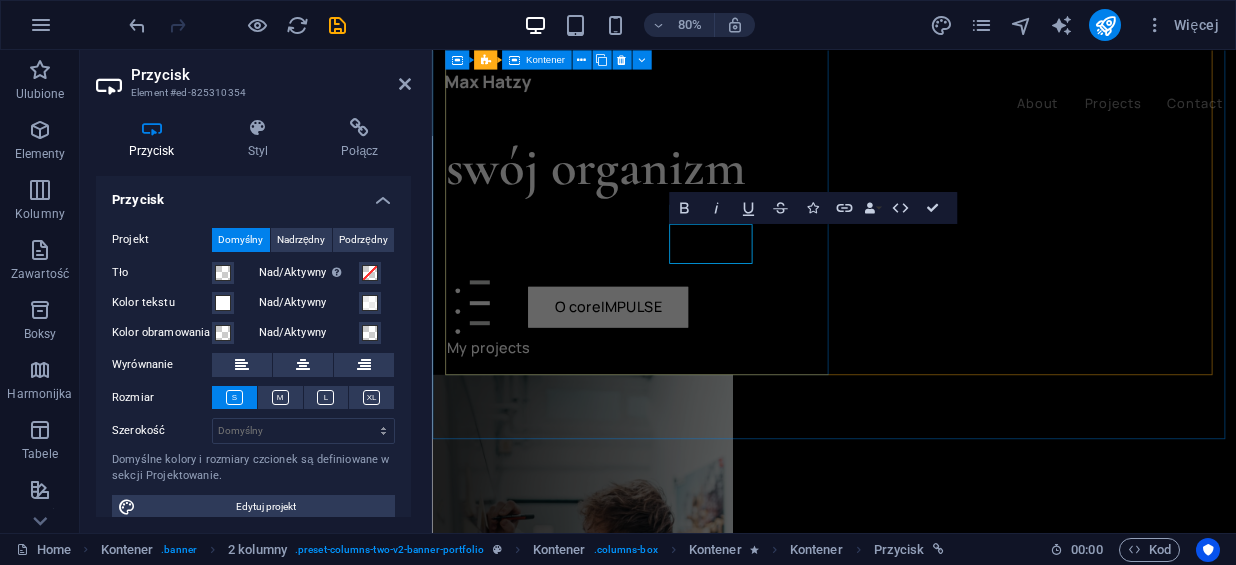 type 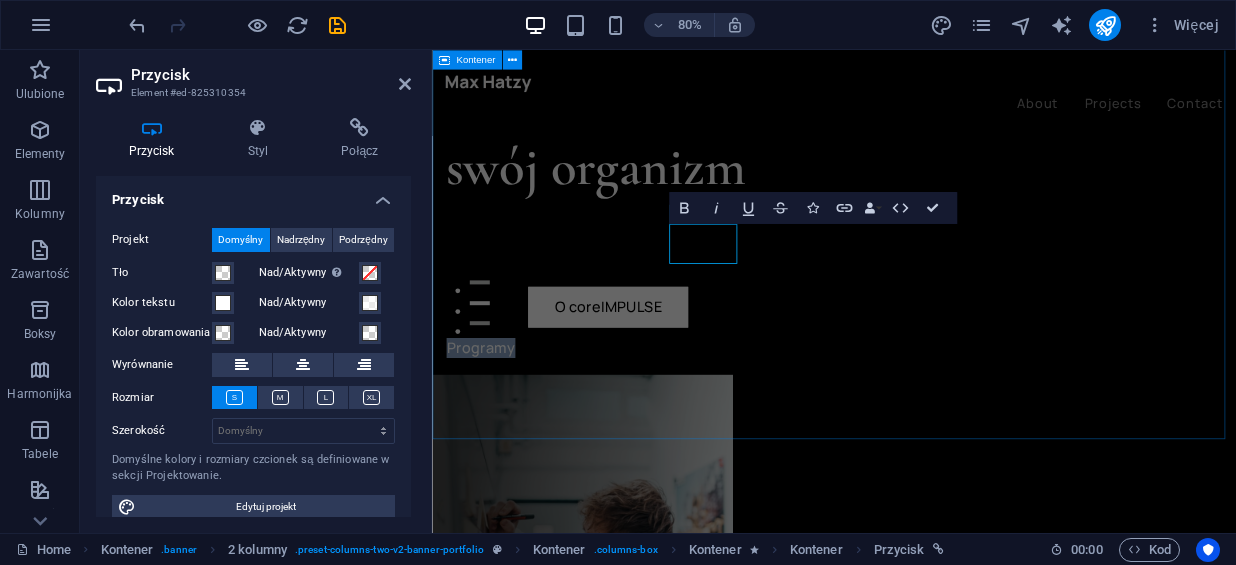 click on "coreIMPULSE Miej wpływ na swój organizm O coreIMPULSE Programy" at bounding box center [934, 667] 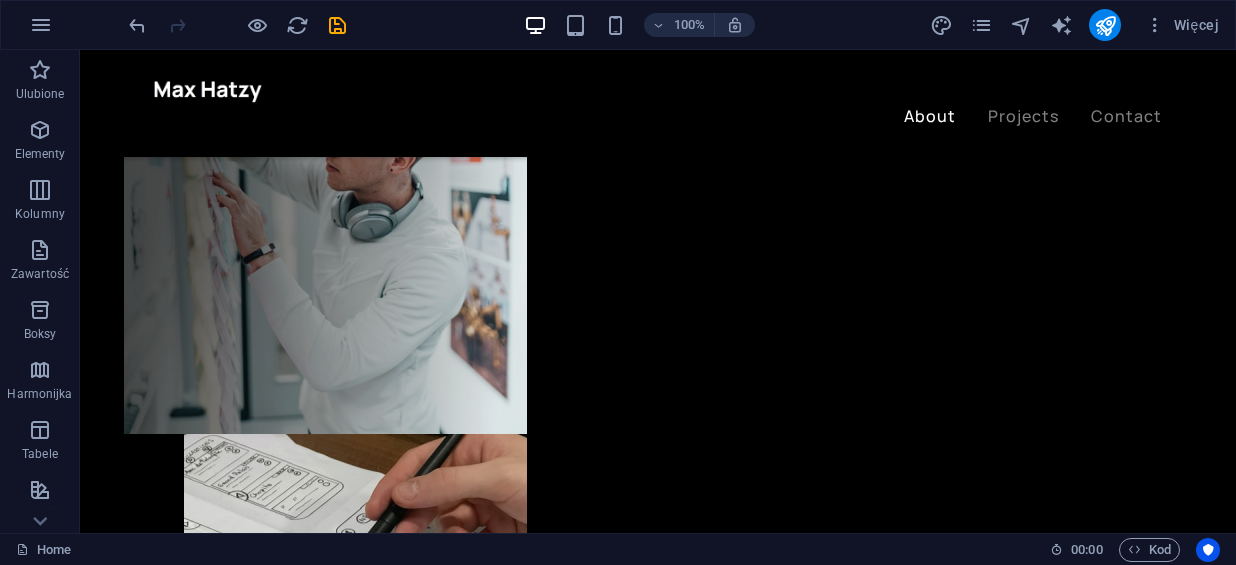 scroll, scrollTop: 803, scrollLeft: 0, axis: vertical 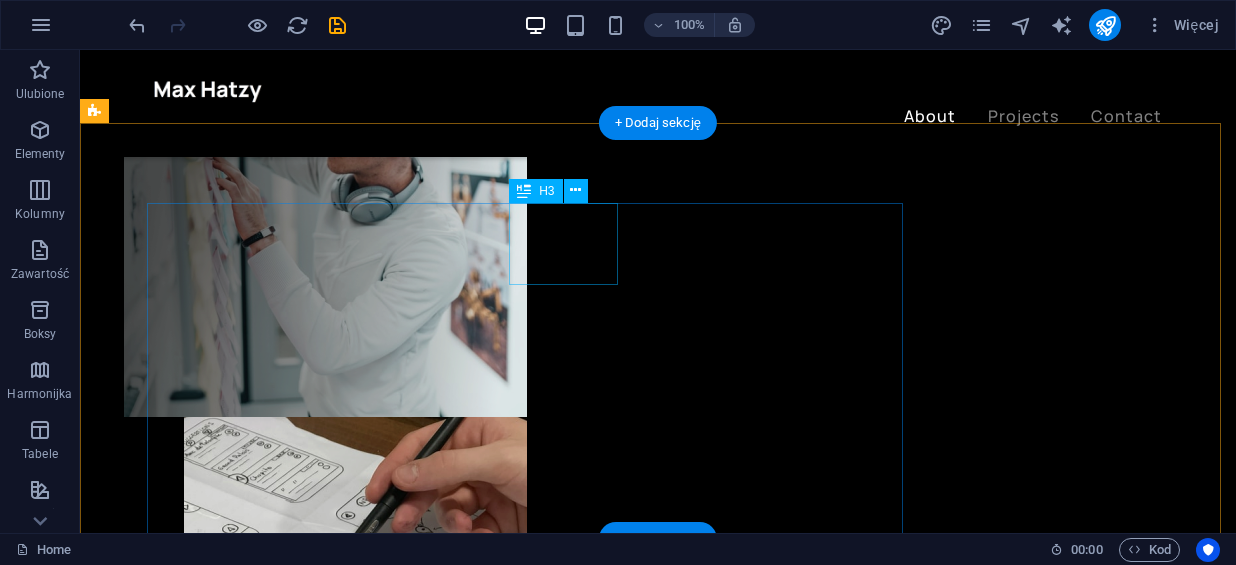 click on "logic" at bounding box center [600, 1333] 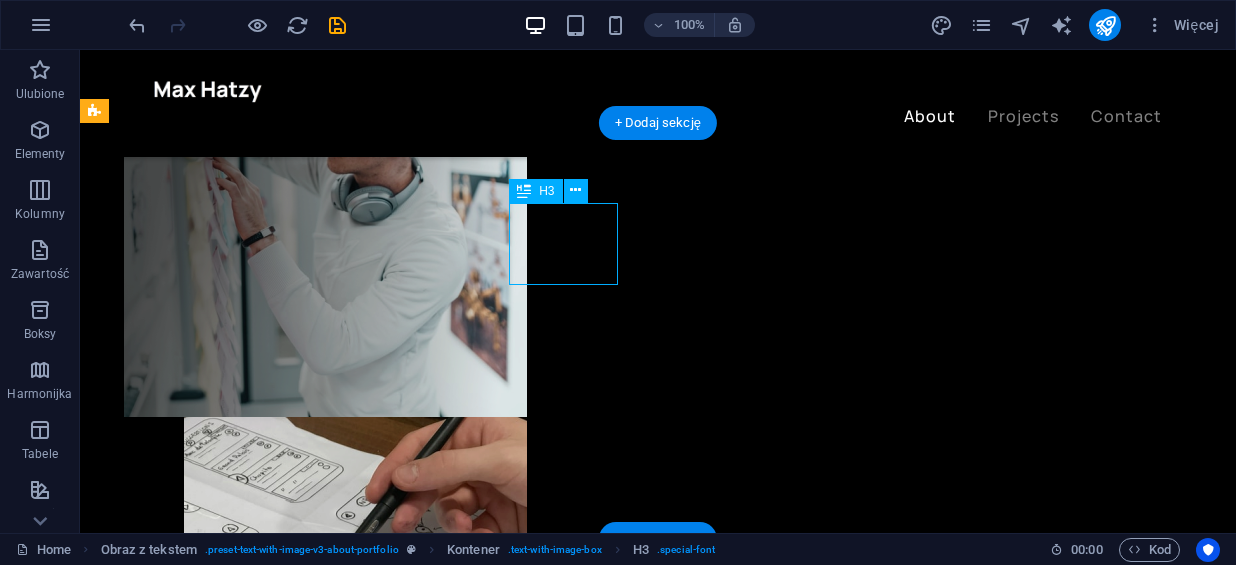 click on "logic" at bounding box center [600, 1333] 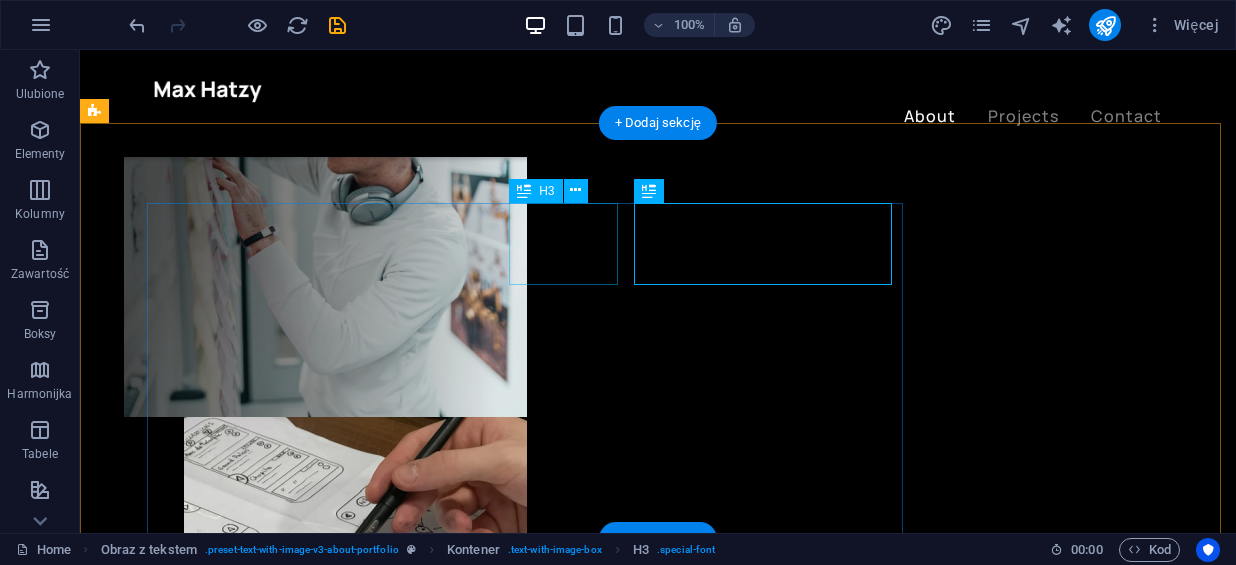 click on "logic" at bounding box center (600, 1333) 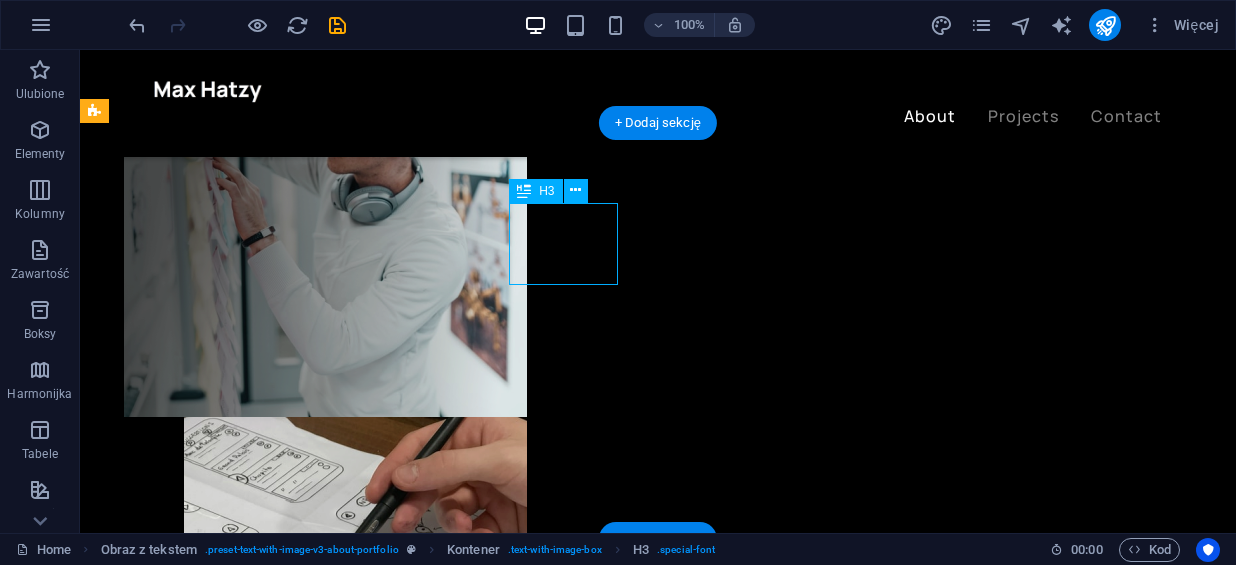 click on "logic" at bounding box center (600, 1333) 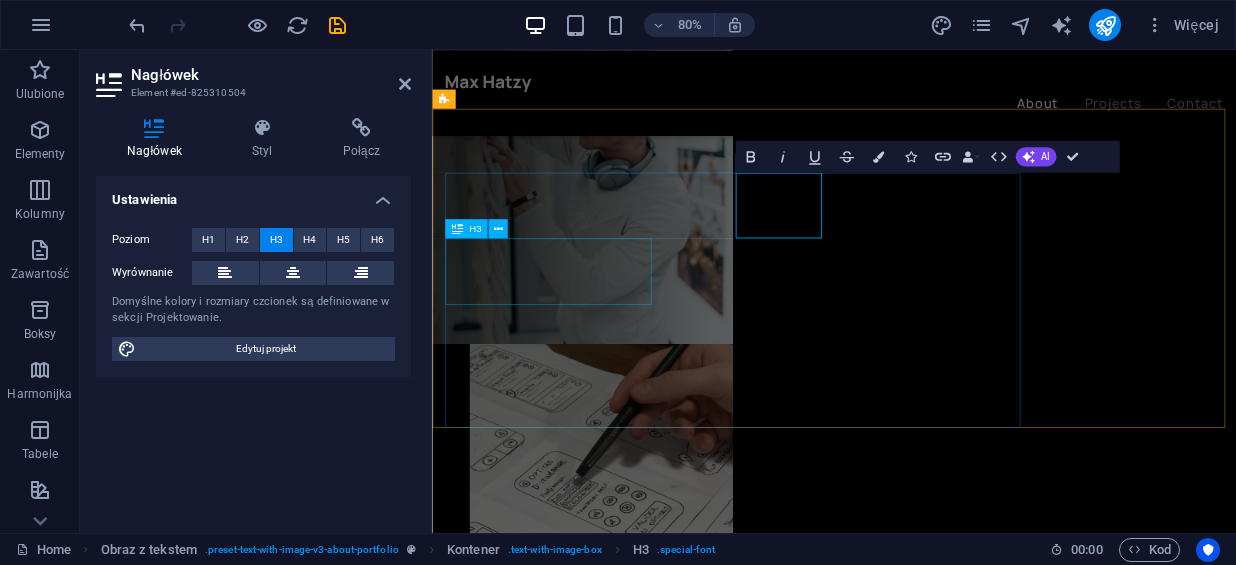 click on "consistency" at bounding box center [934, 1495] 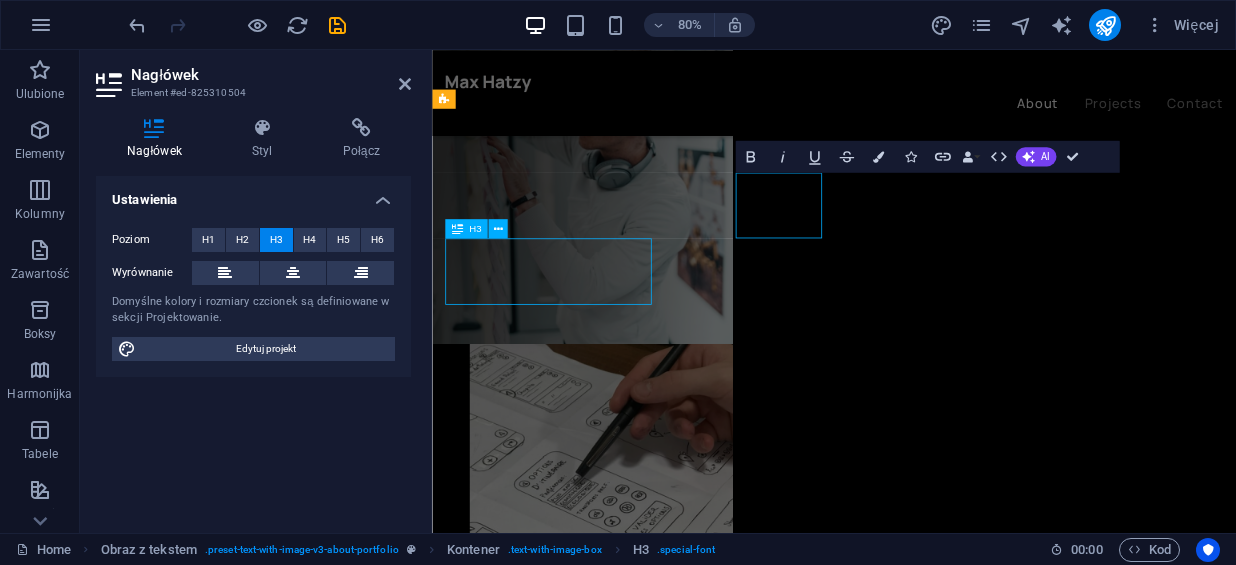 click on "consistency" at bounding box center (934, 1495) 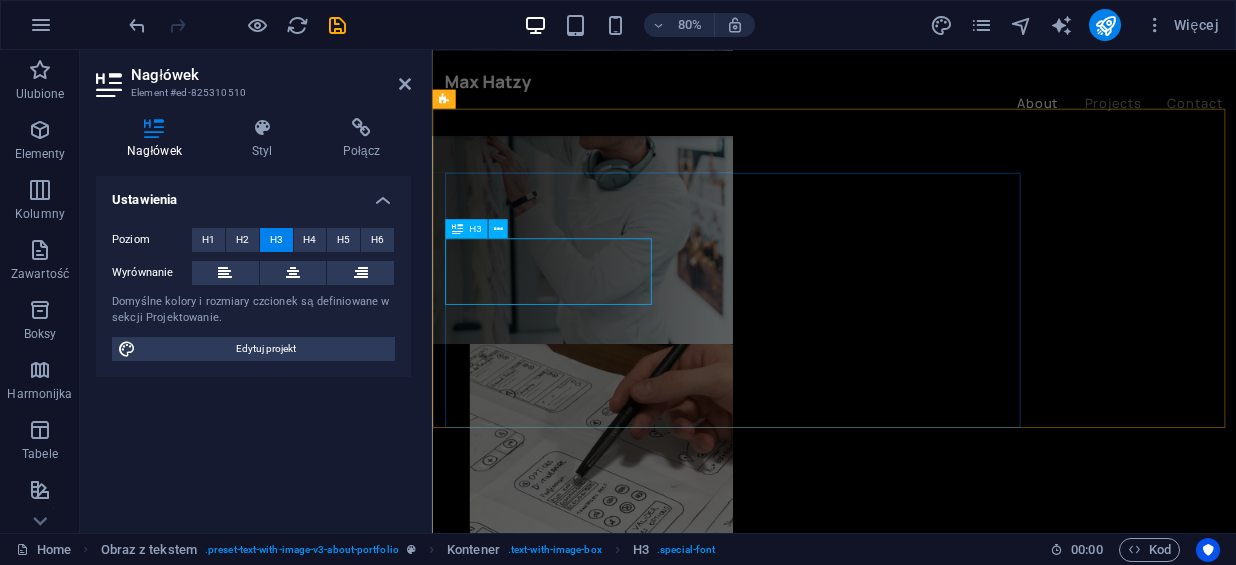 click on "Twoja Energia, logic , consistency  and  rationality ." at bounding box center (934, 1496) 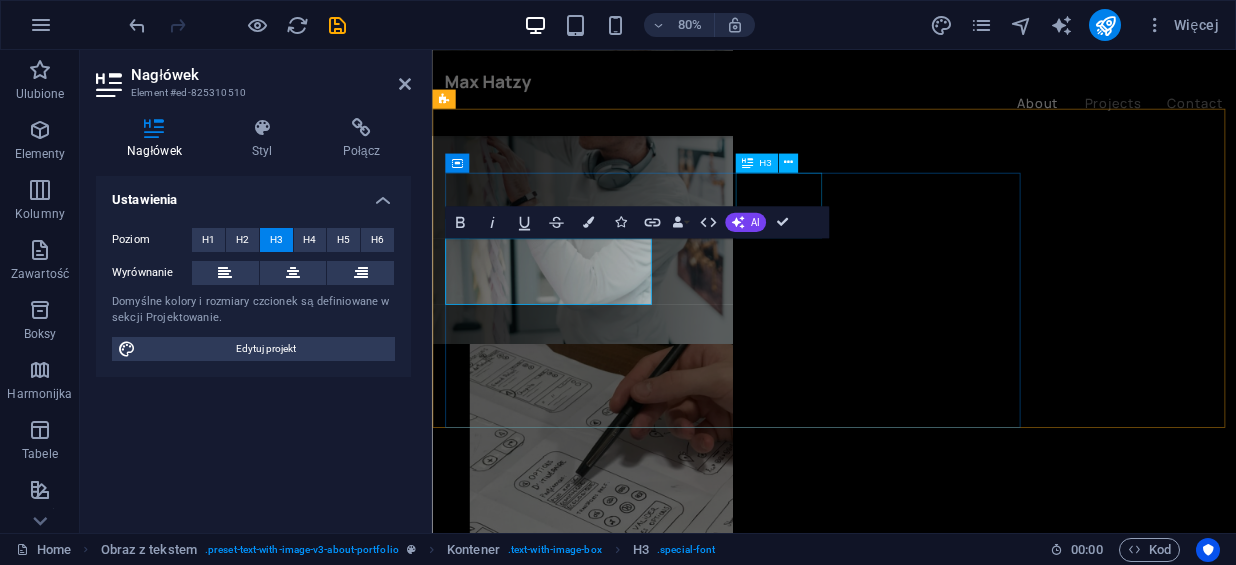 click on "logic" at bounding box center (934, 1333) 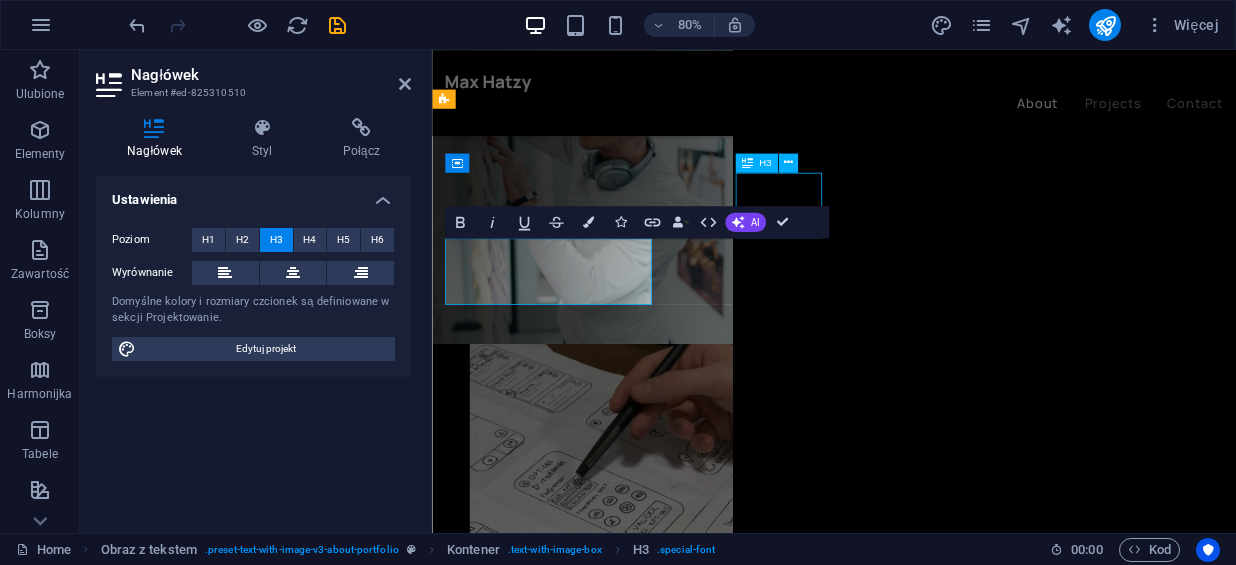 click on "logic" at bounding box center (934, 1333) 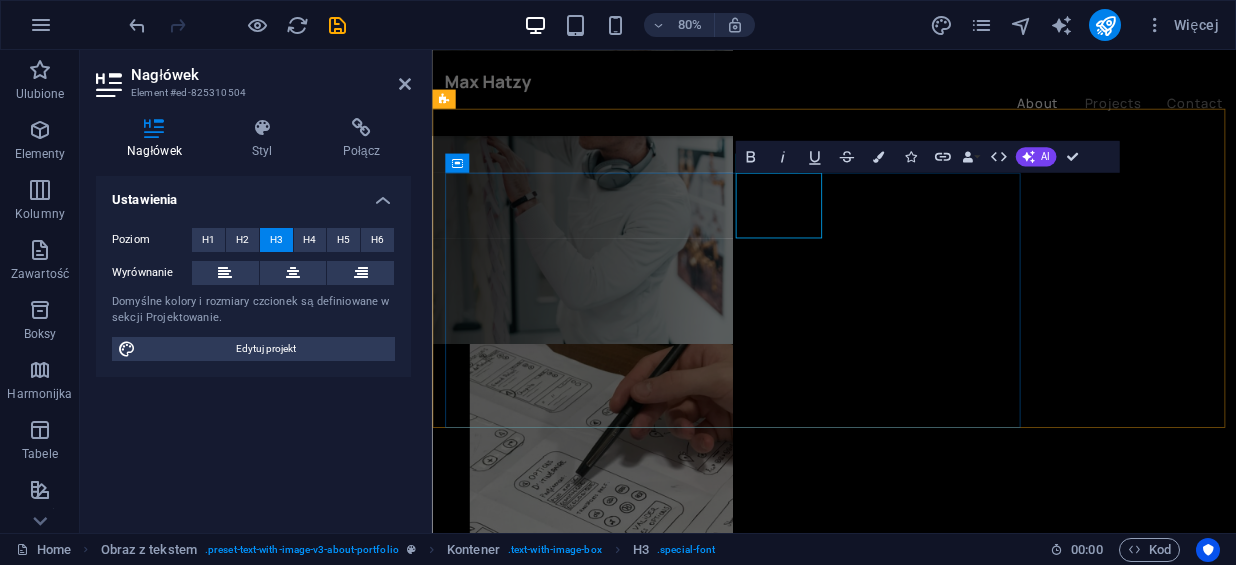 type 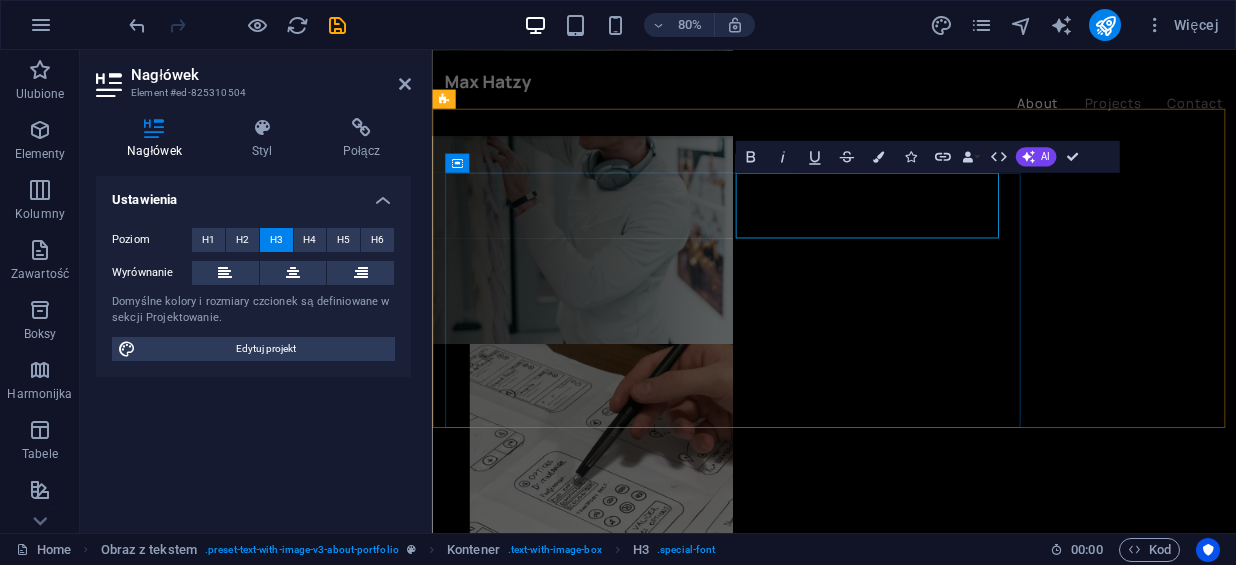 scroll, scrollTop: 883, scrollLeft: 0, axis: vertical 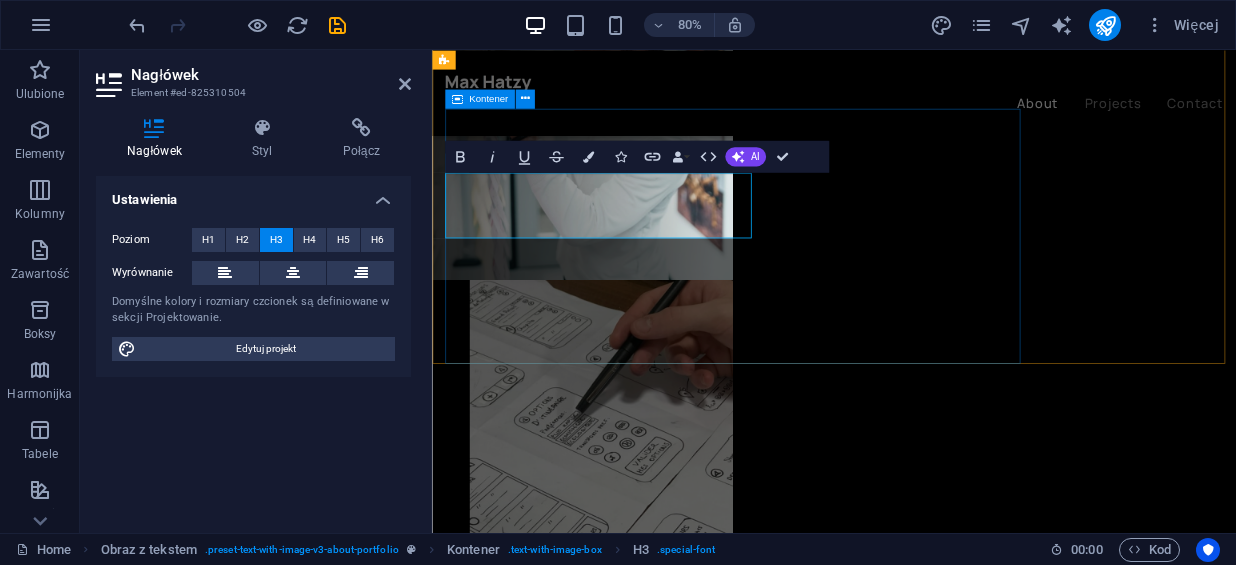 click on "Twoja Energia, w Twoich rękach , consistency  and  rationality ." at bounding box center (934, 1416) 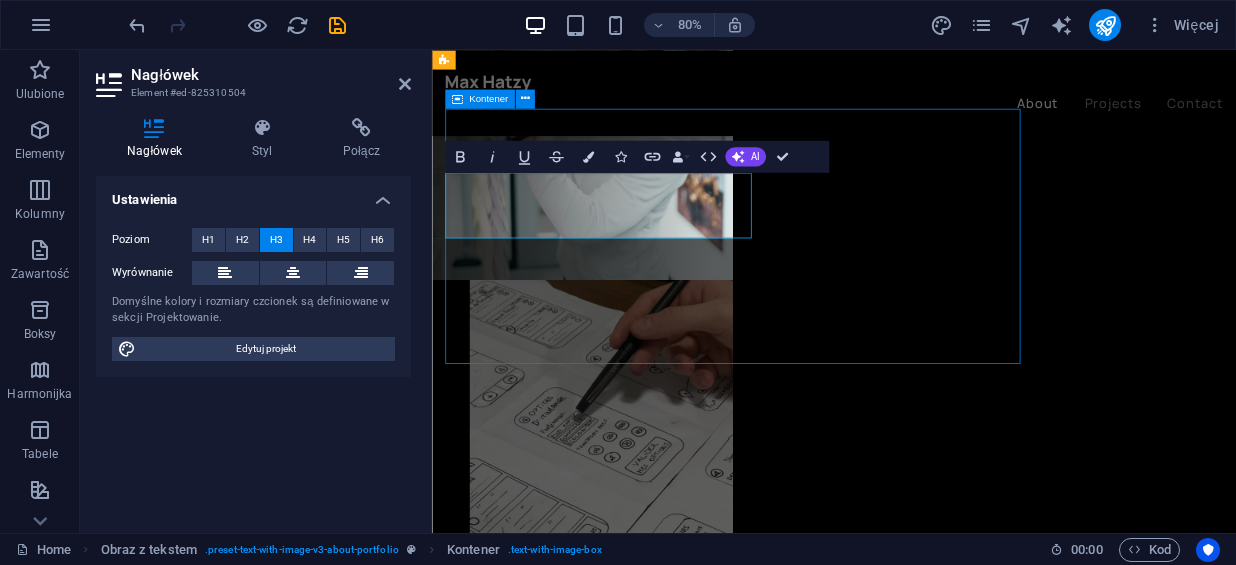 scroll, scrollTop: 803, scrollLeft: 0, axis: vertical 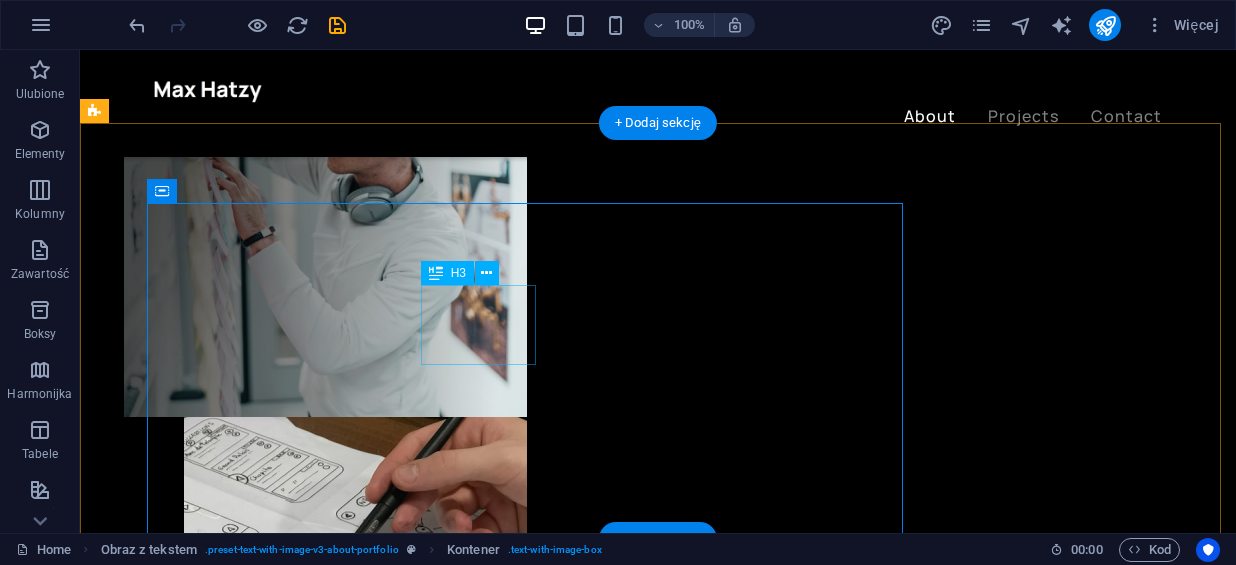 click on "and" at bounding box center (600, 1577) 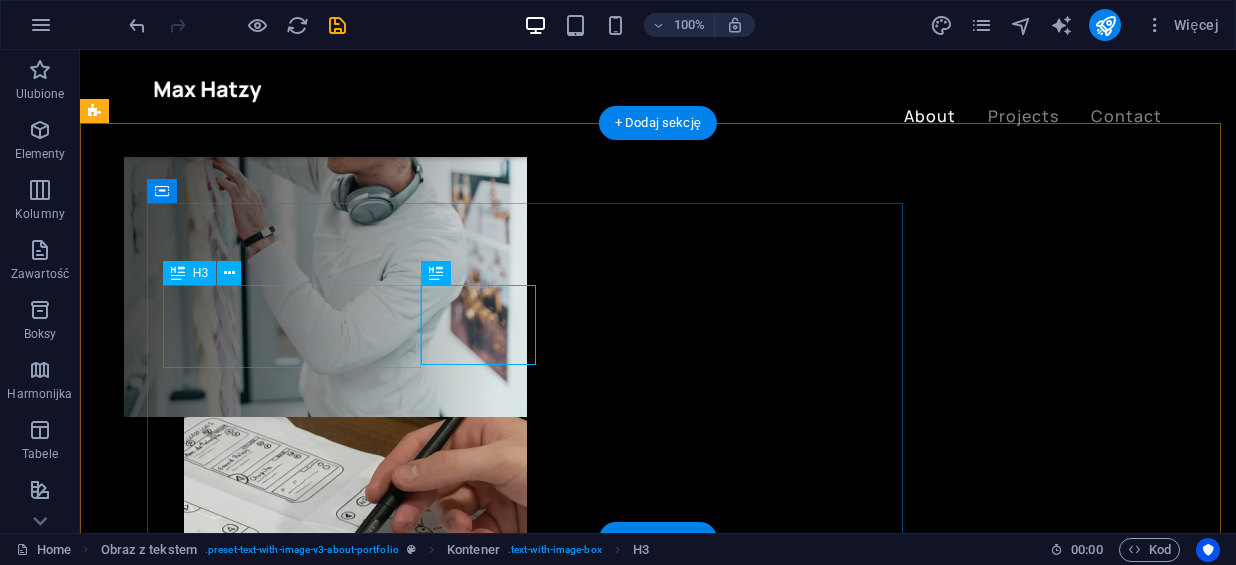 click on "consistency" at bounding box center (600, 1495) 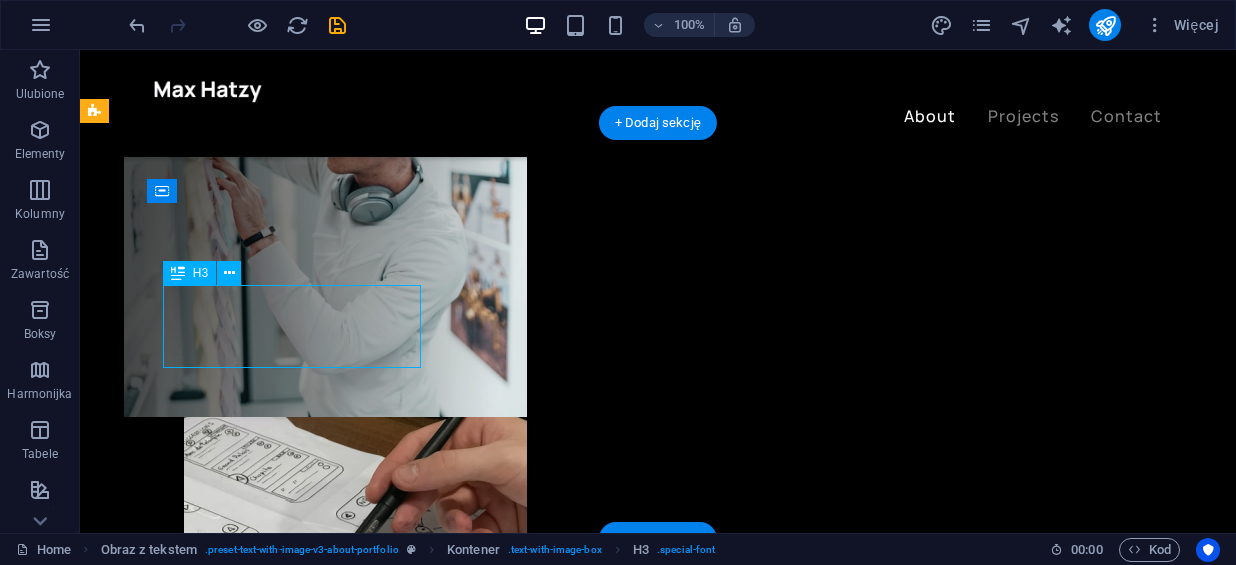click on "consistency" at bounding box center [600, 1495] 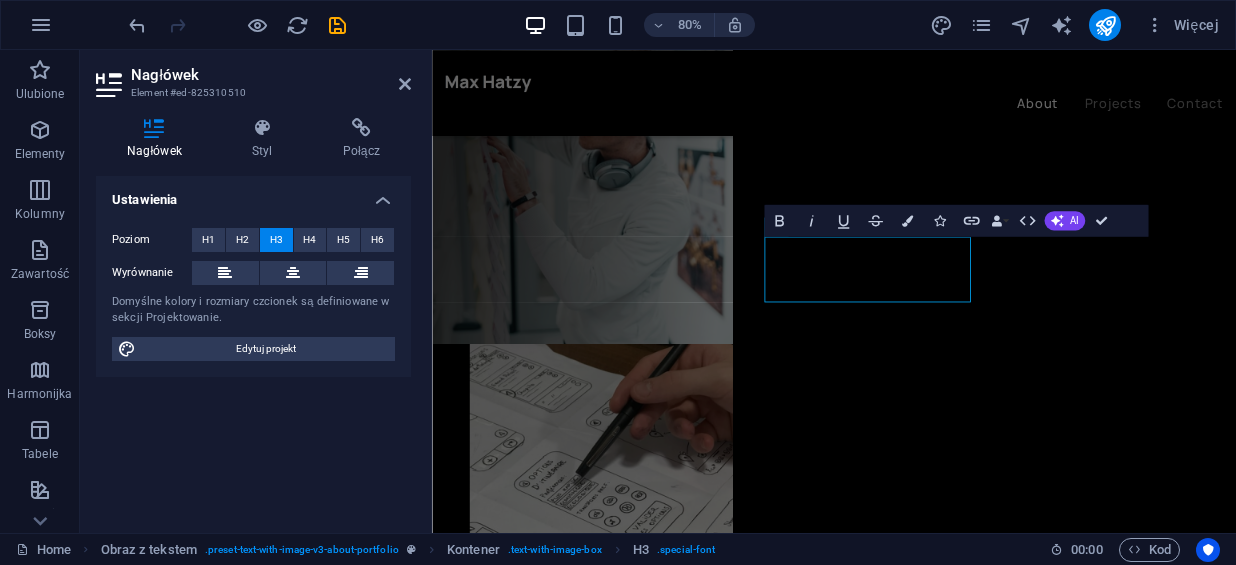 click on "Edytuj projekt" at bounding box center [265, 349] 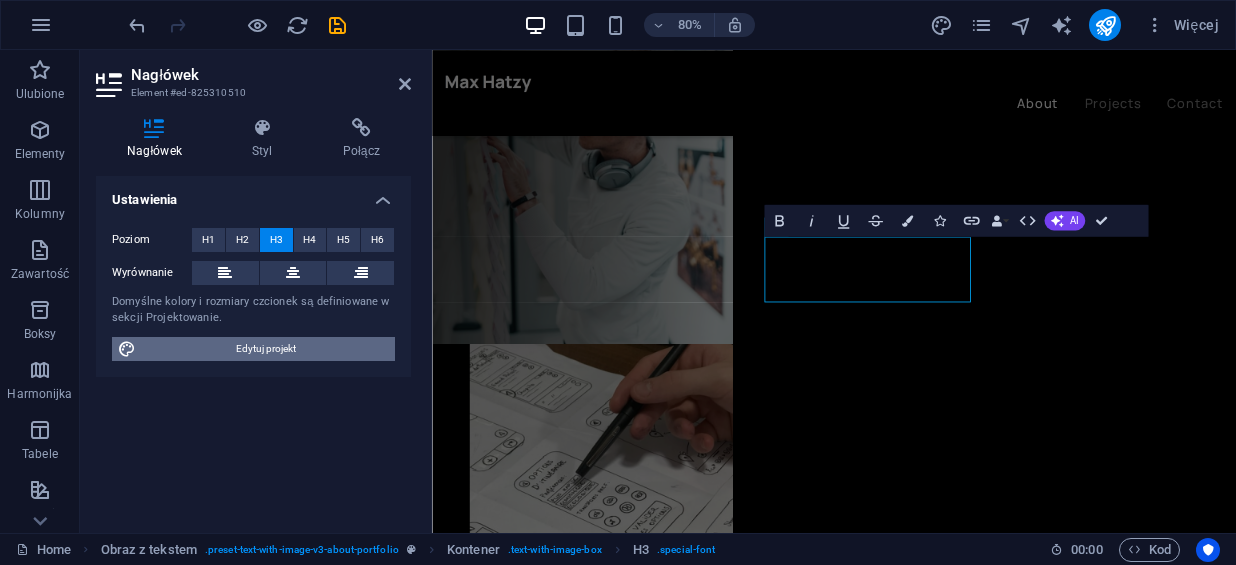 select on "ease-in-out" 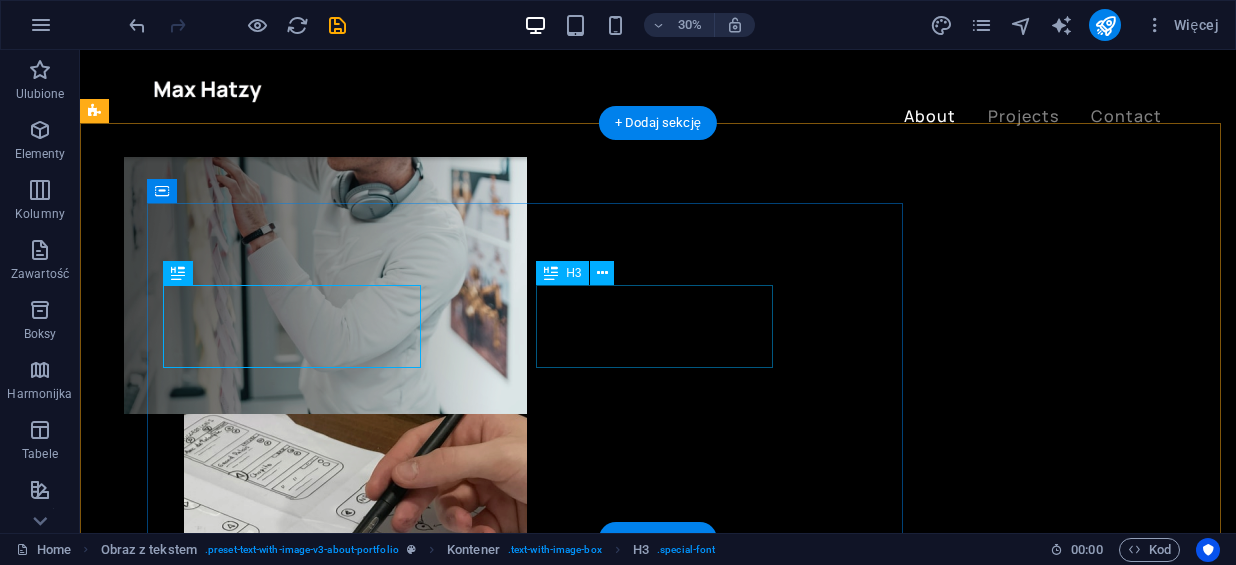 scroll, scrollTop: 803, scrollLeft: 0, axis: vertical 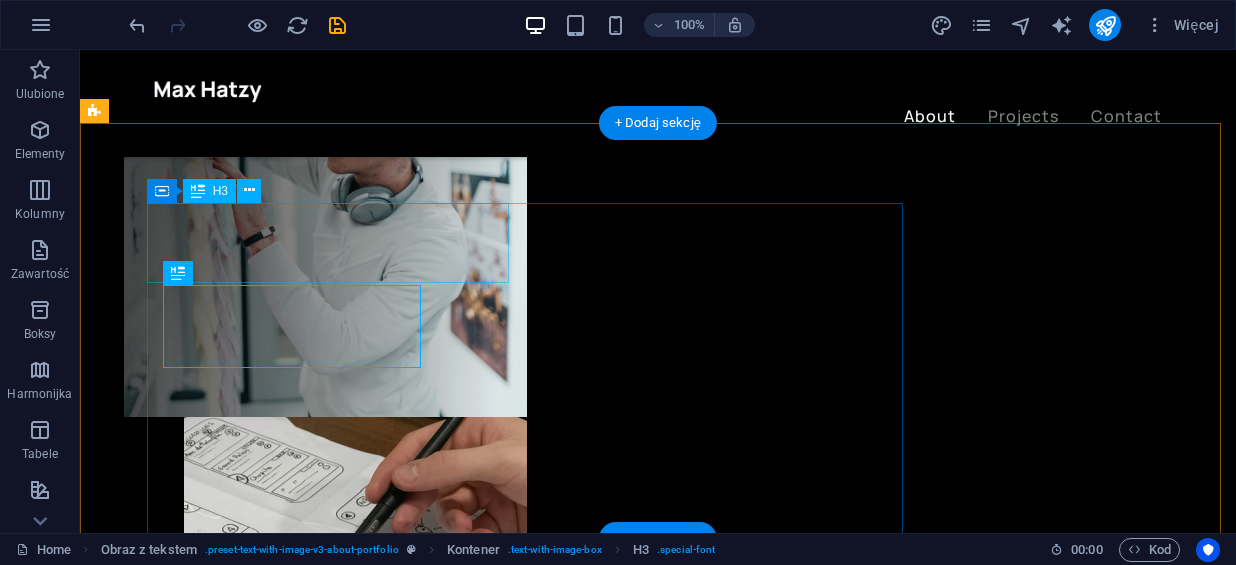 click on "Twoja Energia," at bounding box center (600, 1252) 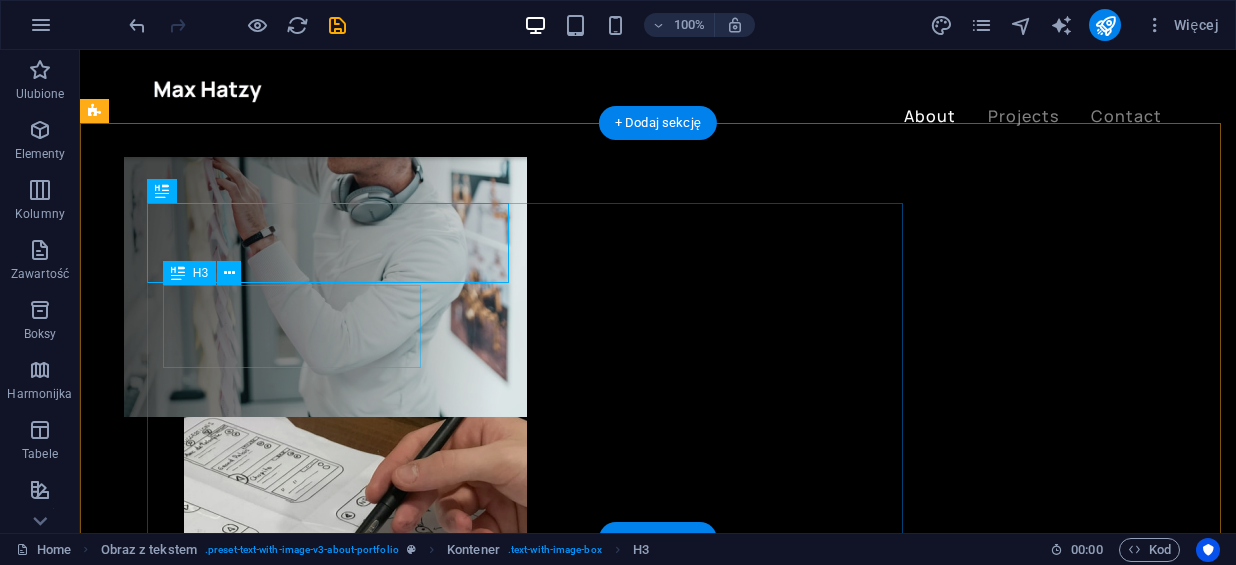 click on "consistency" at bounding box center [600, 1495] 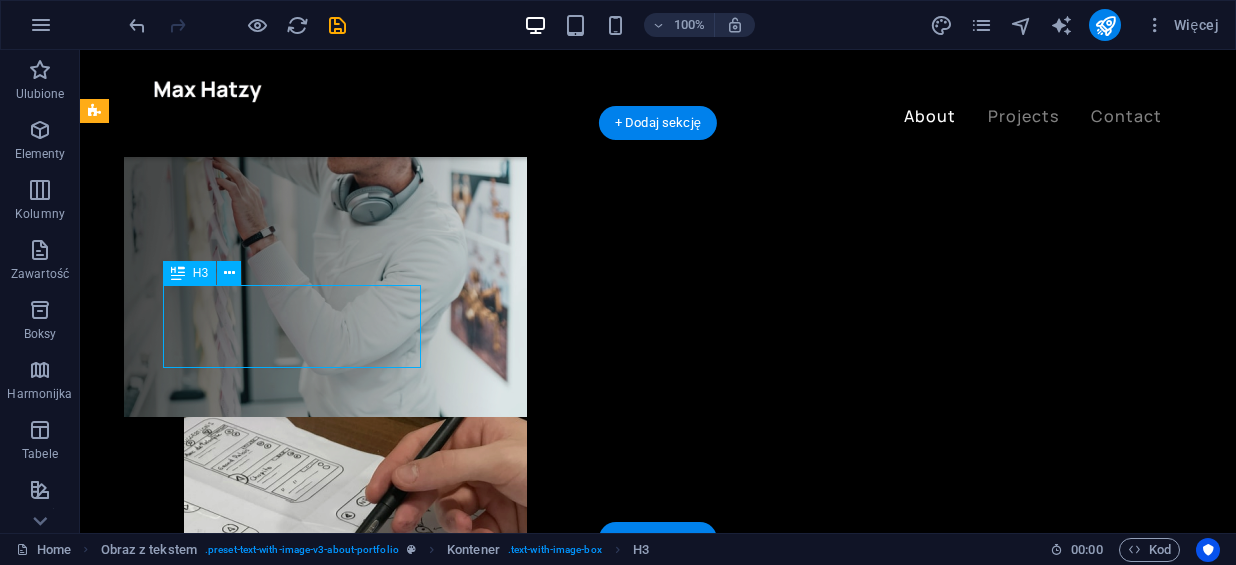 click on "consistency" at bounding box center (600, 1495) 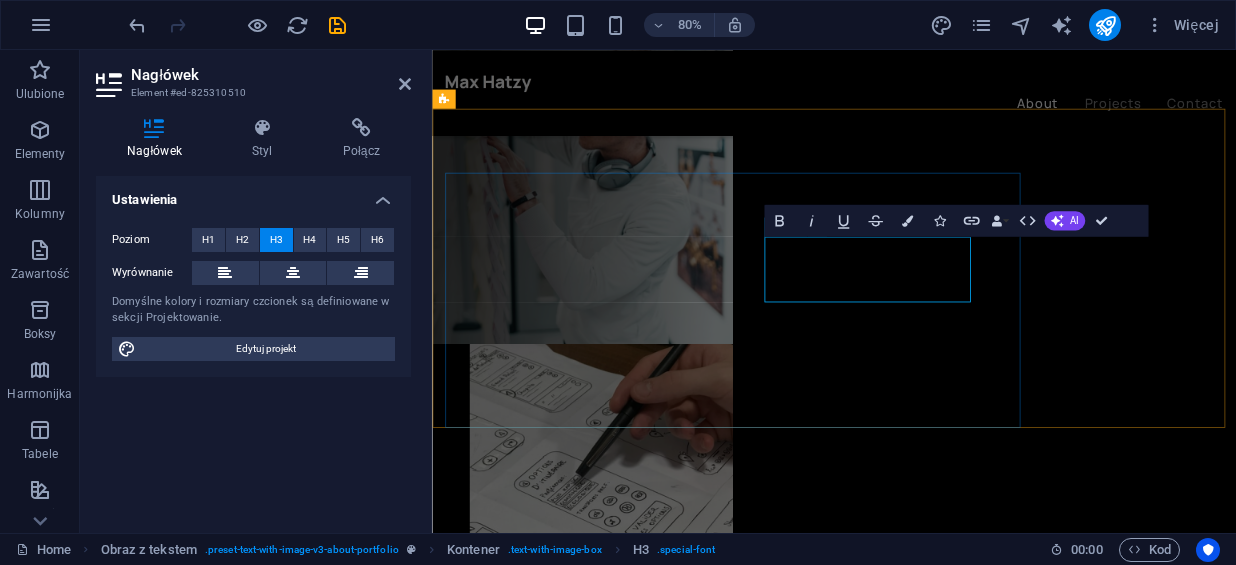 click on "consistency" at bounding box center (934, 1495) 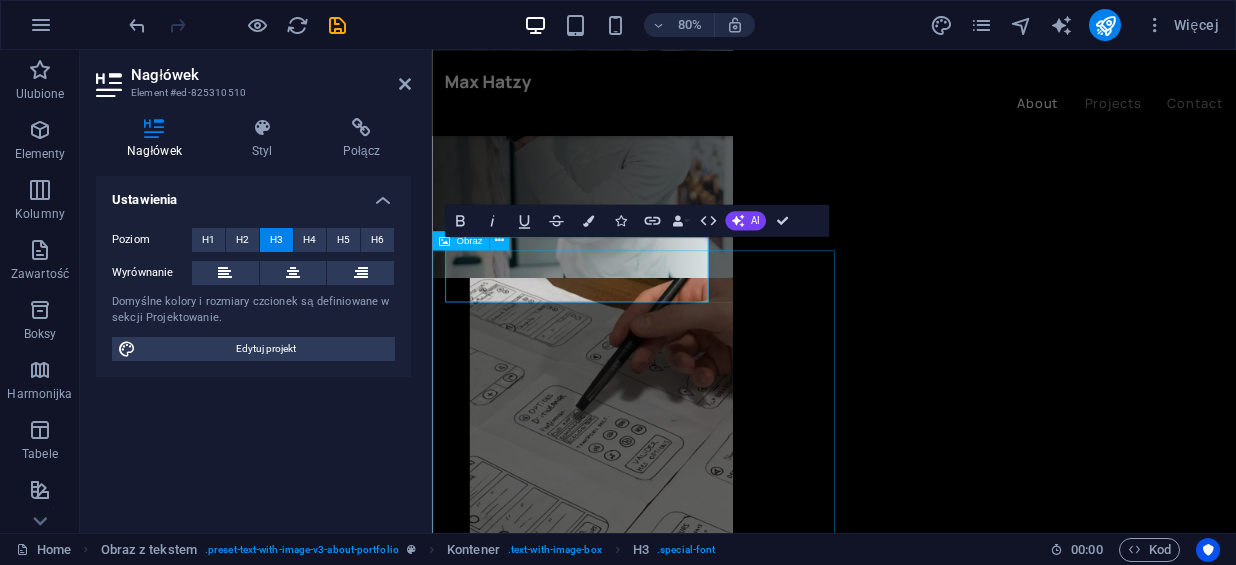 scroll, scrollTop: 803, scrollLeft: 0, axis: vertical 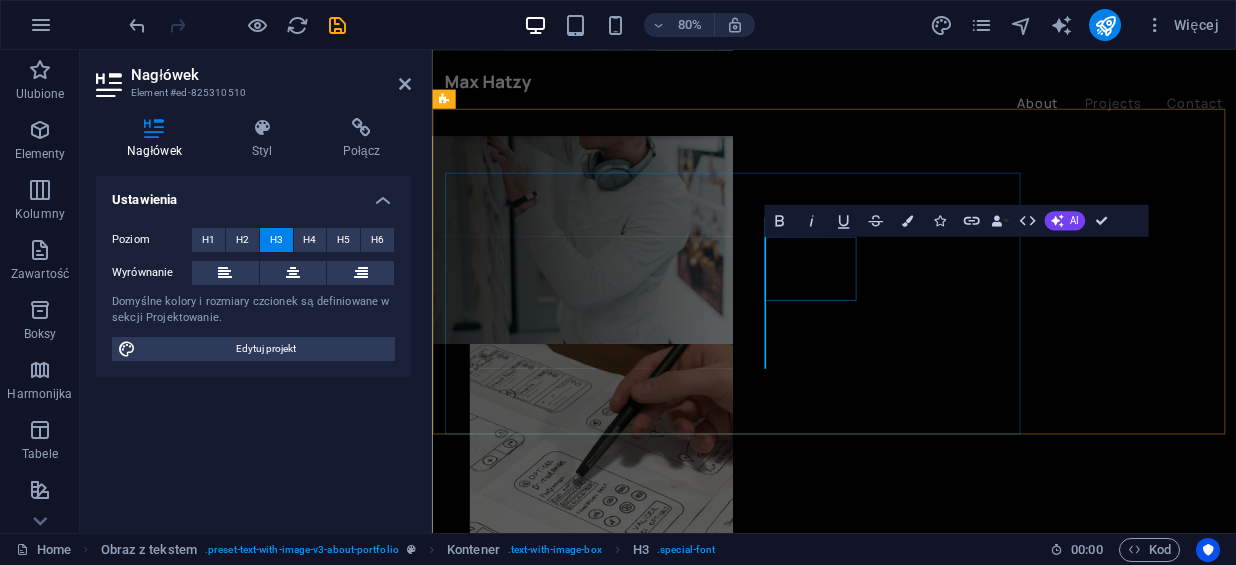 click on "and" at bounding box center [934, 1659] 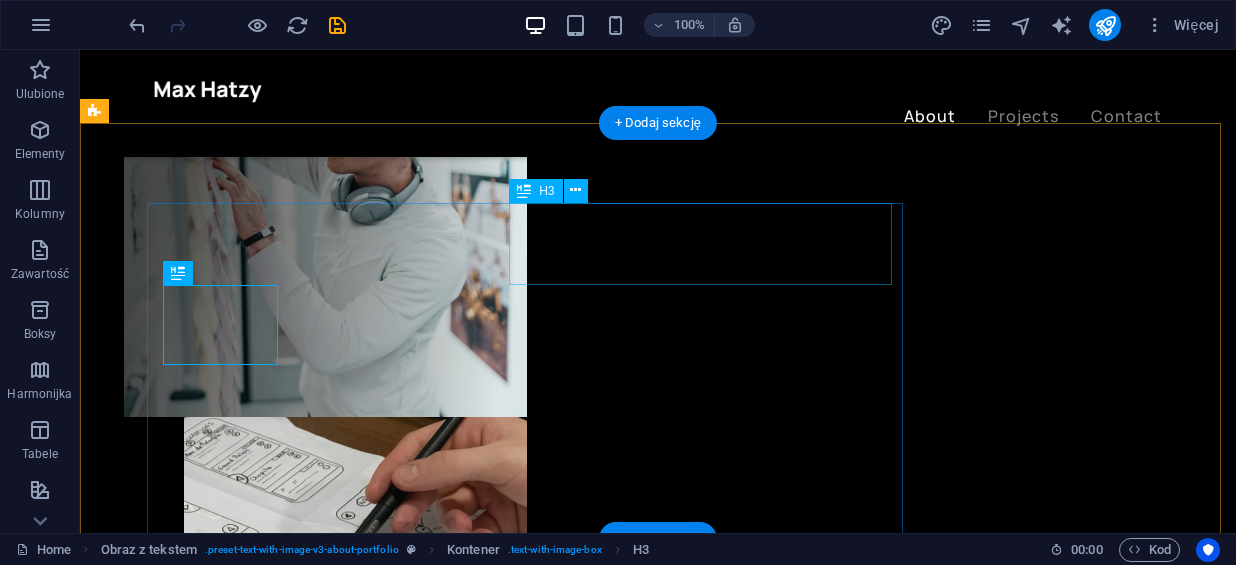 click on "w Twoich rękach" at bounding box center [600, 1333] 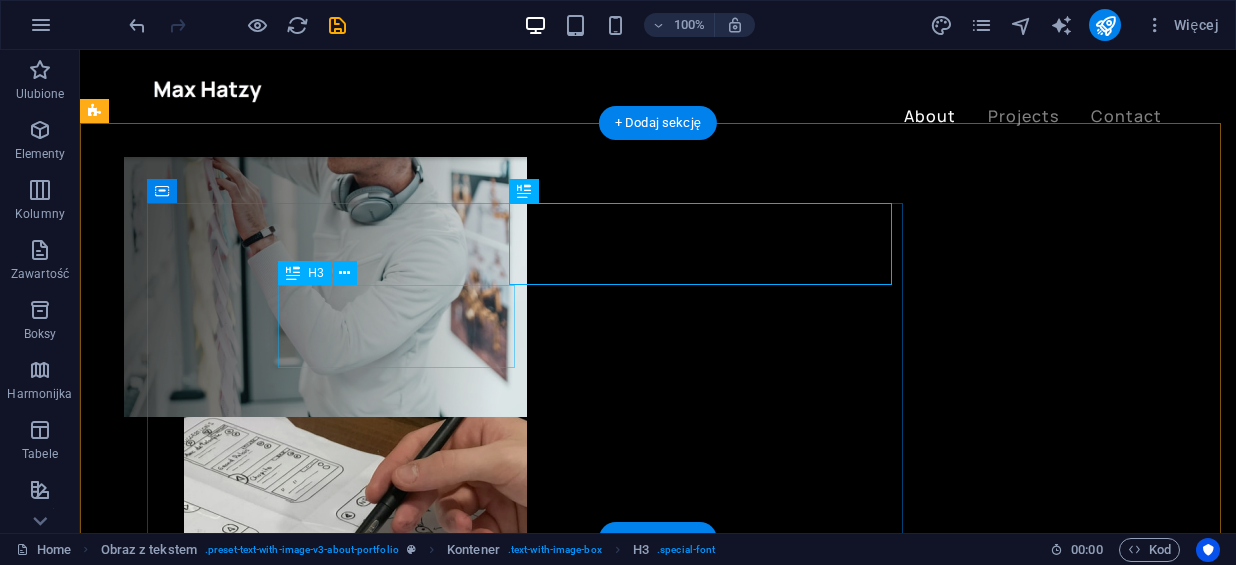 click on "rationality" at bounding box center [600, 1575] 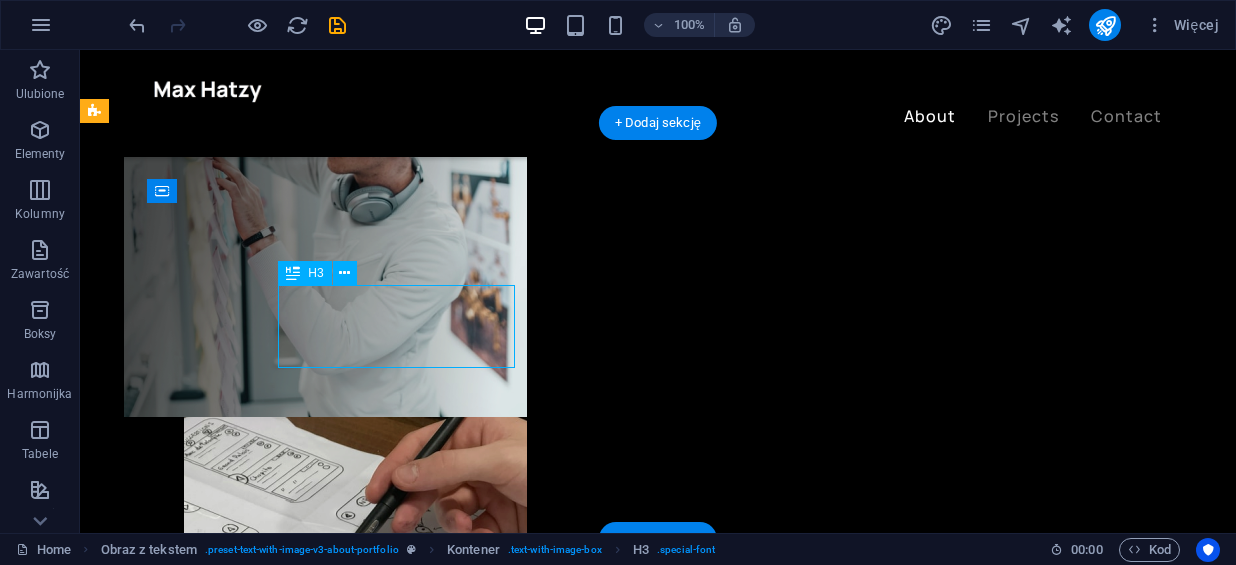 click on "rationality" at bounding box center (600, 1575) 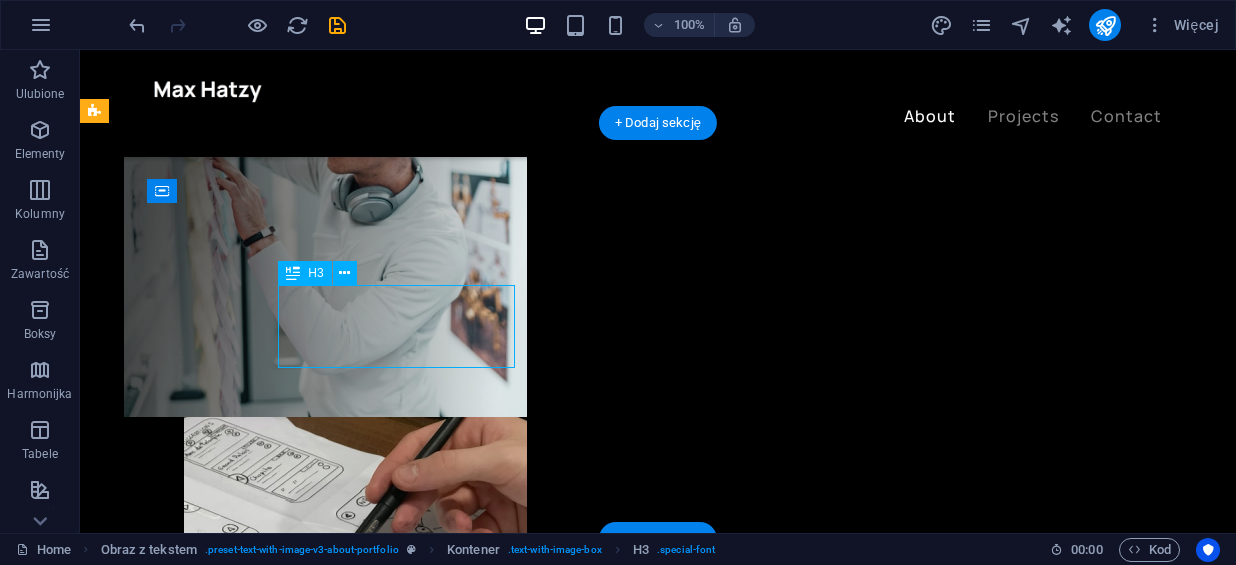 click at bounding box center [369, 3298] 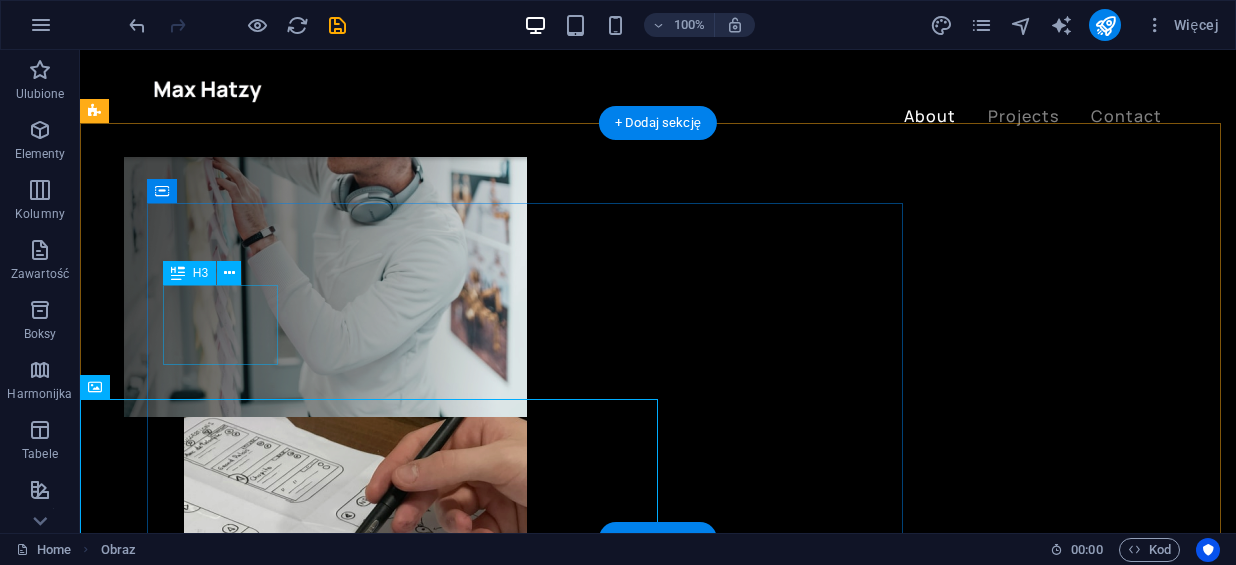 click on "and" at bounding box center [600, 1494] 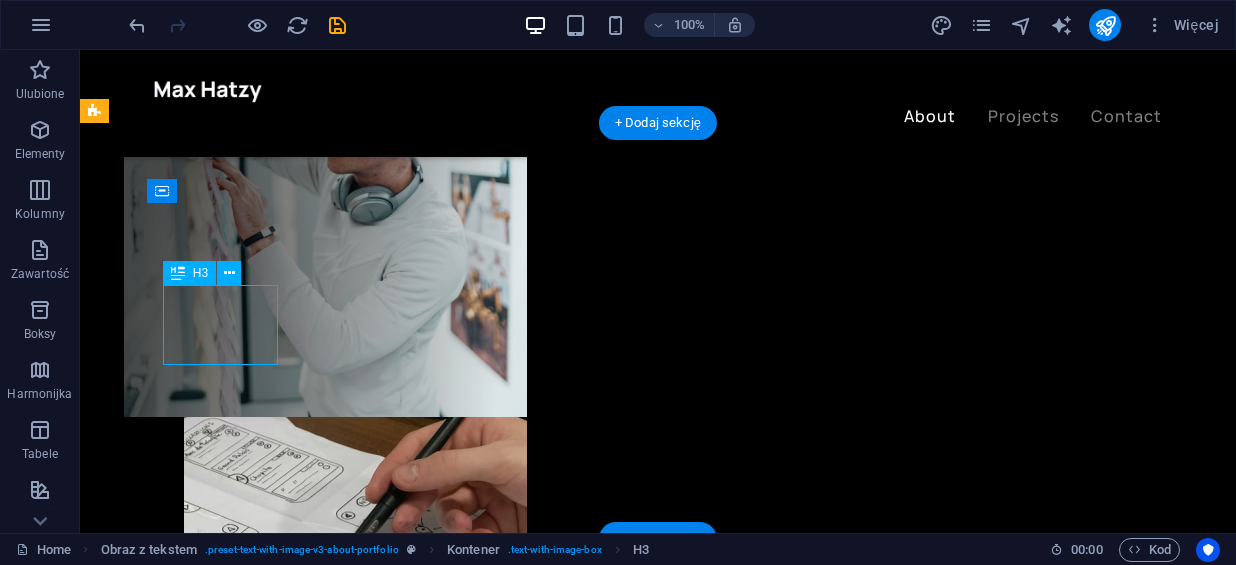 click on "and" at bounding box center (600, 1494) 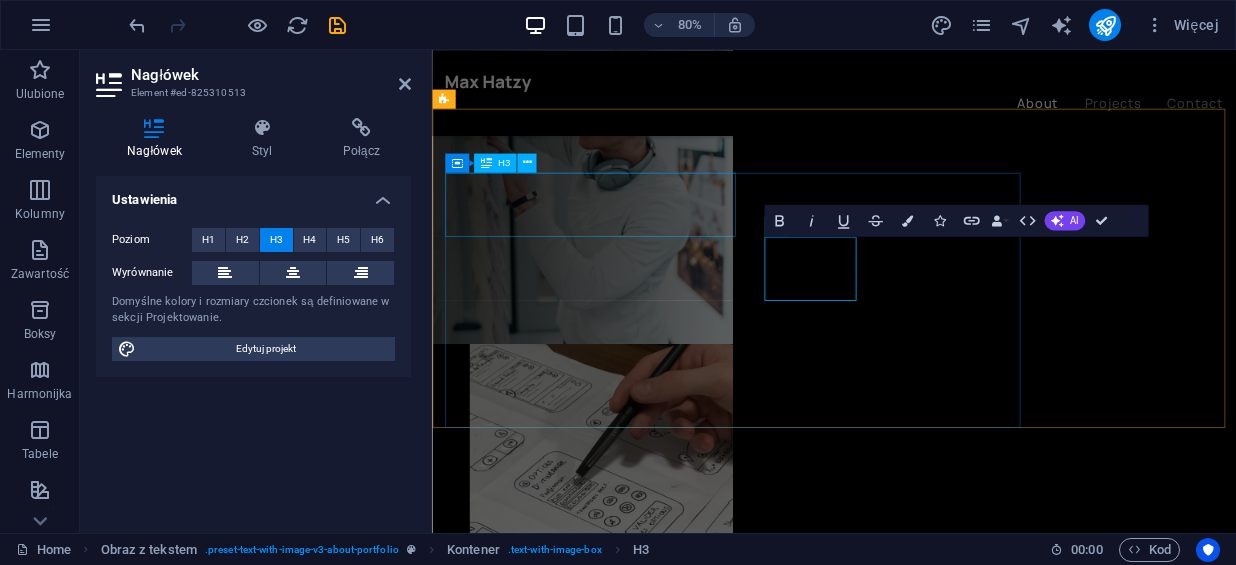 type 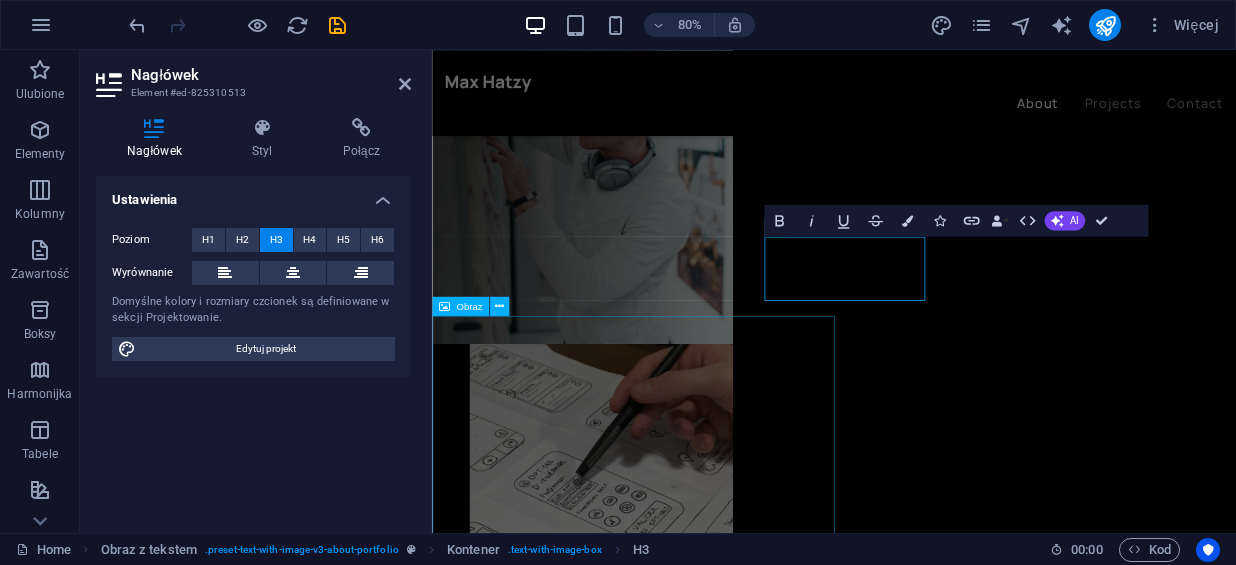 click at bounding box center [683, 3097] 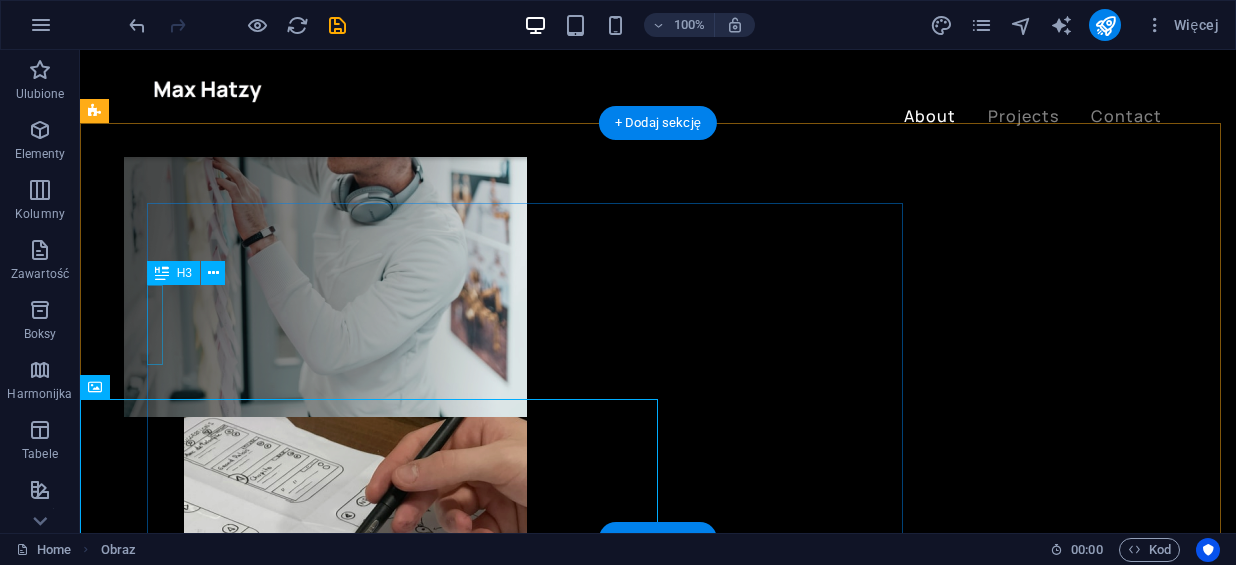 click on "," at bounding box center [600, 1414] 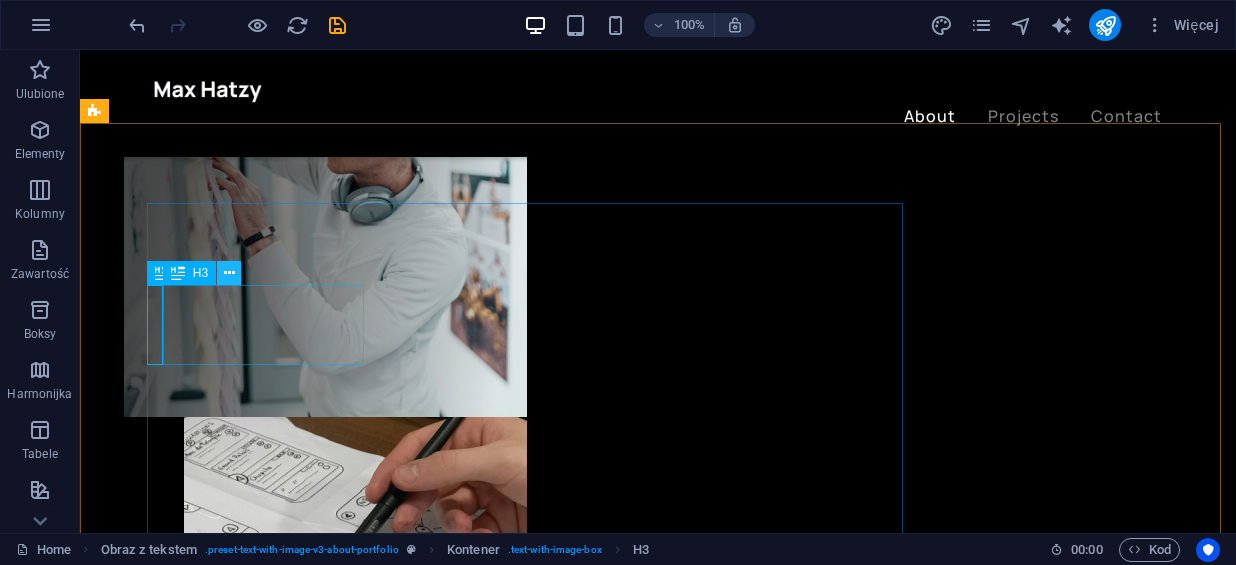 click at bounding box center [229, 273] 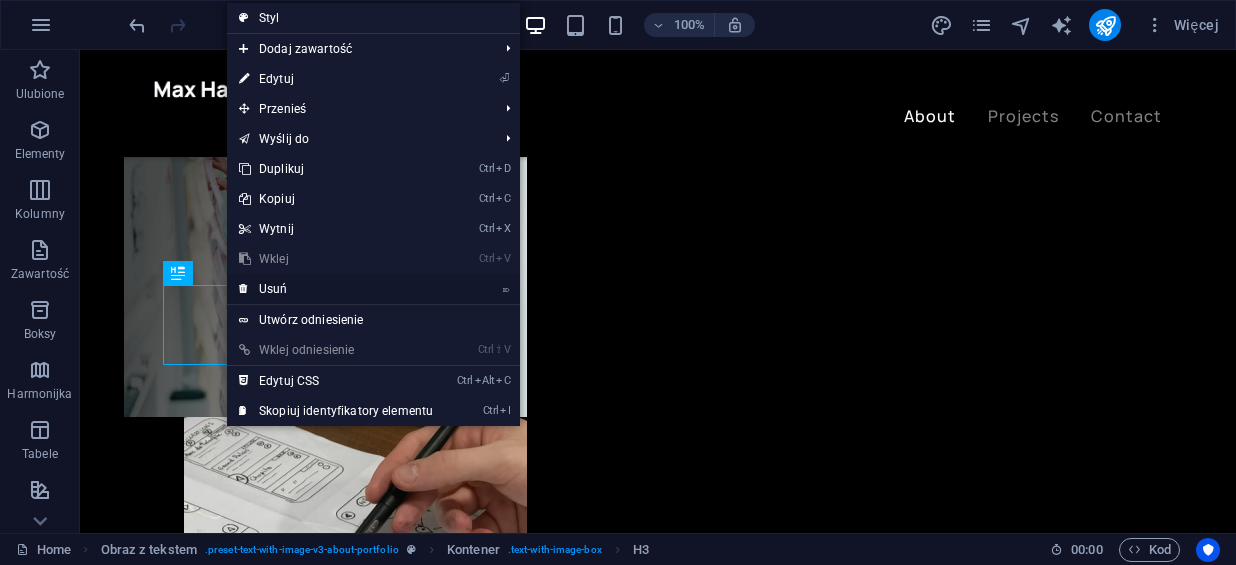 click on "⌦  Usuń" at bounding box center (336, 289) 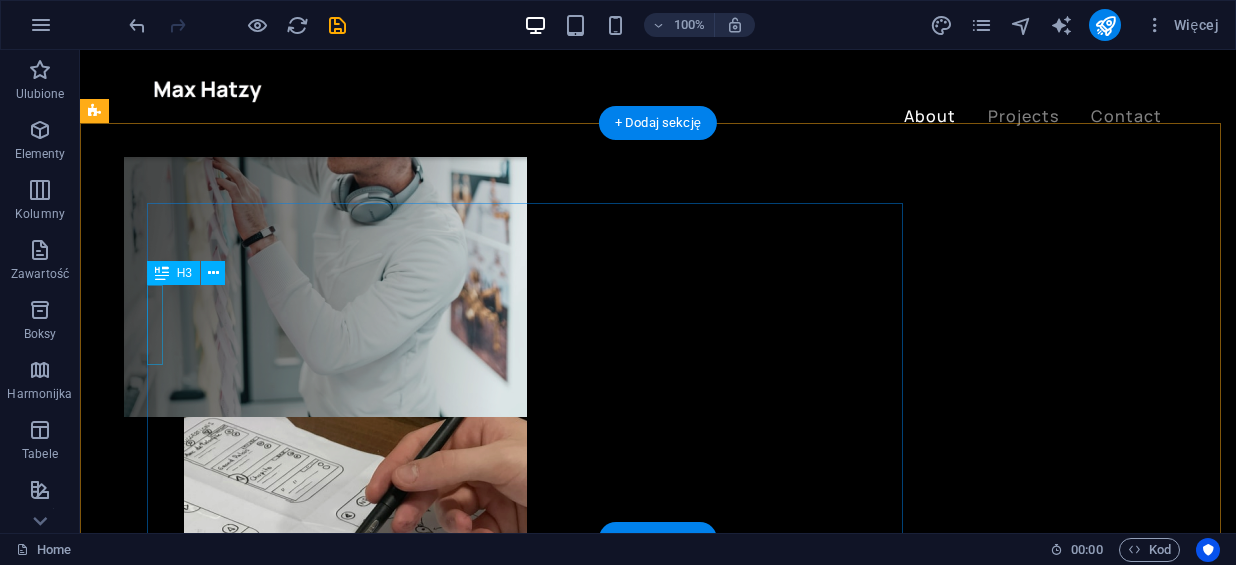 click on "," at bounding box center [600, 1414] 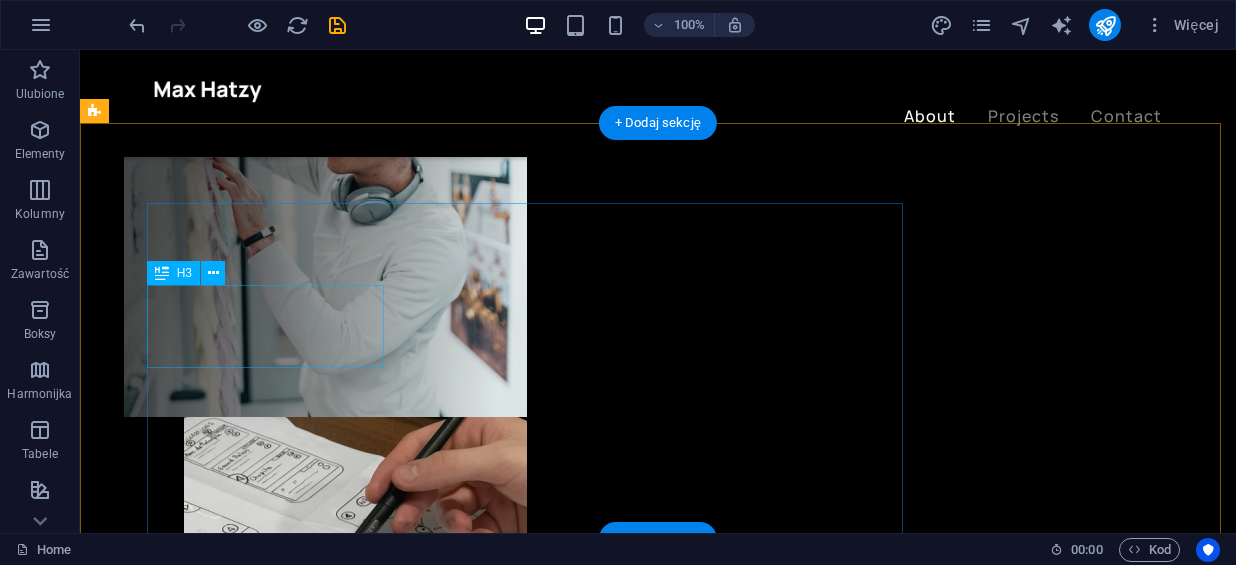 click on "rationality" at bounding box center (600, 1415) 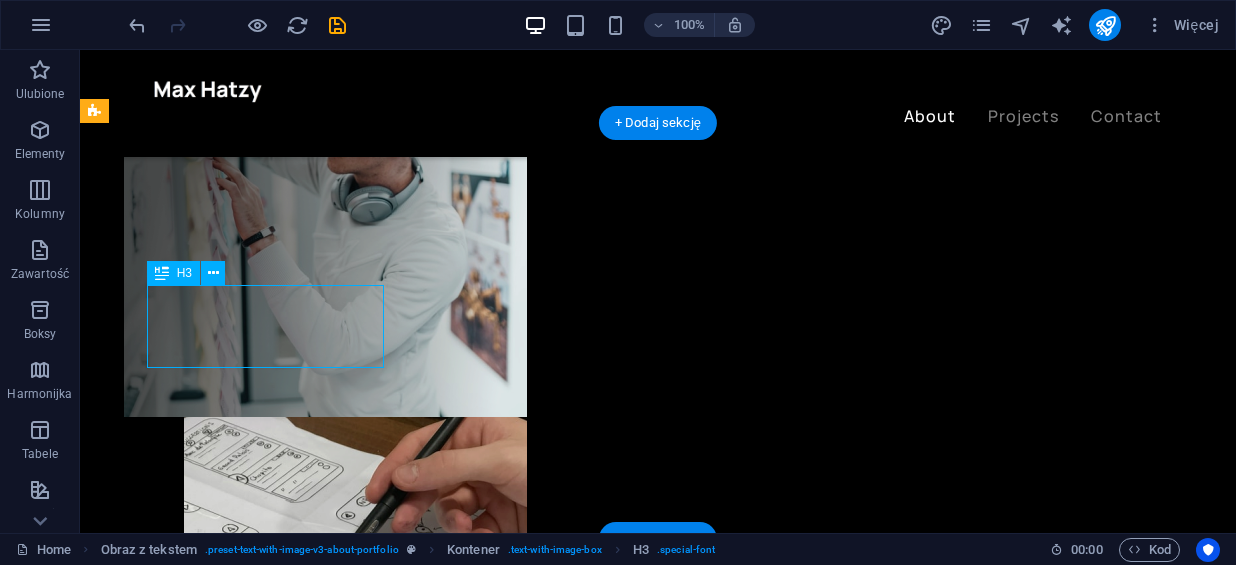 click on "rationality" at bounding box center (600, 1415) 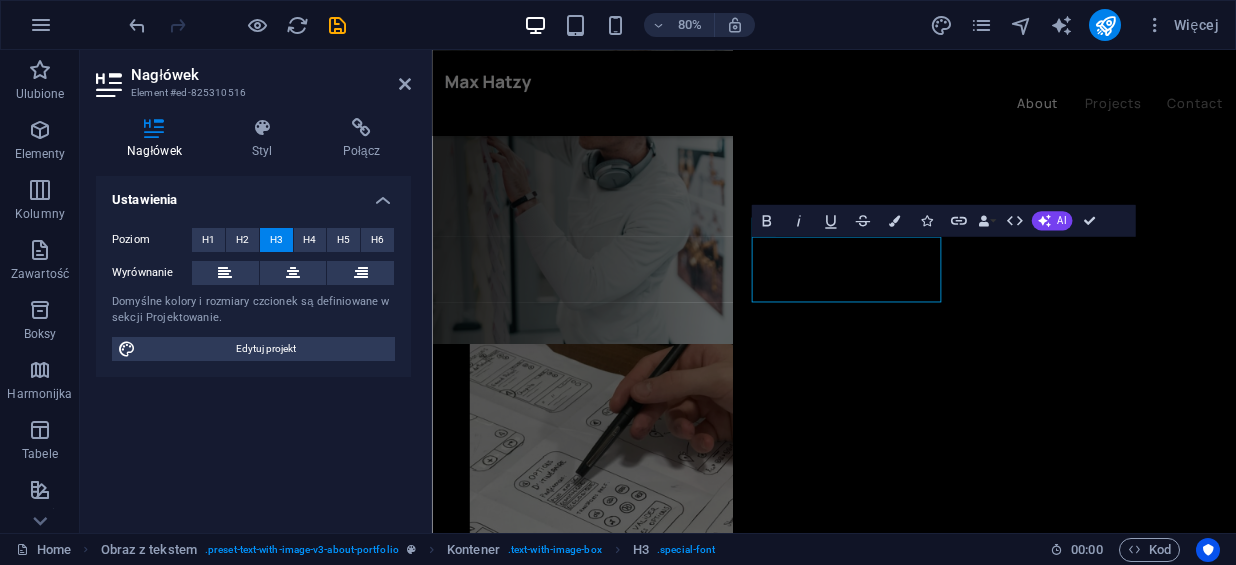 type 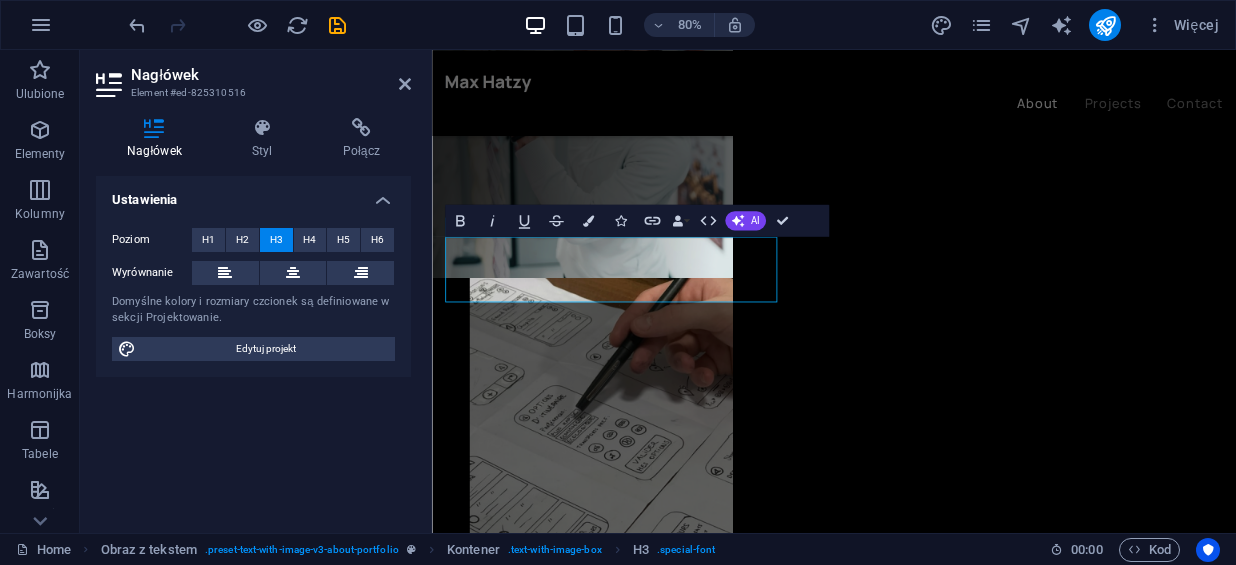 scroll, scrollTop: 803, scrollLeft: 0, axis: vertical 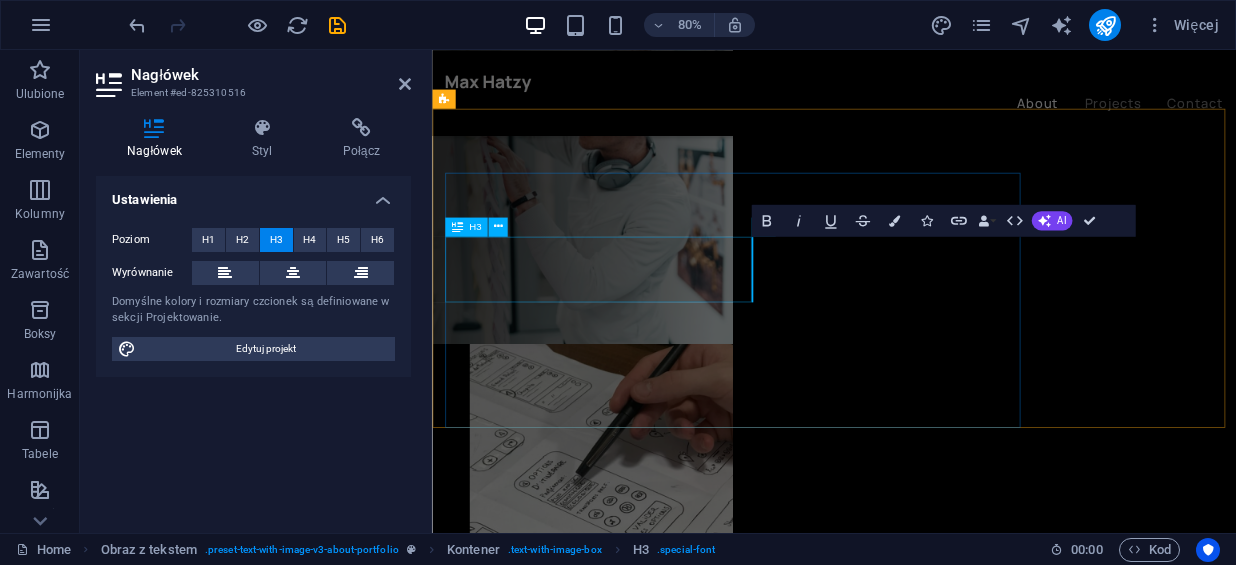 click on "w Twoich rękach" at bounding box center [934, 1333] 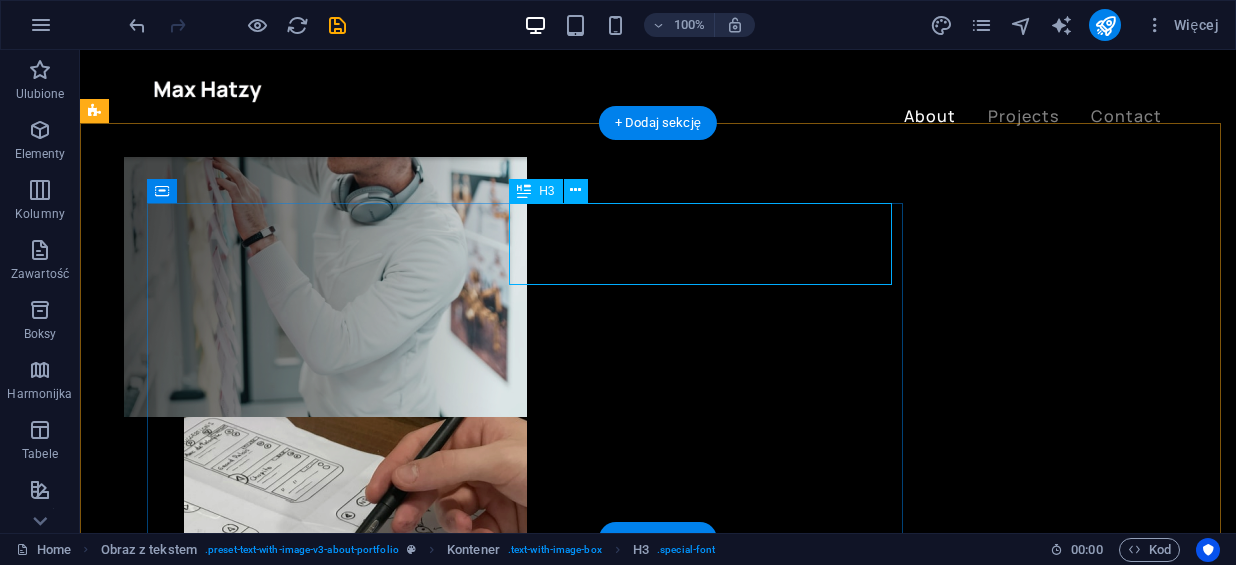 click on "w Twoich rękach" at bounding box center [600, 1333] 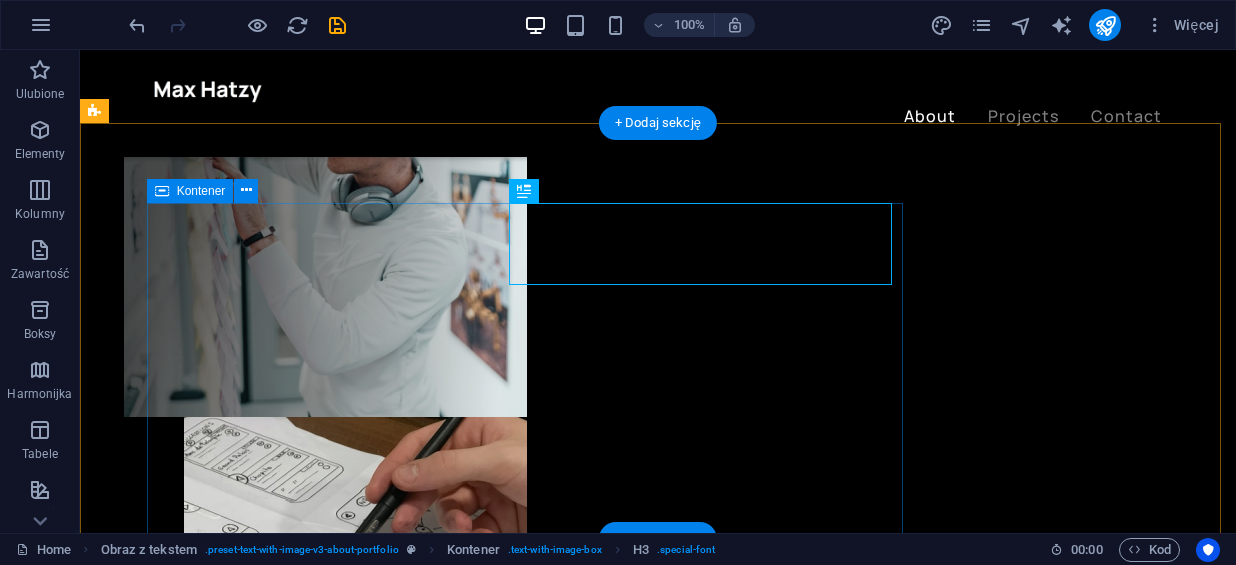 click on "Twoja Energia, w Twoich rękach ." at bounding box center (600, 1333) 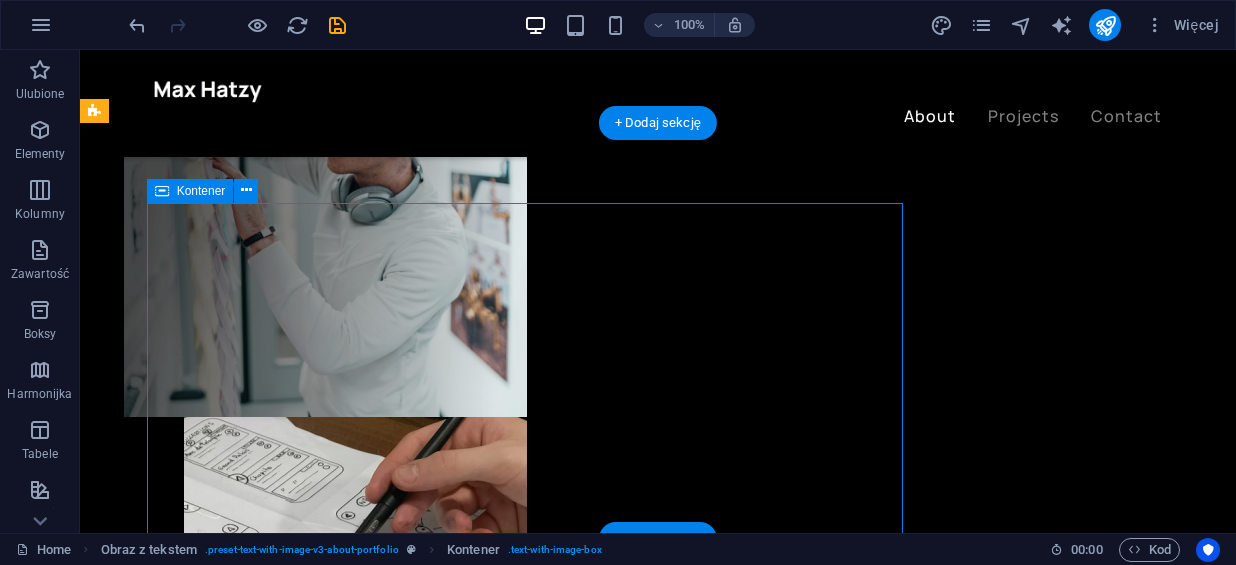 click on "Twoja Energia, w Twoich rękach ." at bounding box center [600, 1333] 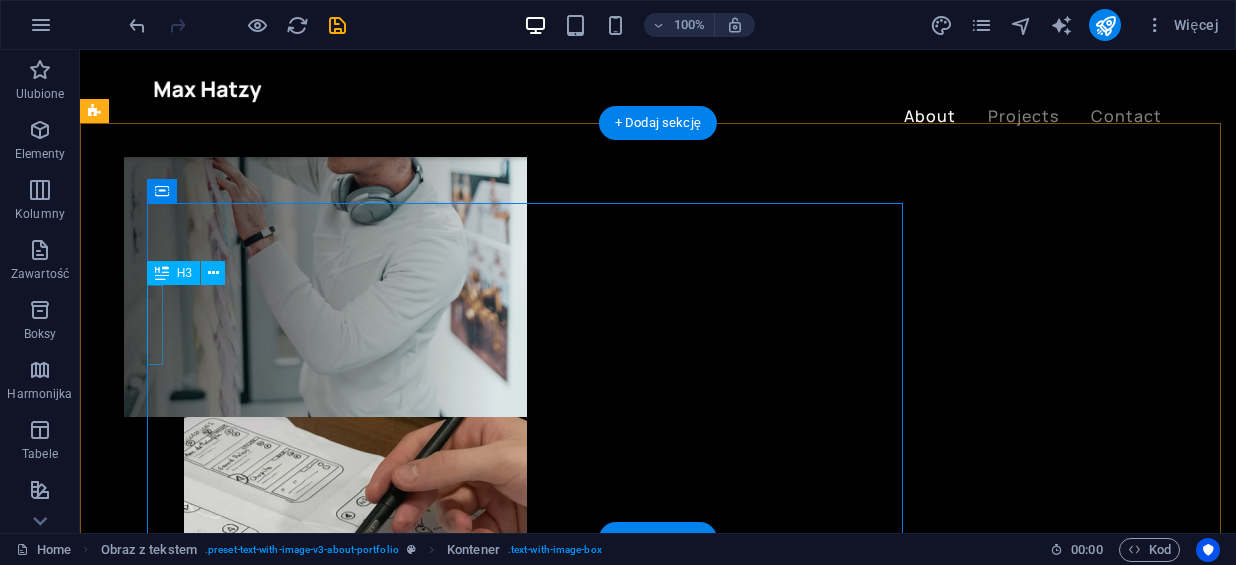 click on "." at bounding box center (600, 1414) 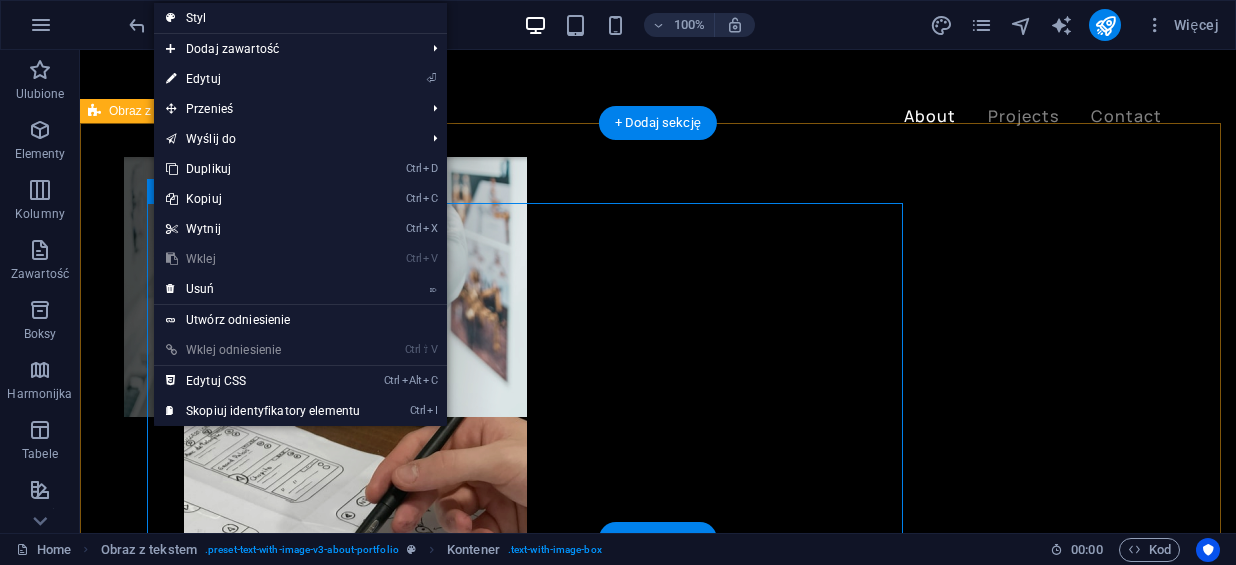 click on "Twoja Energia, w Twoich rękach" at bounding box center (658, 2024) 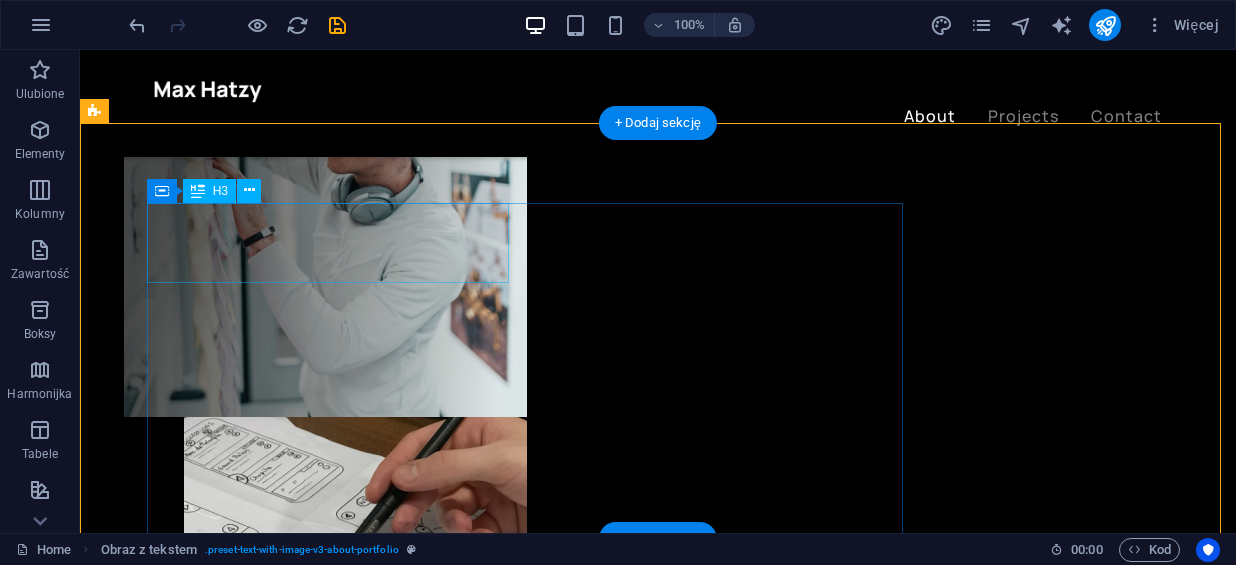 click on "Twoja Energia," at bounding box center [600, 1252] 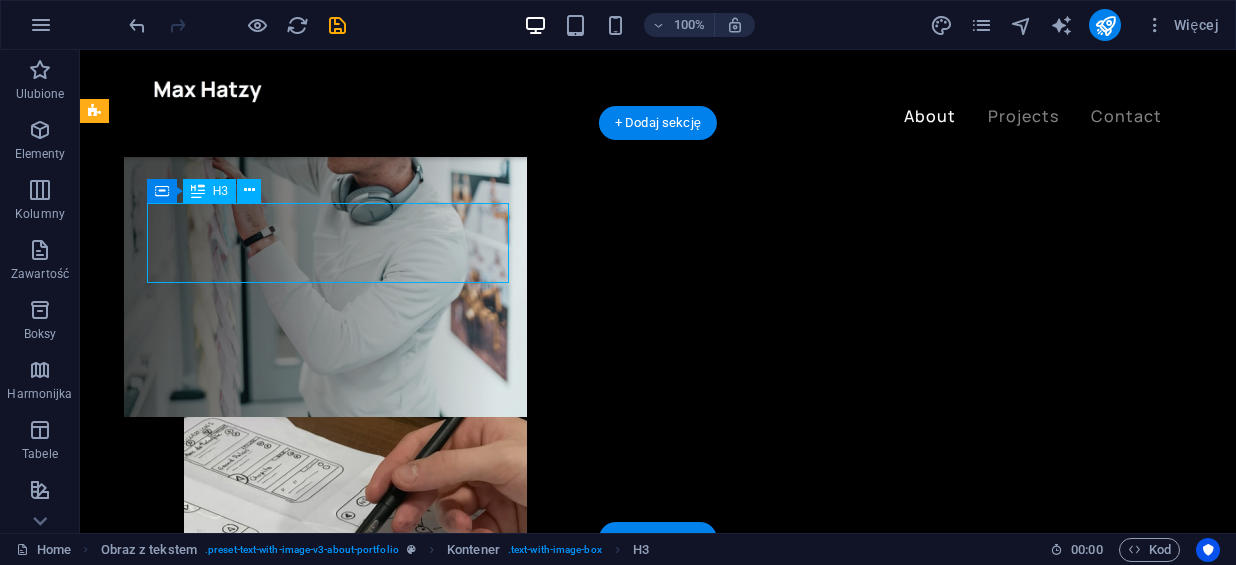 click on "Twoja Energia," at bounding box center (600, 1252) 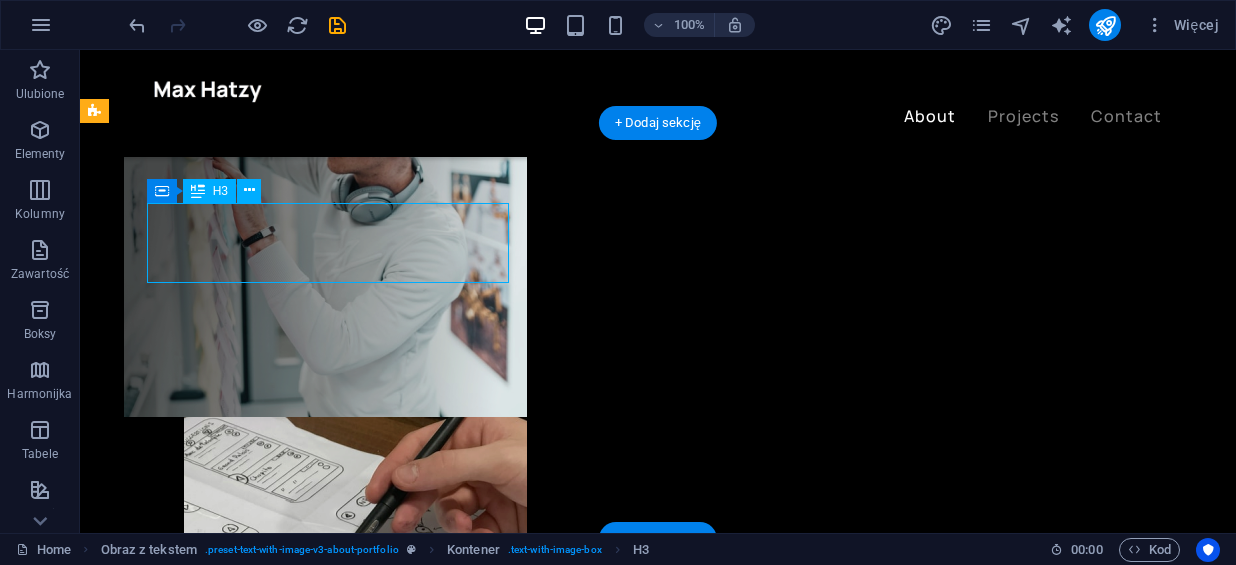 click on "Twoja Energia," at bounding box center [600, 1252] 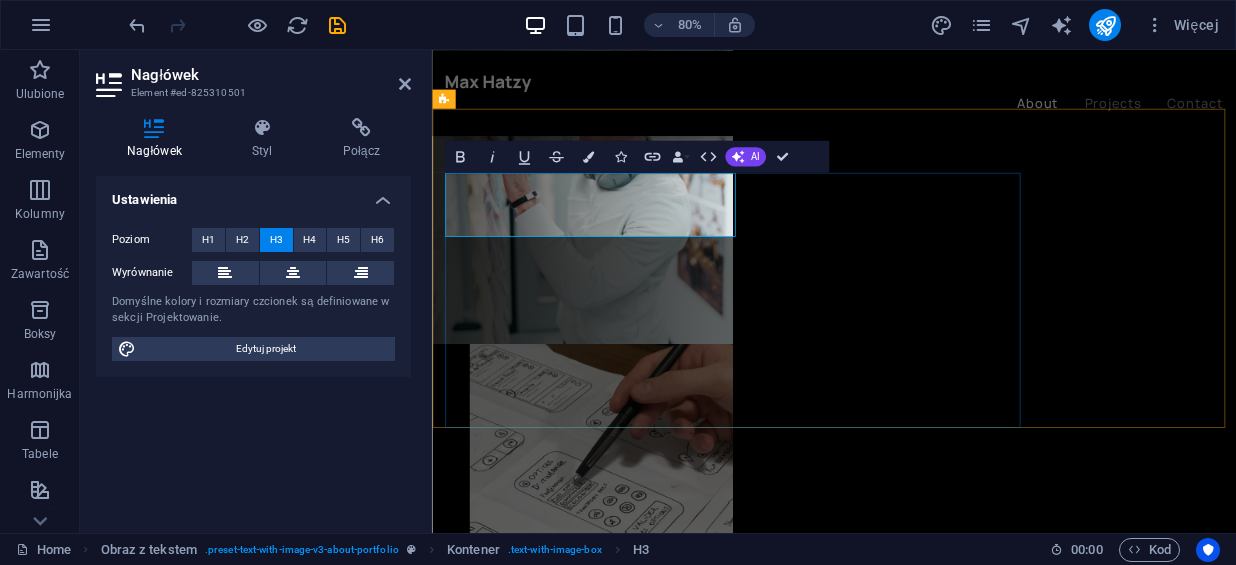 click on "Twoja Energia," at bounding box center (934, 1252) 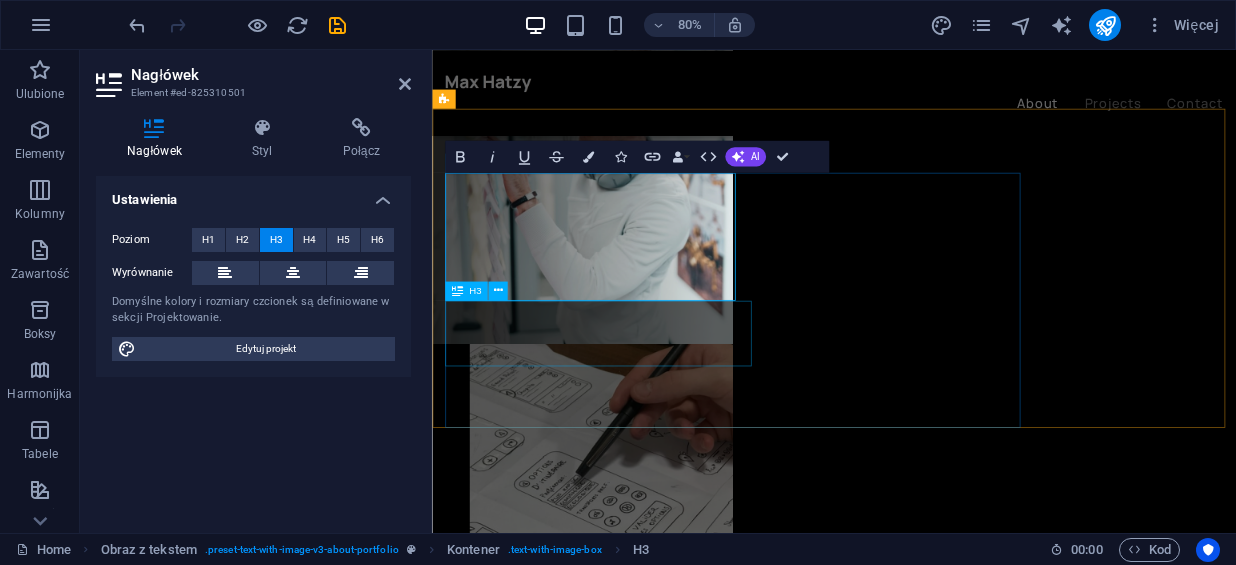 click on "w Twoich rękach" at bounding box center (934, 1413) 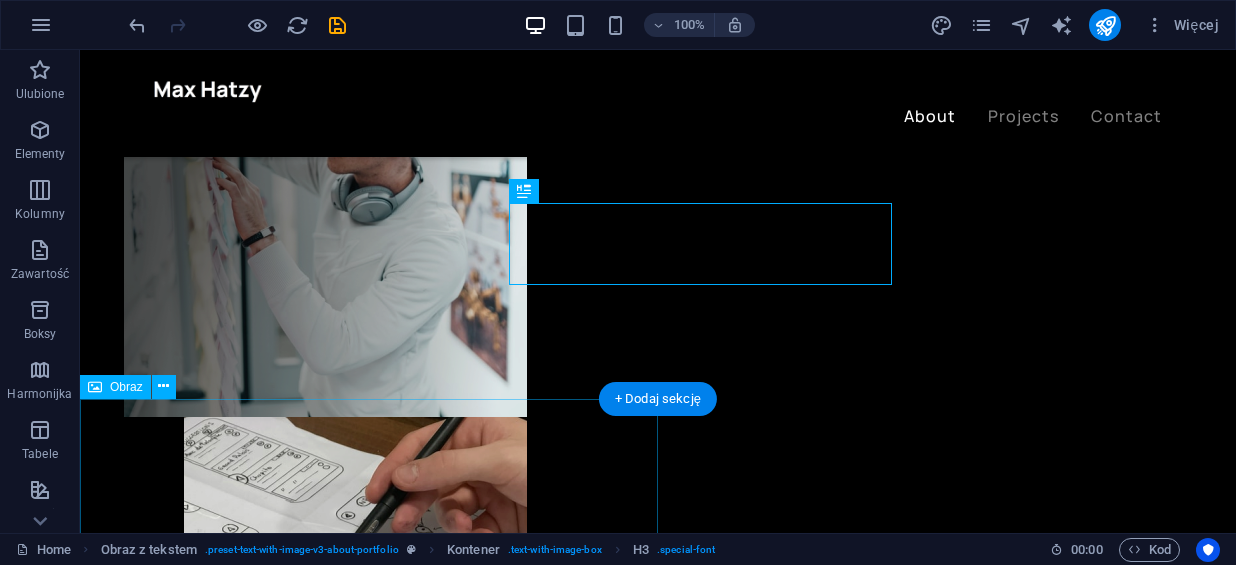 click at bounding box center [369, 3056] 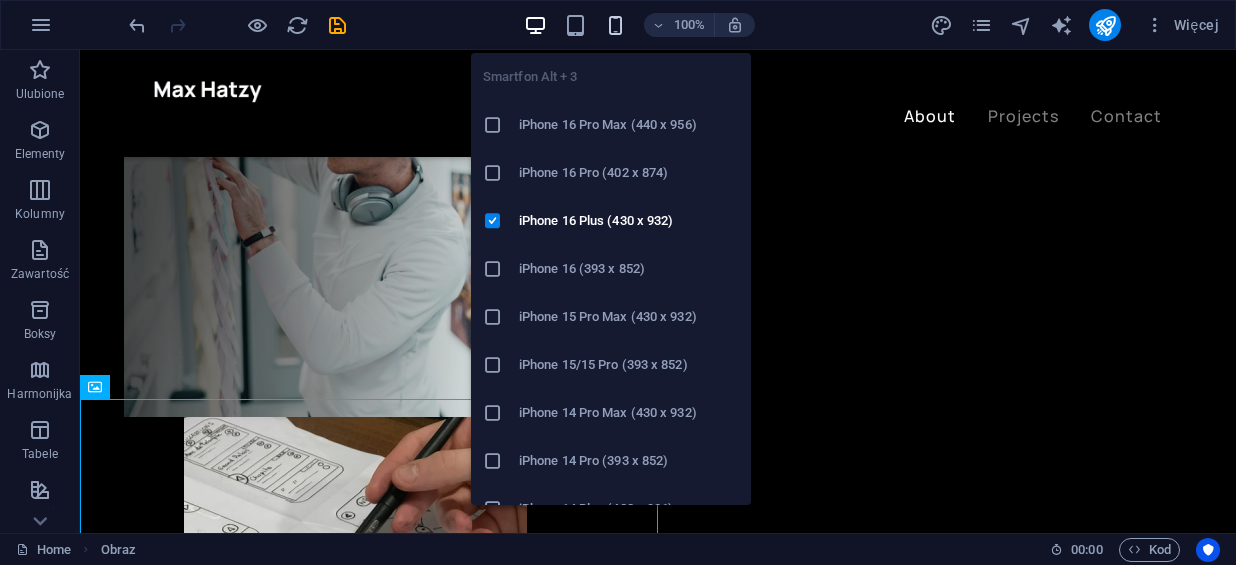 click at bounding box center (615, 25) 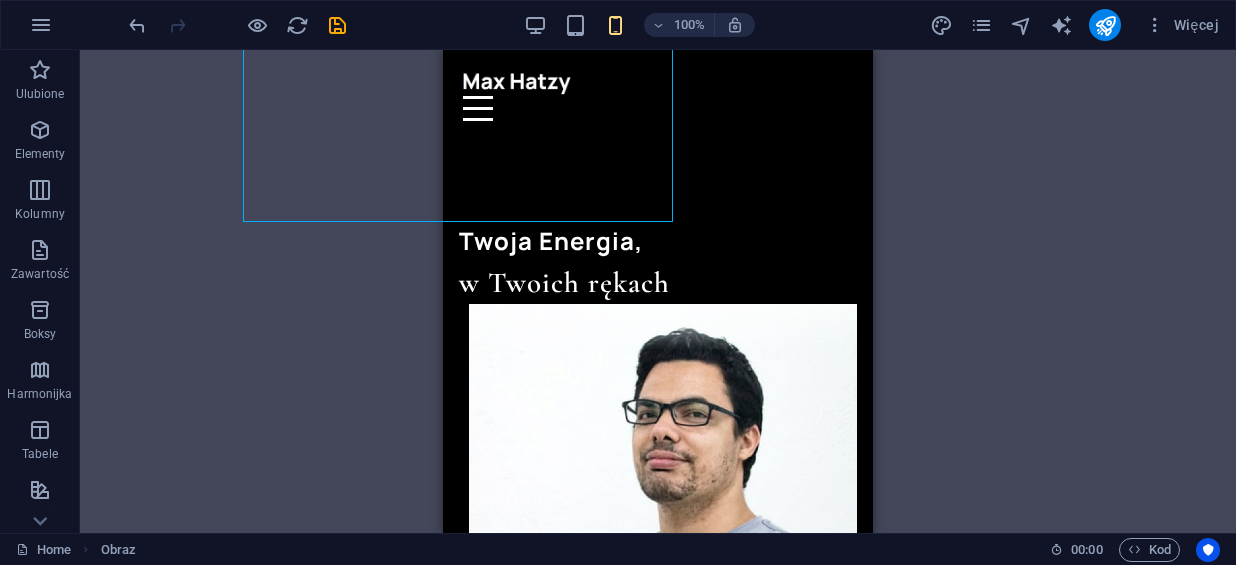 click on "Przeciągnij tutaj, aby zastąpić istniejącą zawartość. Naciśnij „Ctrl”, jeśli chcesz utworzyć nowy element.
2 kolumny   H1   Kontener   2 kolumny   Kontener   Kontener   Obraz   Kontener   Obraz   Pasek menu   Menu   H2   Kontener   Przycisk   Kontener   Logo   Kontener   Kontener   Przycisk   Obraz z tekstem   H3   Kontener   H3   H3   H3   Kontener   Obraz   SVG   H3   Obraz   H3   Odstęp   H3   Kontener   Tekst" at bounding box center [658, 291] 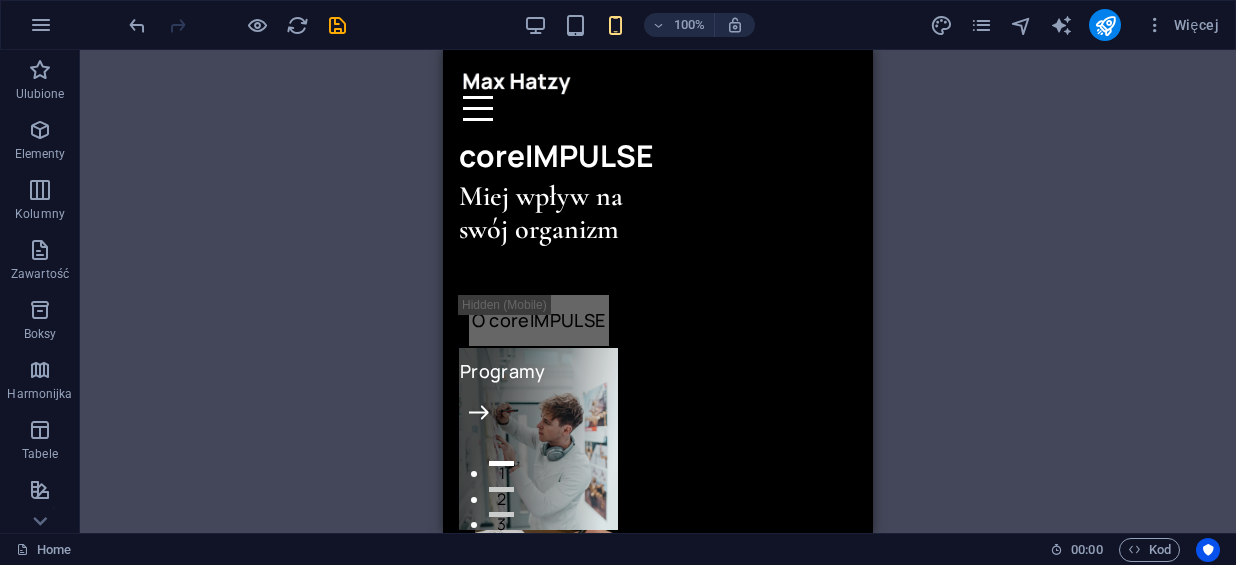 scroll, scrollTop: 0, scrollLeft: 0, axis: both 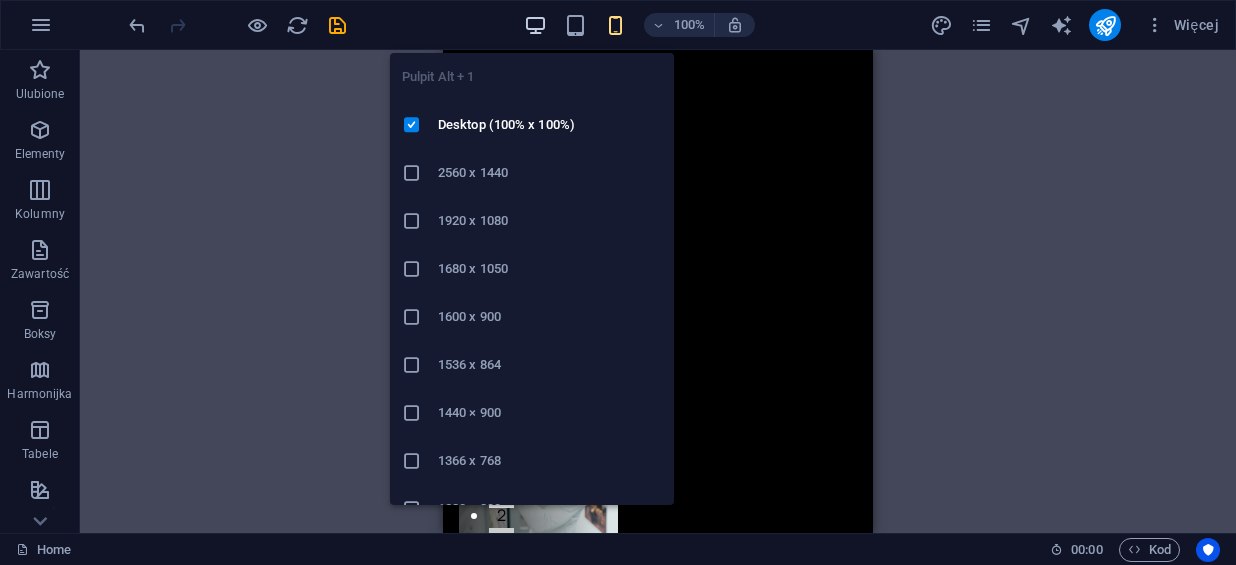 click at bounding box center (535, 25) 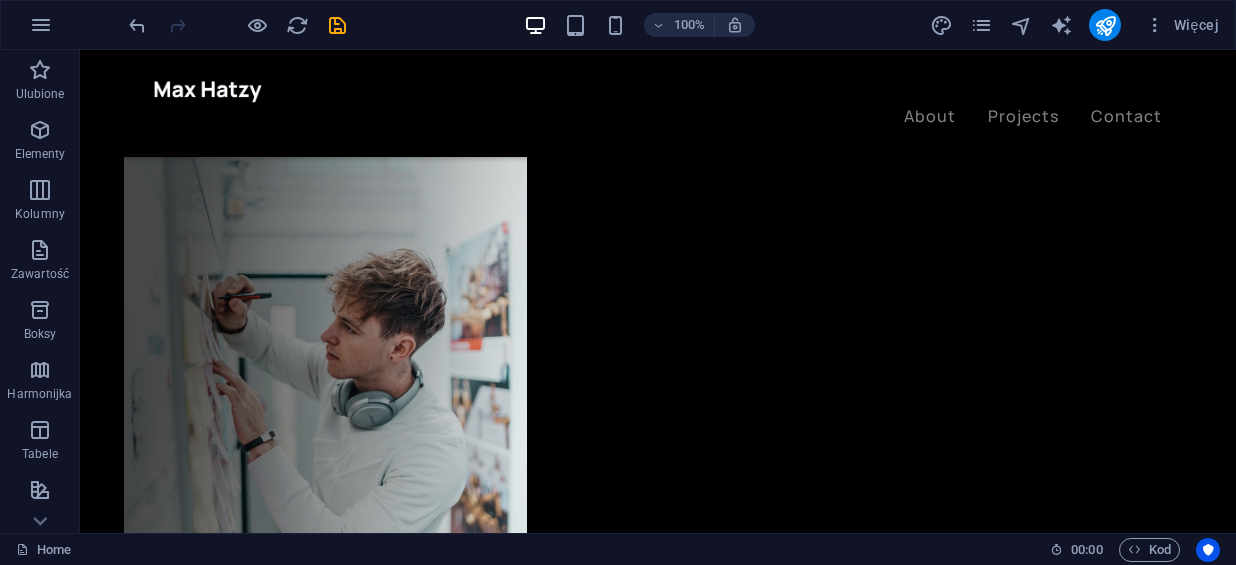 scroll, scrollTop: 640, scrollLeft: 0, axis: vertical 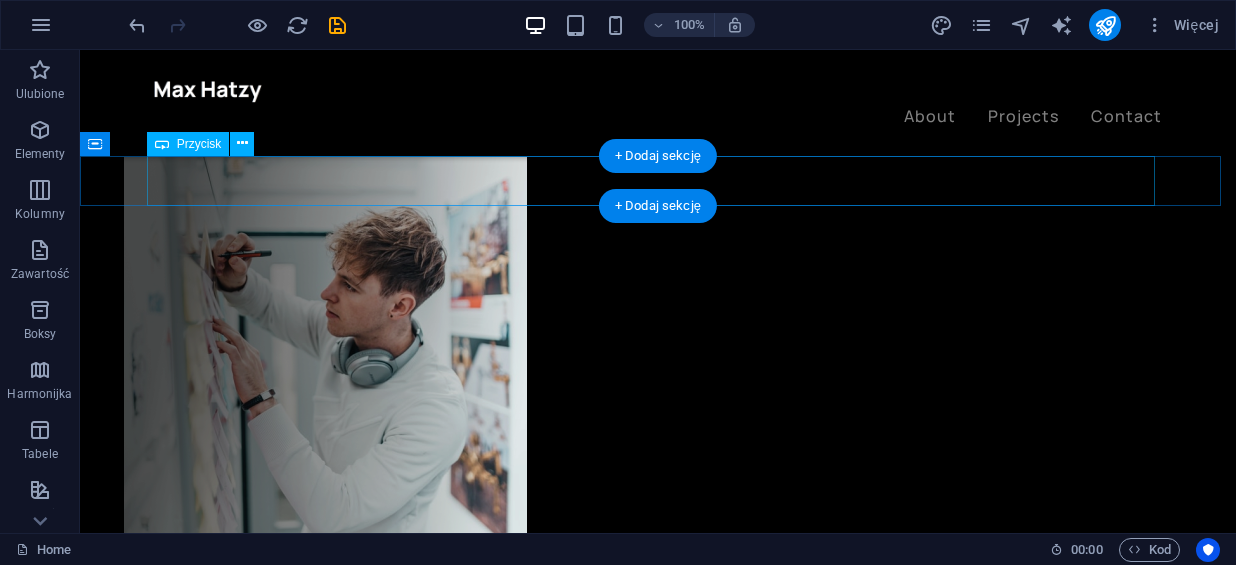 click on "Let's talk" at bounding box center (658, 1189) 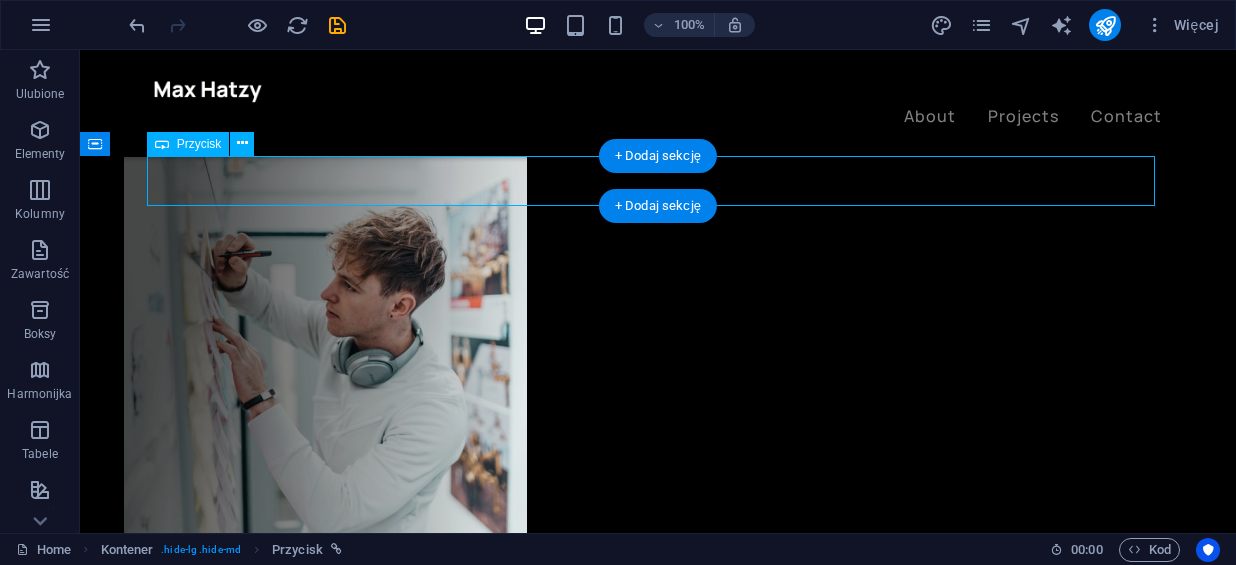 click on "Let's talk" at bounding box center [658, 1189] 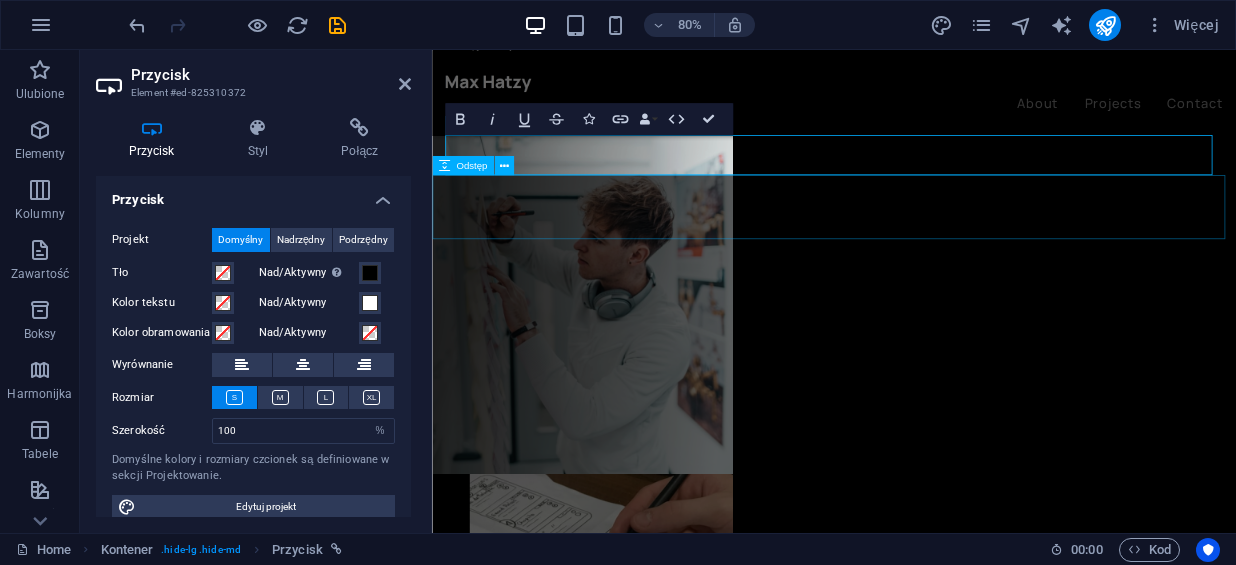 type 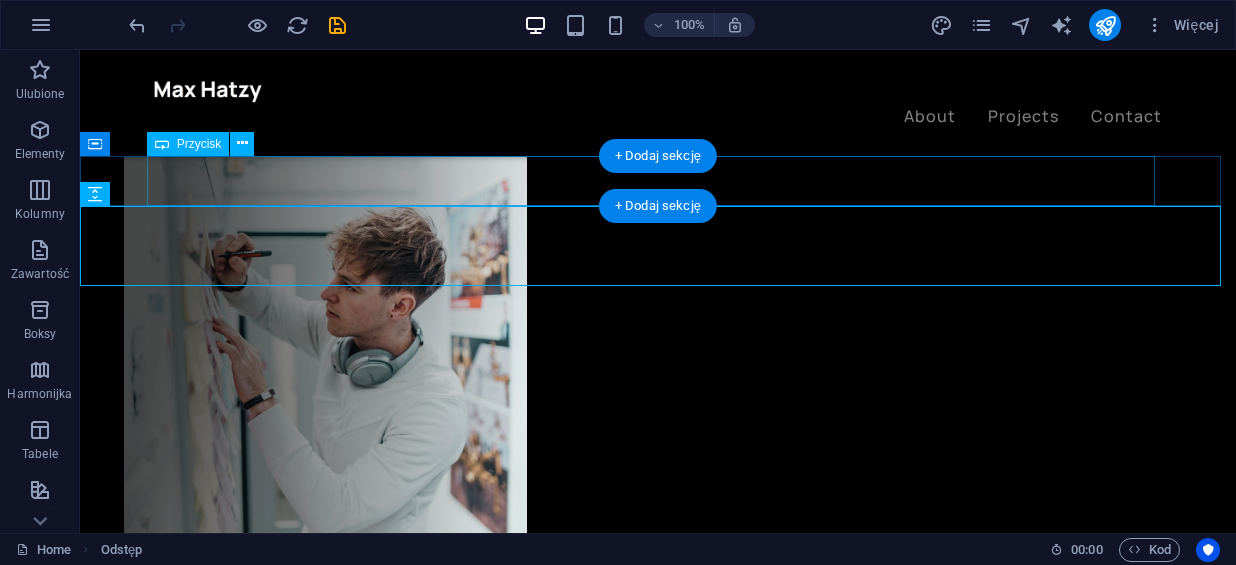 click on "Porozmawiajmy o Twoim Zdrowiu" at bounding box center (658, 1189) 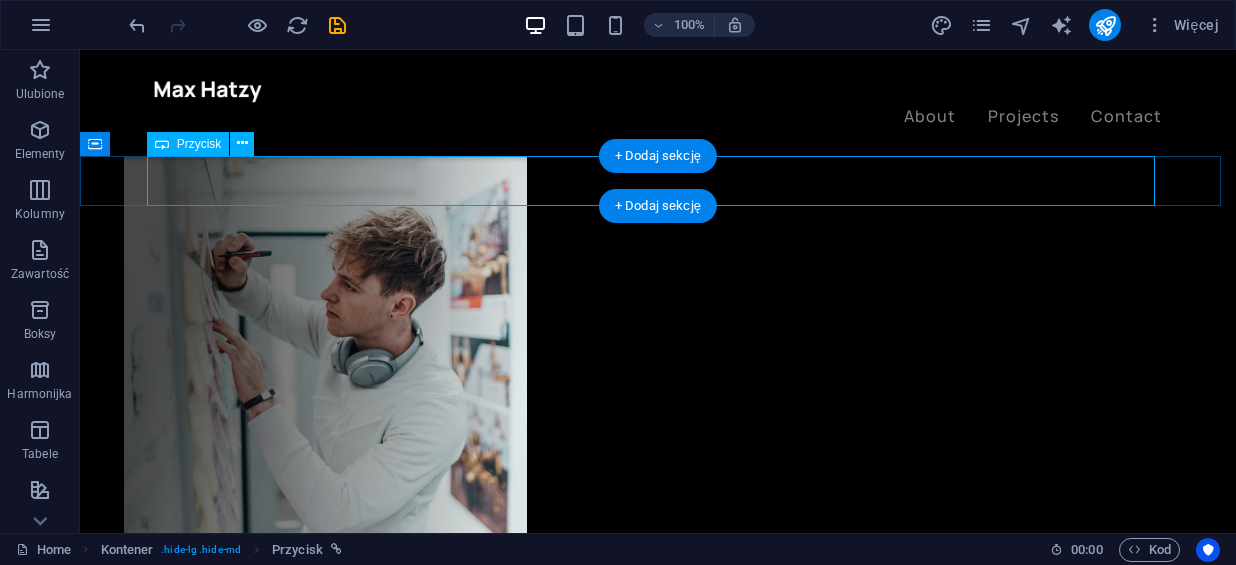 click on "Porozmawiajmy o Twoim Zdrowiu" at bounding box center (658, 1189) 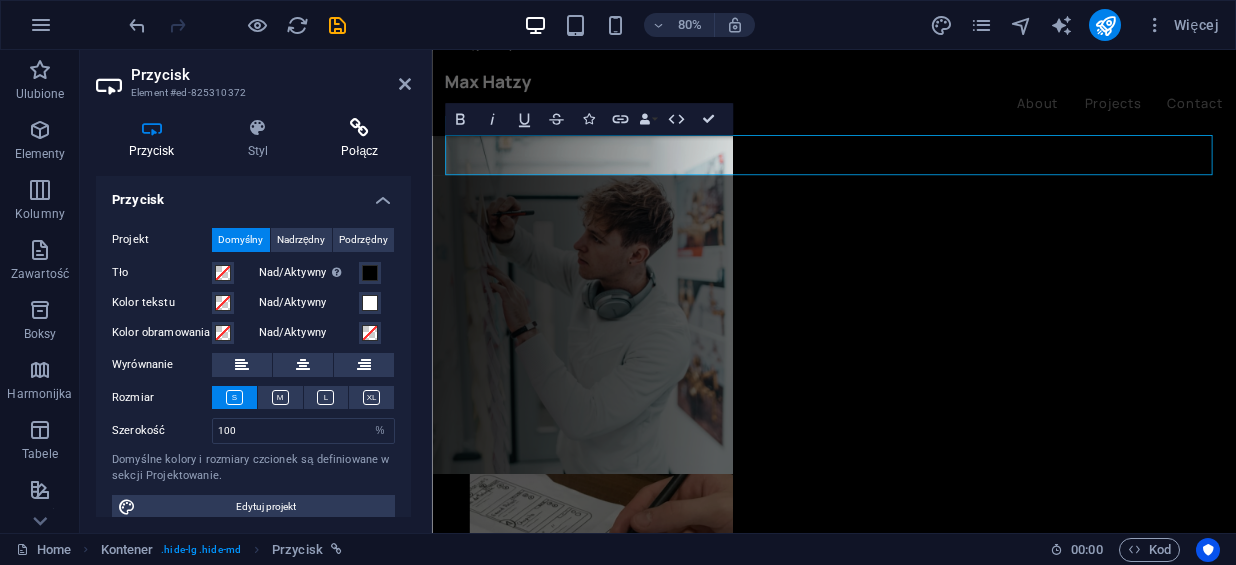 click at bounding box center (360, 128) 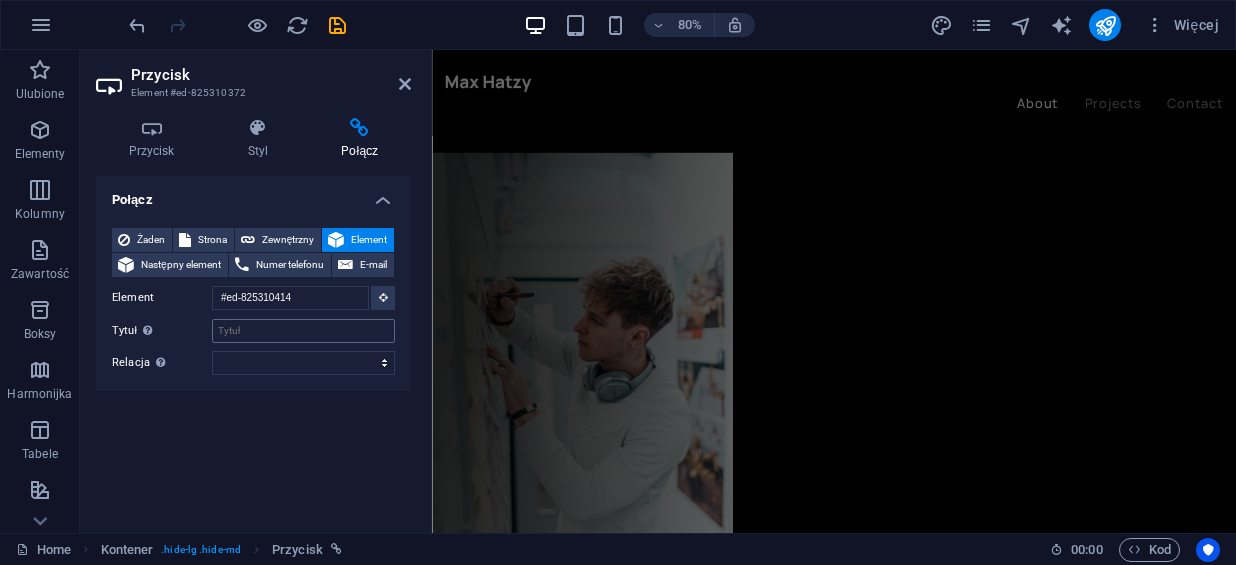 scroll, scrollTop: 394, scrollLeft: 0, axis: vertical 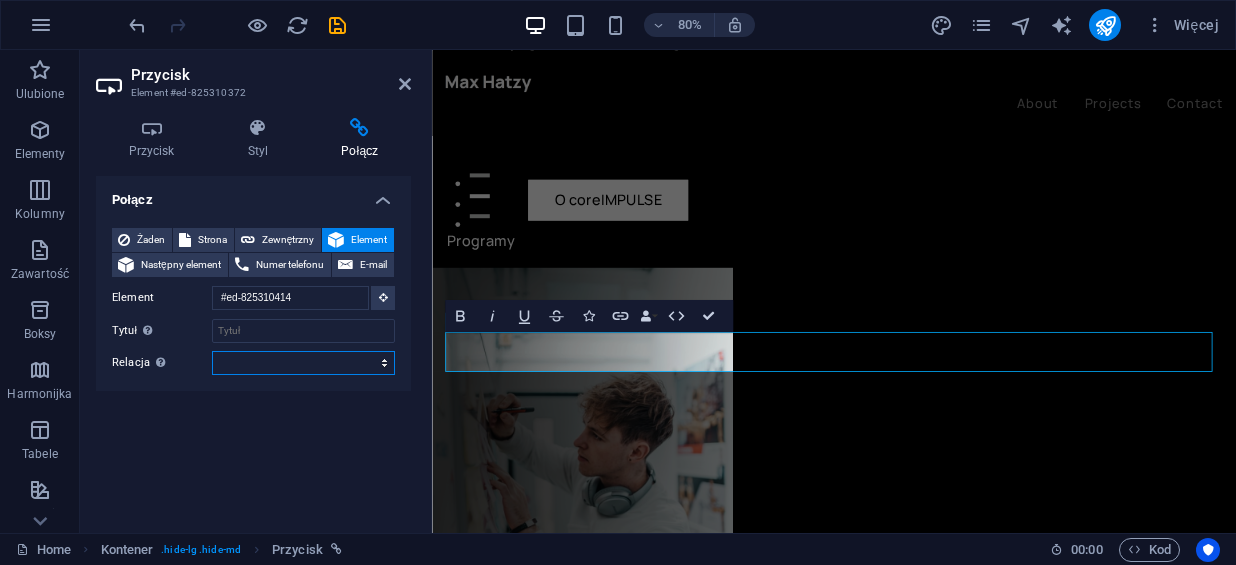click on "alternate author bookmark external help license next nofollow noreferrer noopener prev search tag" at bounding box center (303, 363) 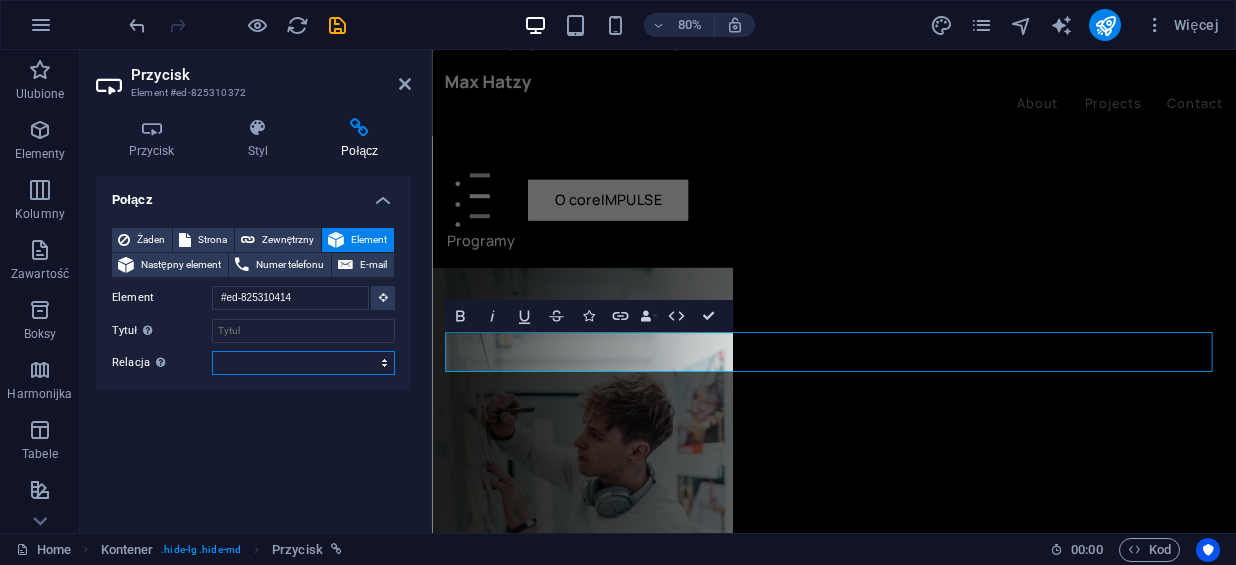 click on "alternate author bookmark external help license next nofollow noreferrer noopener prev search tag" at bounding box center (303, 363) 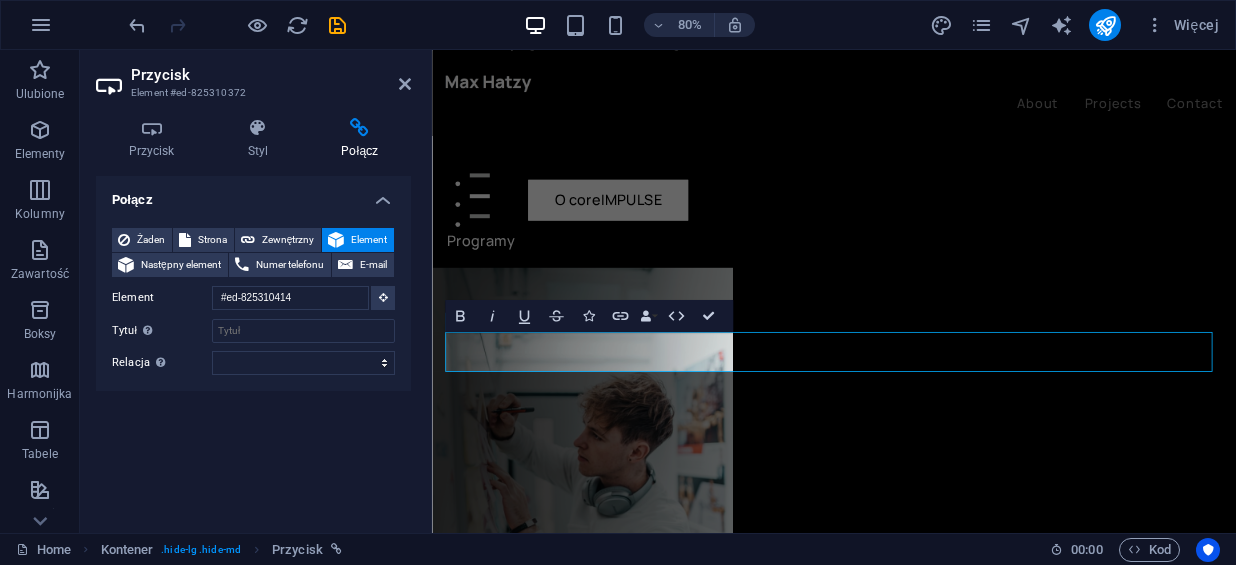 click on "Połącz Żaden Strona Zewnętrzny Element Następny element Numer telefonu E-mail Strona Home Projects Legal Notice Privacy Element #ed-825310414
URL Numer telefonu E-mail Cel łącza Nowa karta Ta sama karta Nakładka Tytuł Dodatkowy opis linku nie powinien być taki sam jak treść linku. Tytuł jest najczęściej wyświetlany jako tekst podpowiedzi po najechaniu myszką nad element. Jeśli nie jesteś pewien, pozostaw puste. Relacja Ustawia  powiązanie tego łącza z celem łącza . Na przykład wartość „nofollow” instruuje wyszukiwarki, aby nie podążały za linkiem. Można pozostawić puste. alternate author bookmark external help license next nofollow noreferrer noopener prev search tag" at bounding box center [253, 346] 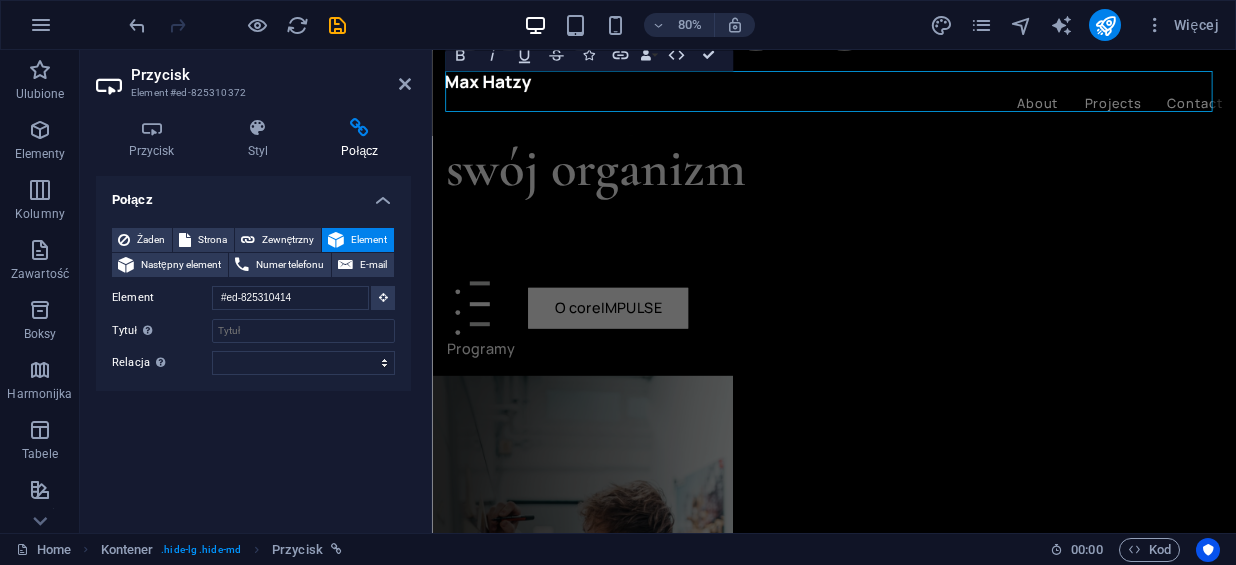 scroll, scrollTop: 119, scrollLeft: 0, axis: vertical 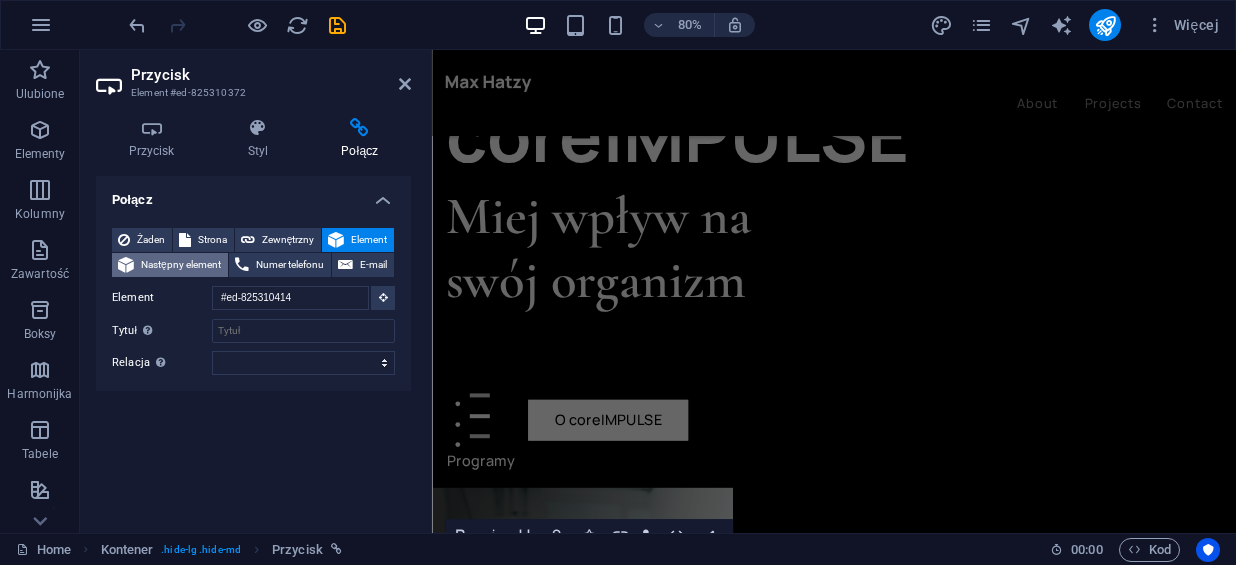 click on "Następny element" at bounding box center [181, 265] 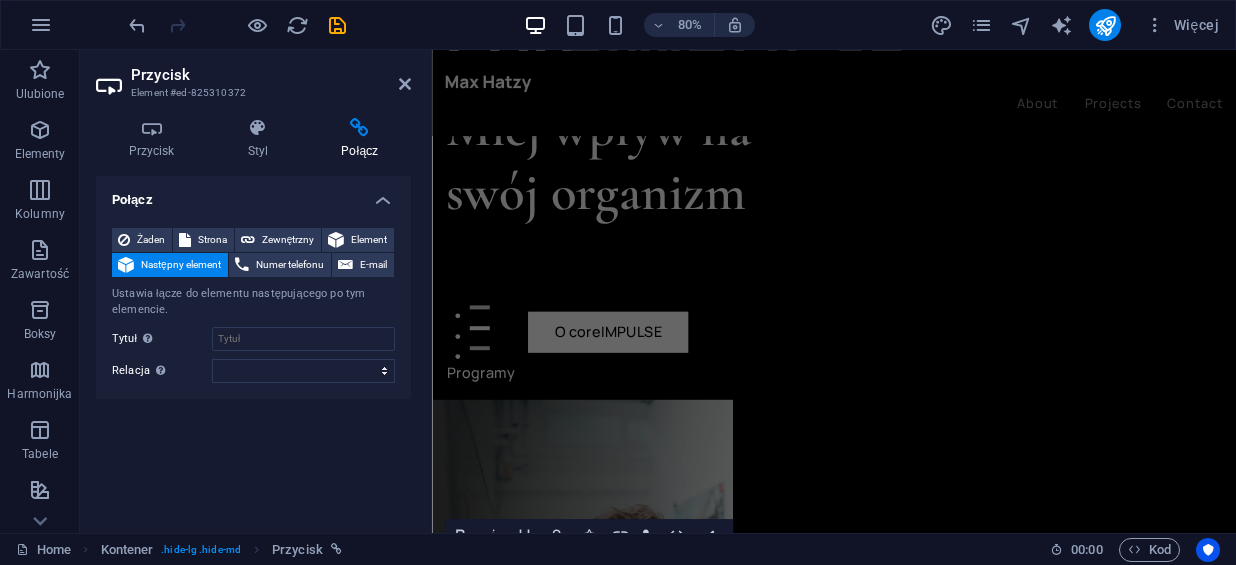 scroll, scrollTop: 468, scrollLeft: 0, axis: vertical 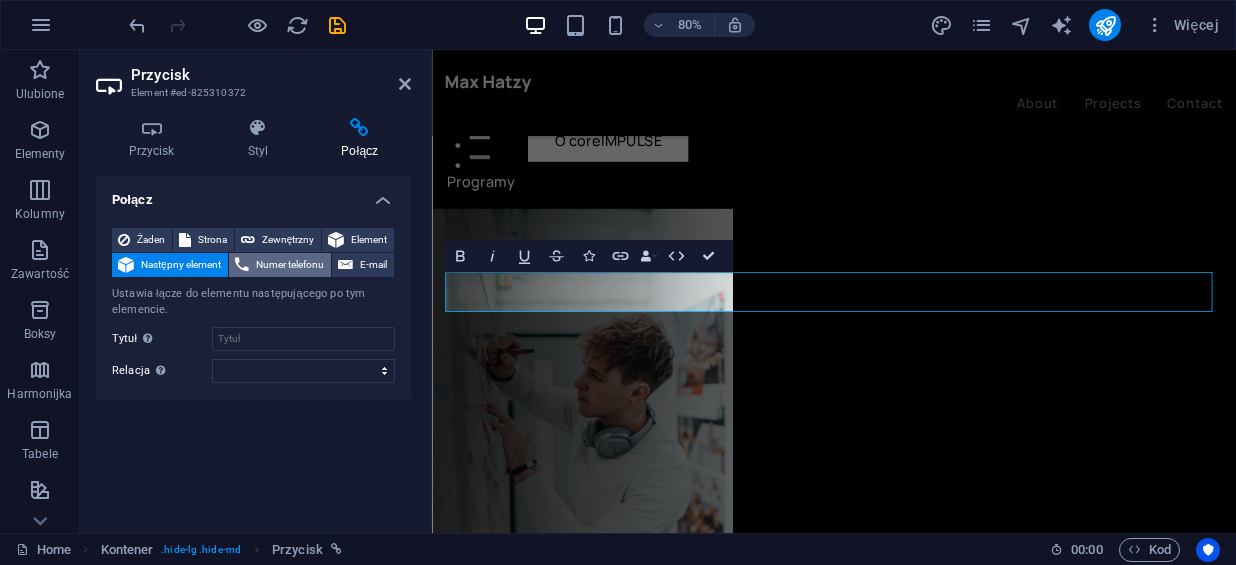 click on "Numer telefonu" at bounding box center [290, 265] 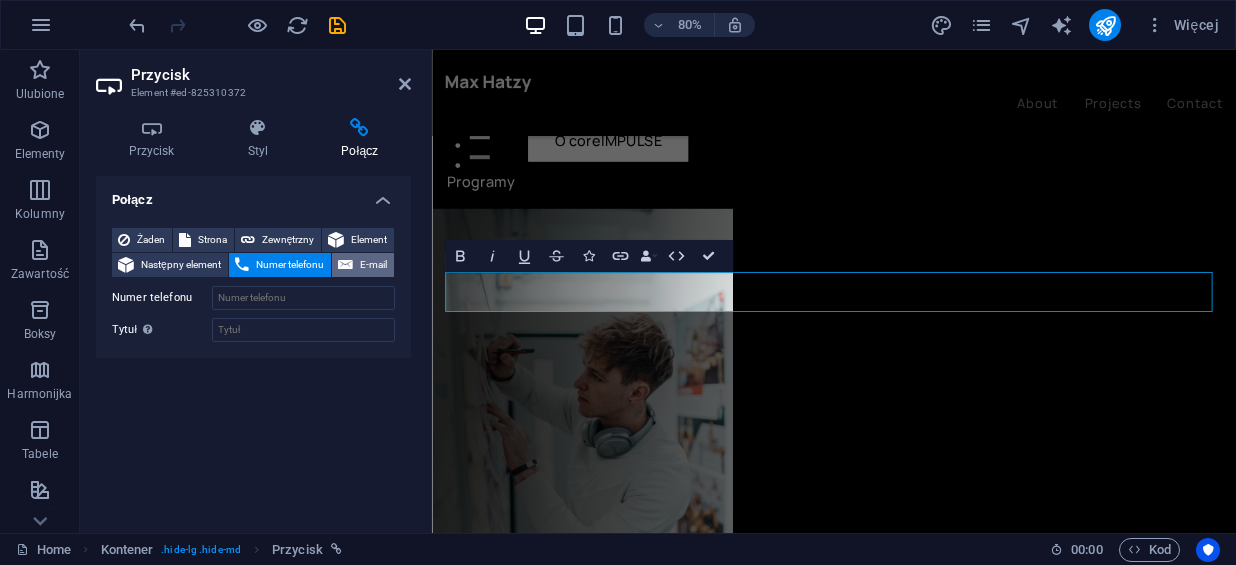 click on "E-mail" at bounding box center (373, 265) 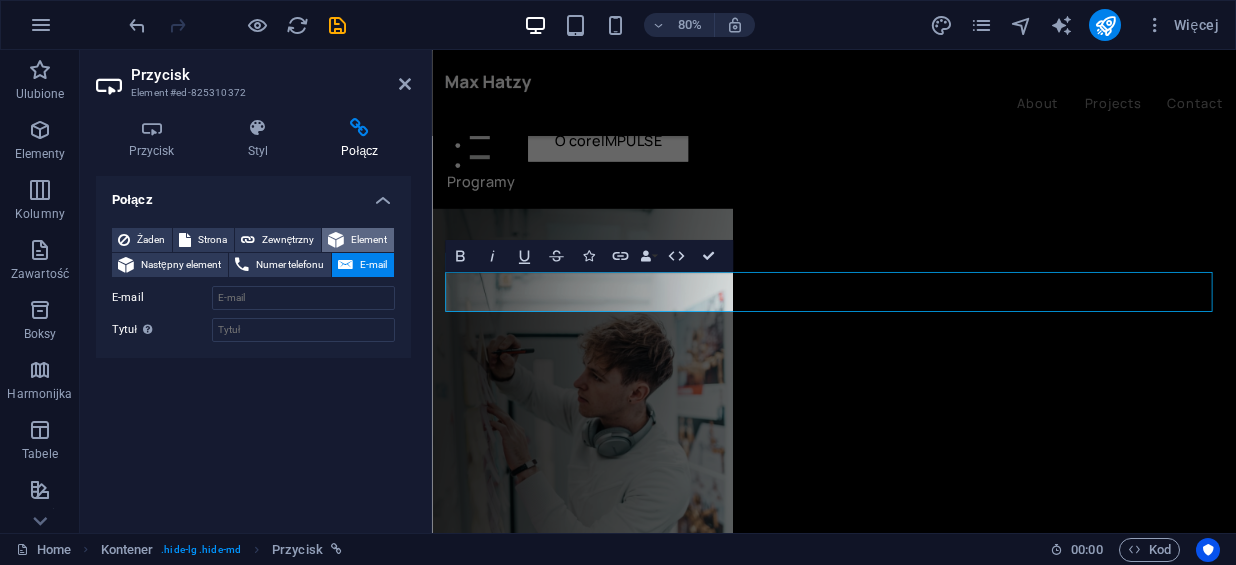 click on "Element" at bounding box center (369, 240) 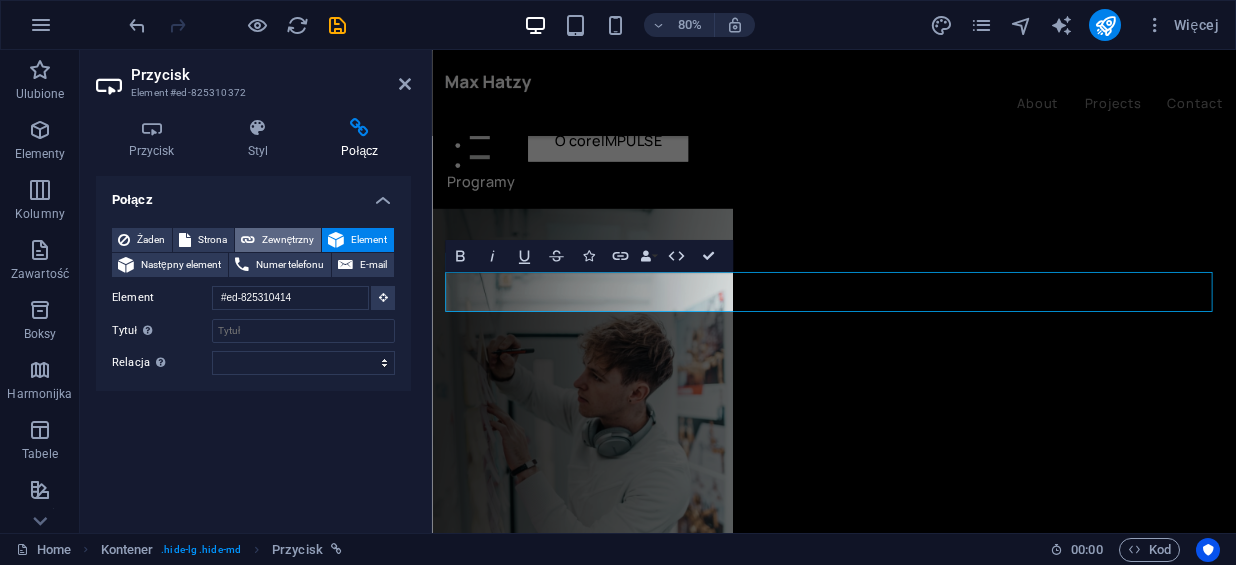 click on "Zewnętrzny" at bounding box center (288, 240) 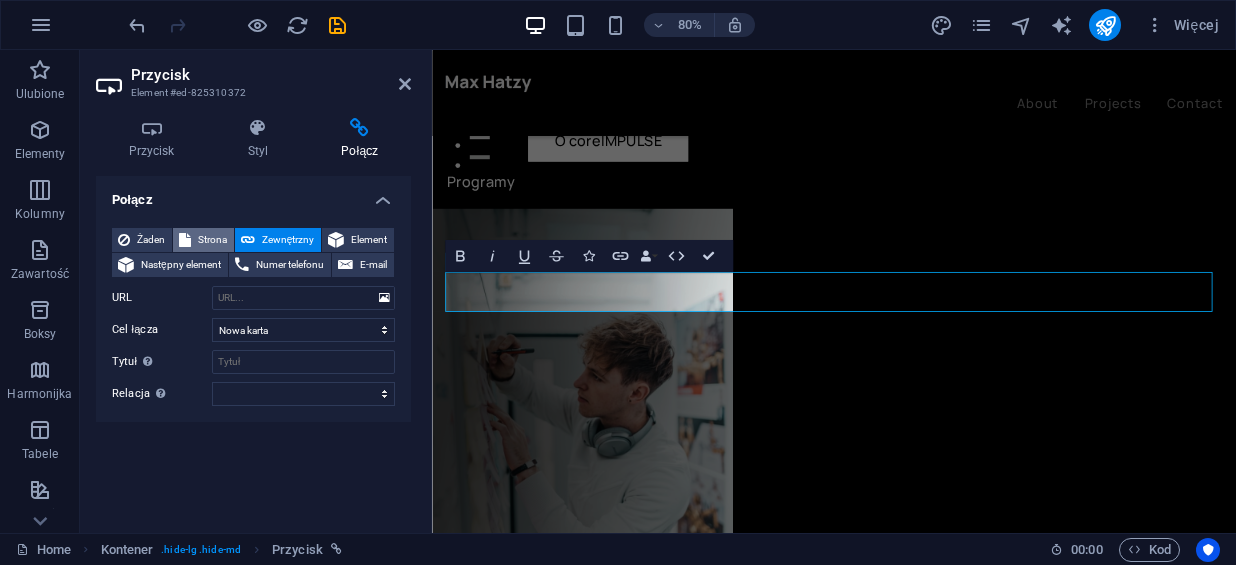 click on "Strona" at bounding box center [212, 240] 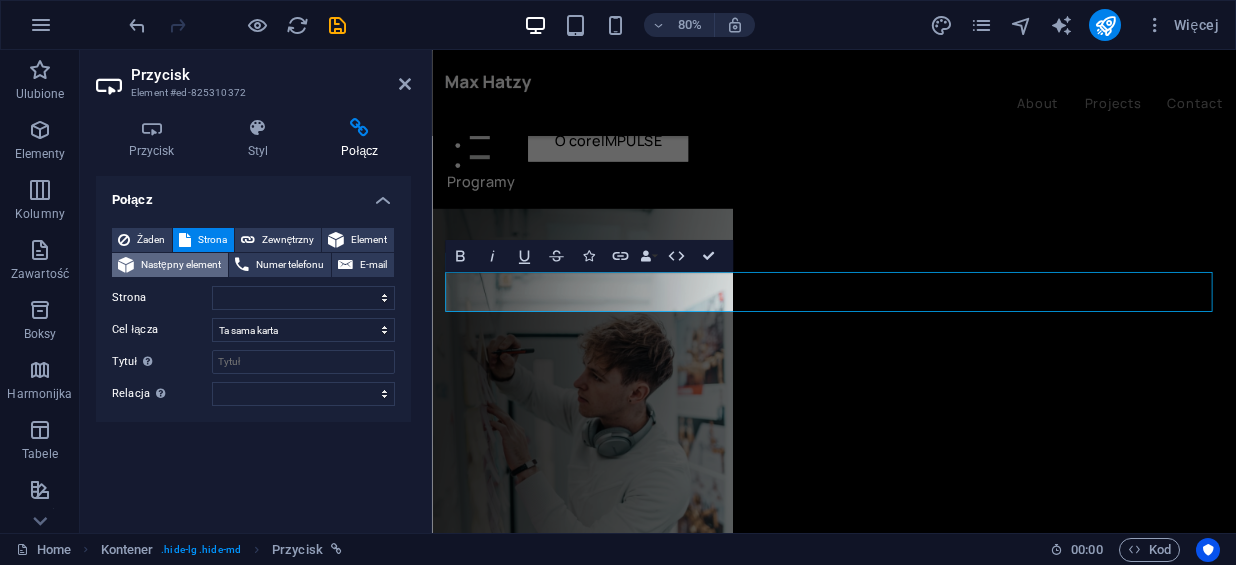 click on "Następny element" at bounding box center [181, 265] 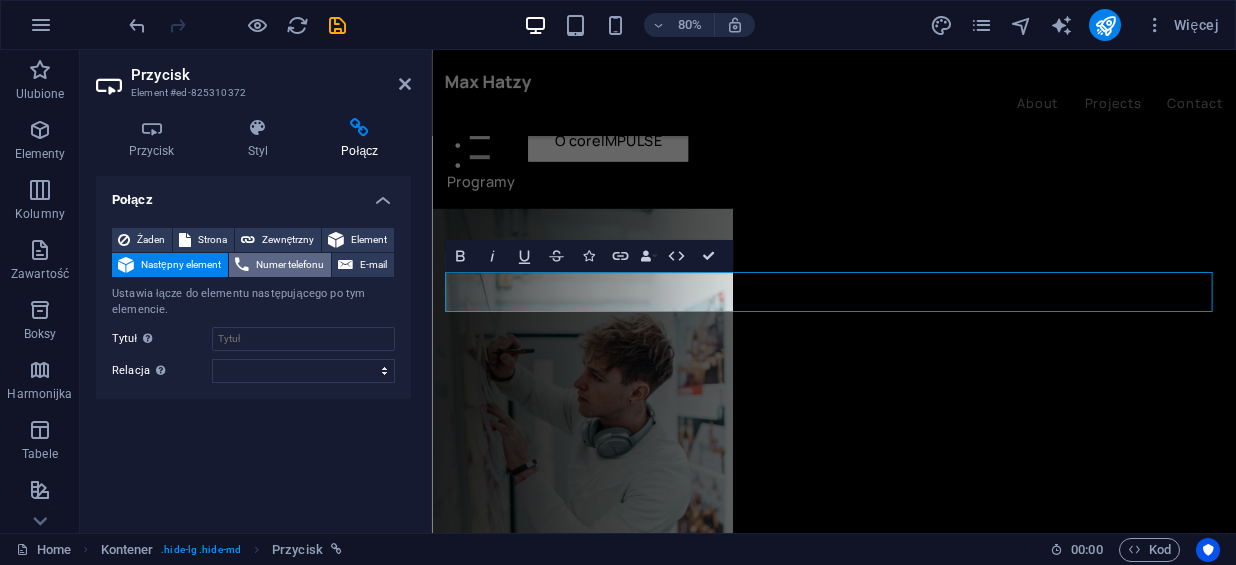click on "Numer telefonu" at bounding box center (290, 265) 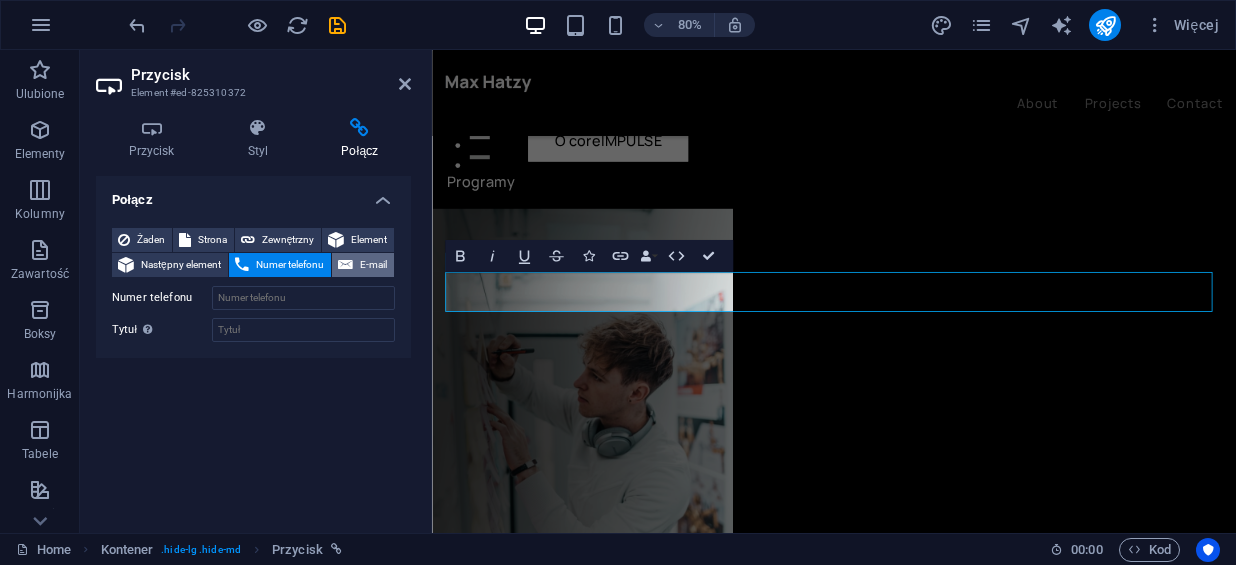click at bounding box center (345, 265) 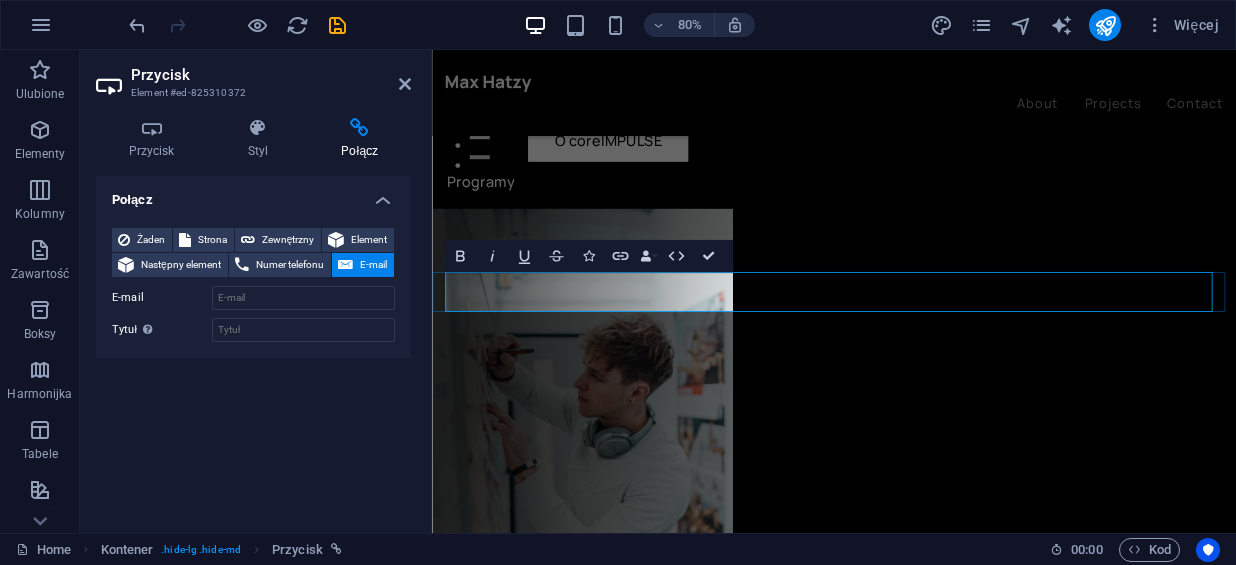 click on "Porozmawiajmy o Twoim Zdrowiu" at bounding box center [934, 1361] 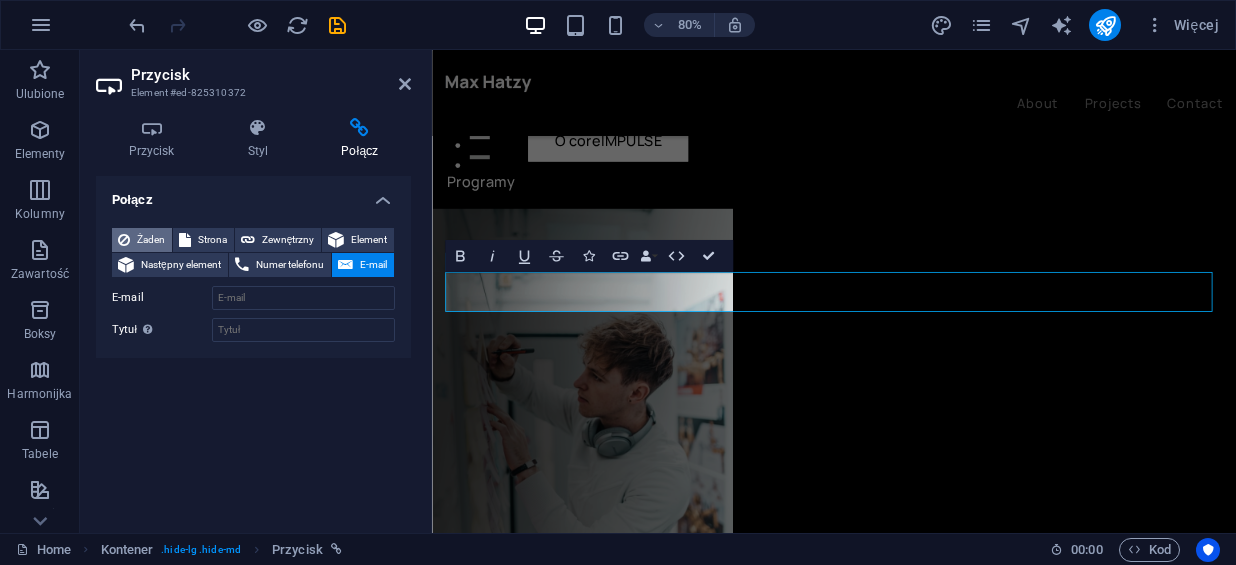 click on "Żaden" at bounding box center [151, 240] 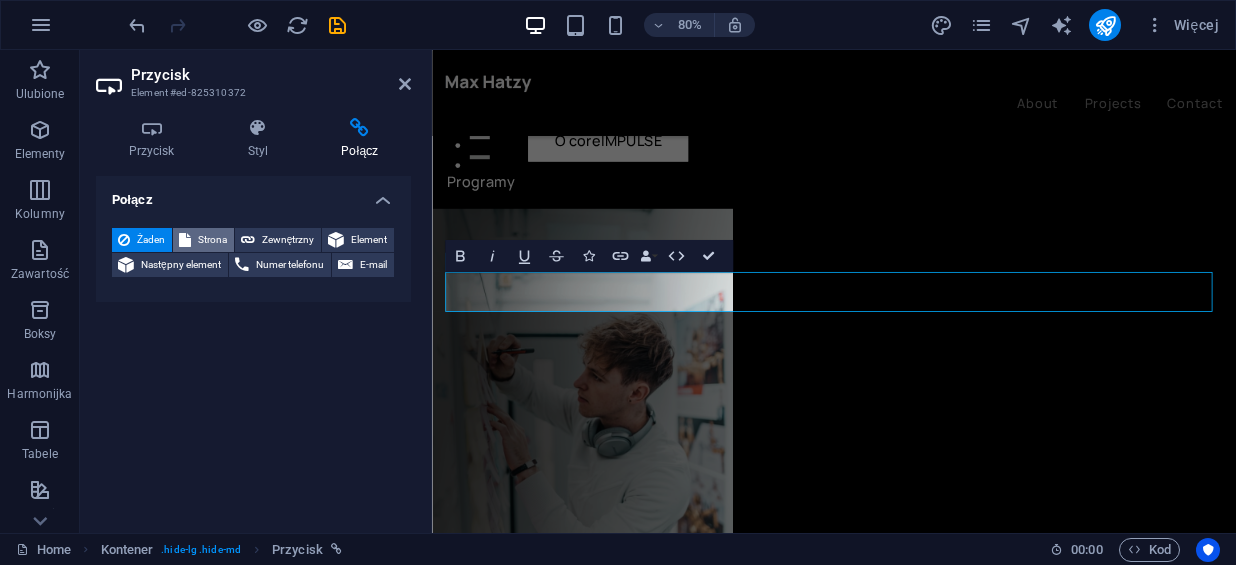 click on "Strona" at bounding box center (203, 240) 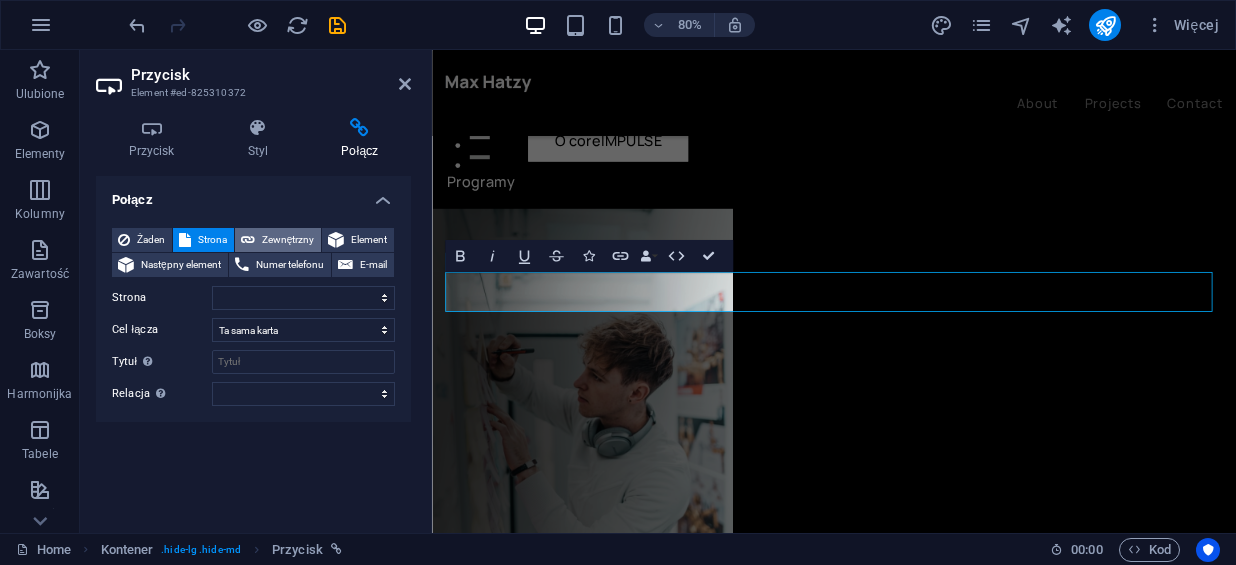 click at bounding box center [248, 240] 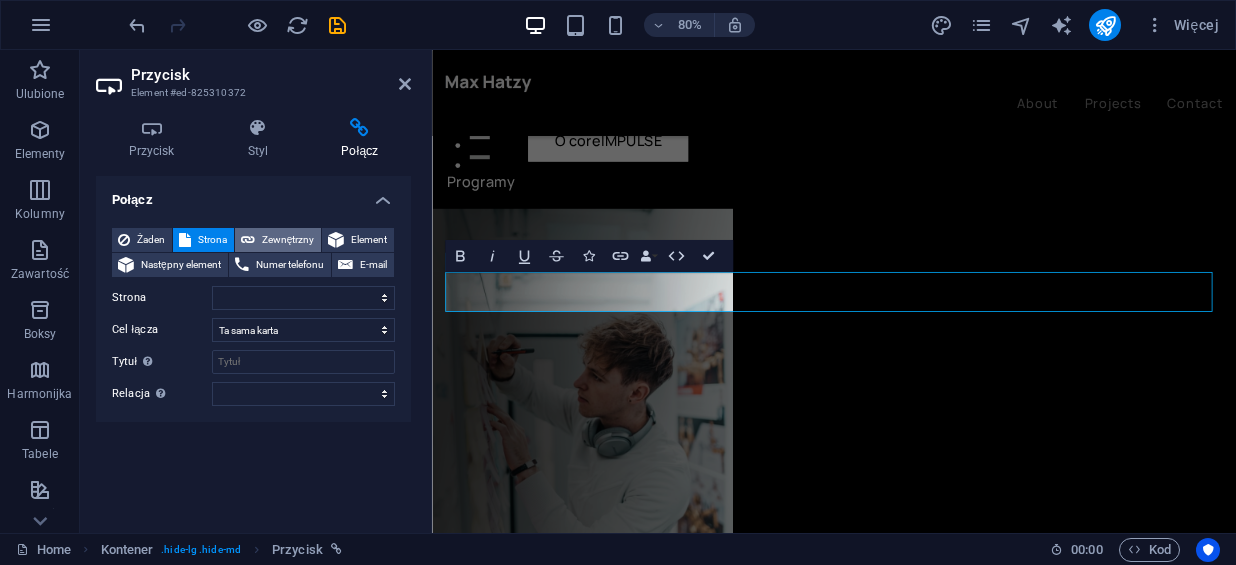 select on "blank" 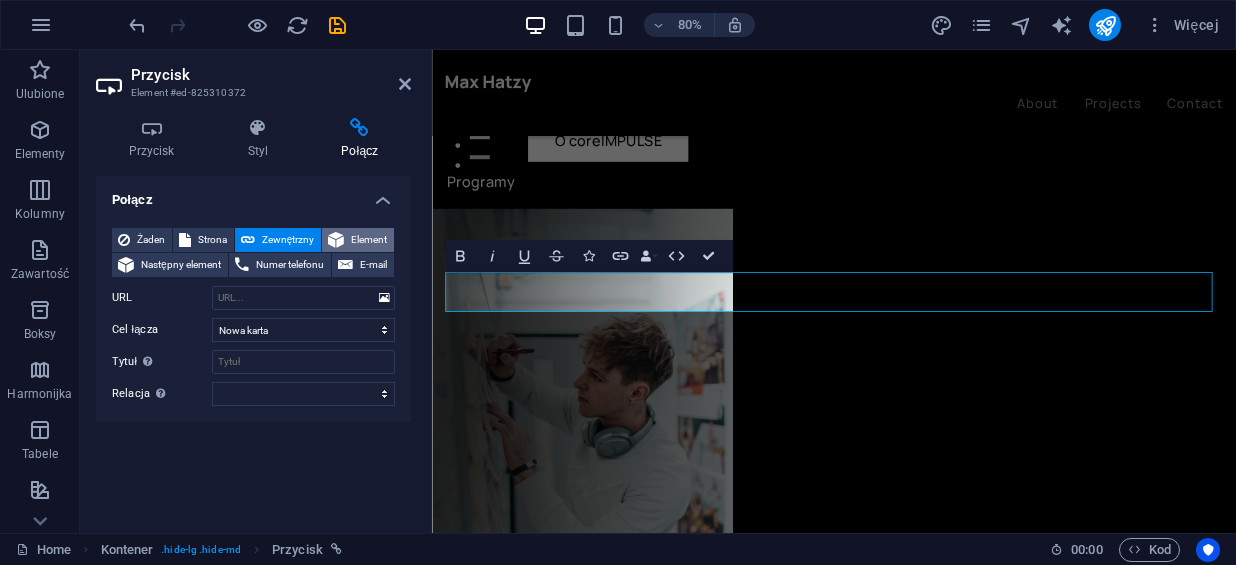 click at bounding box center (336, 240) 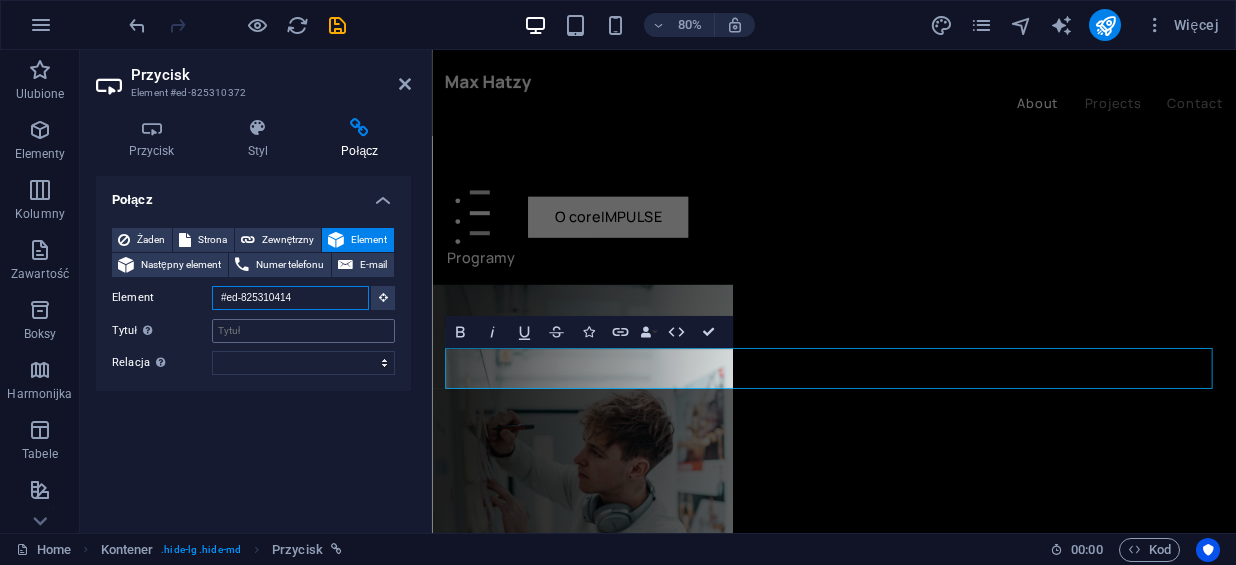 scroll, scrollTop: 222, scrollLeft: 0, axis: vertical 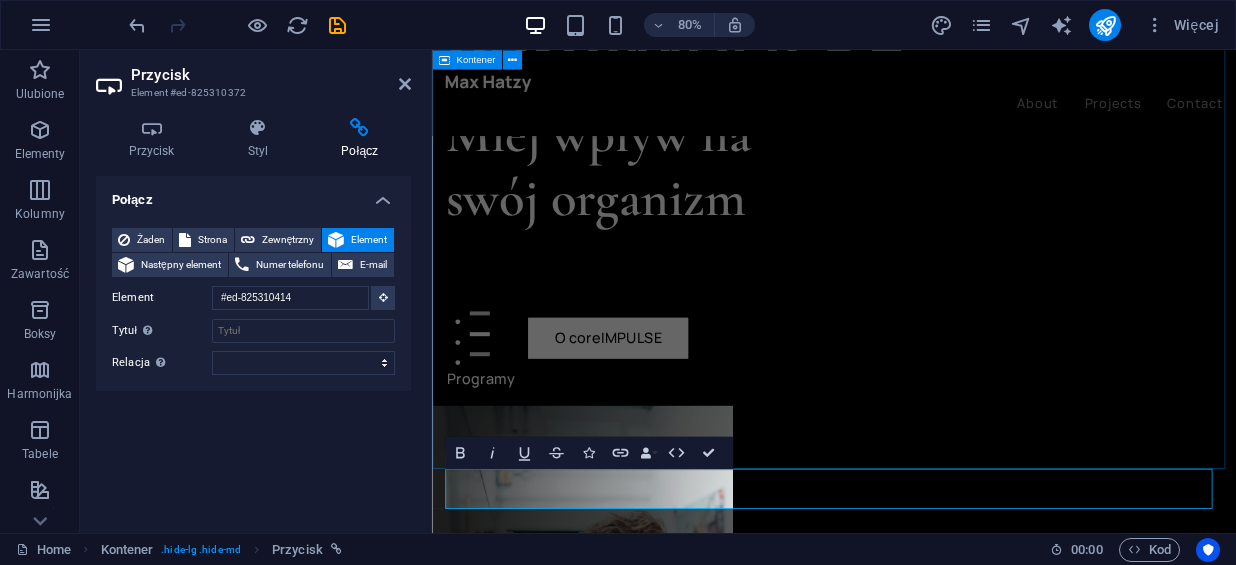 click on "coreIMPULSE Miej wpływ na swój organizm O coreIMPULSE Programy" at bounding box center [934, 705] 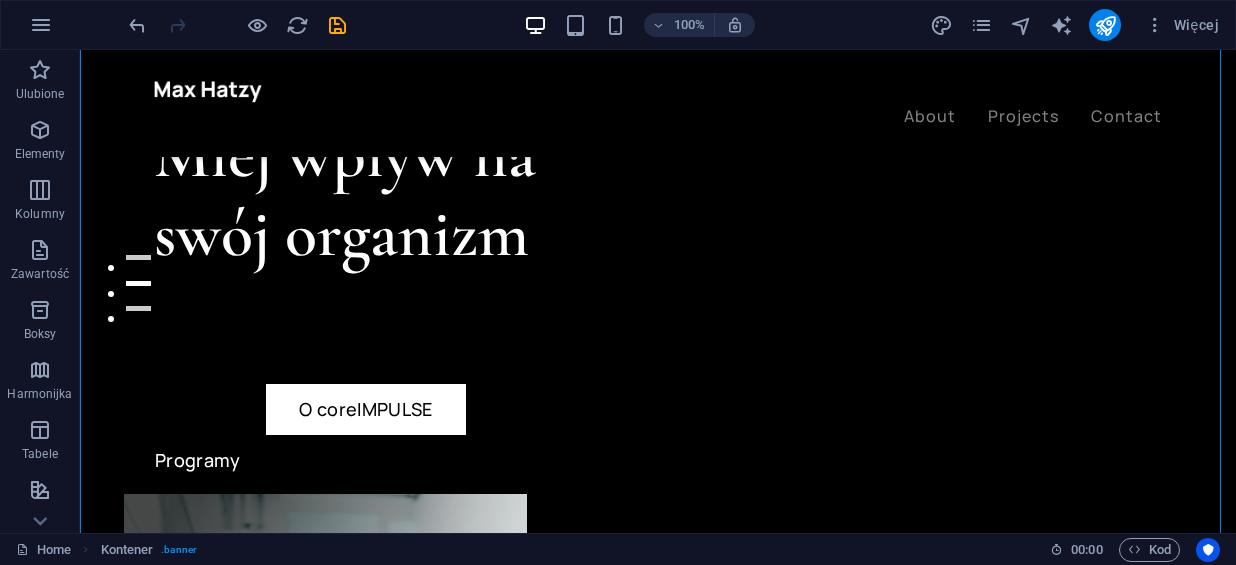 click at bounding box center [237, 25] 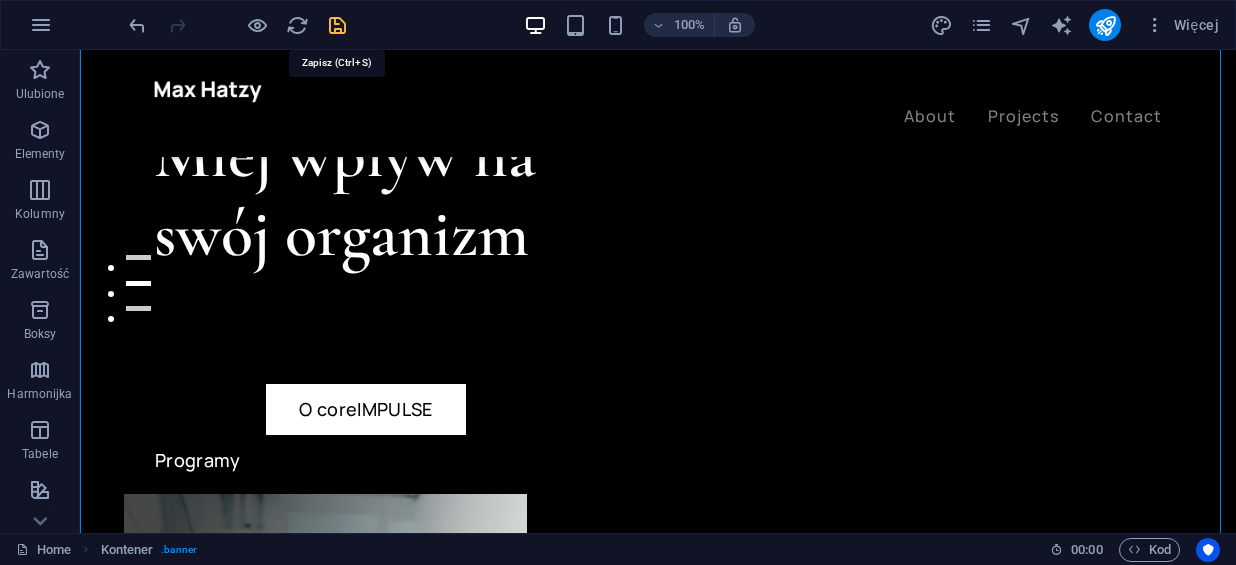 click at bounding box center (337, 25) 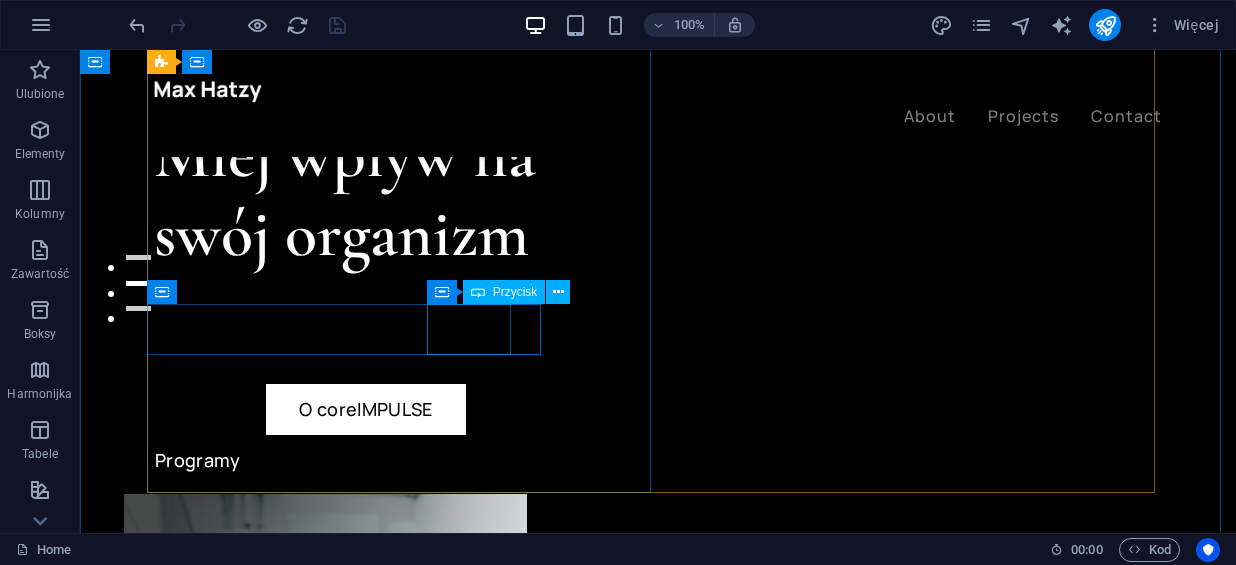 click on "Programy" at bounding box center (406, 460) 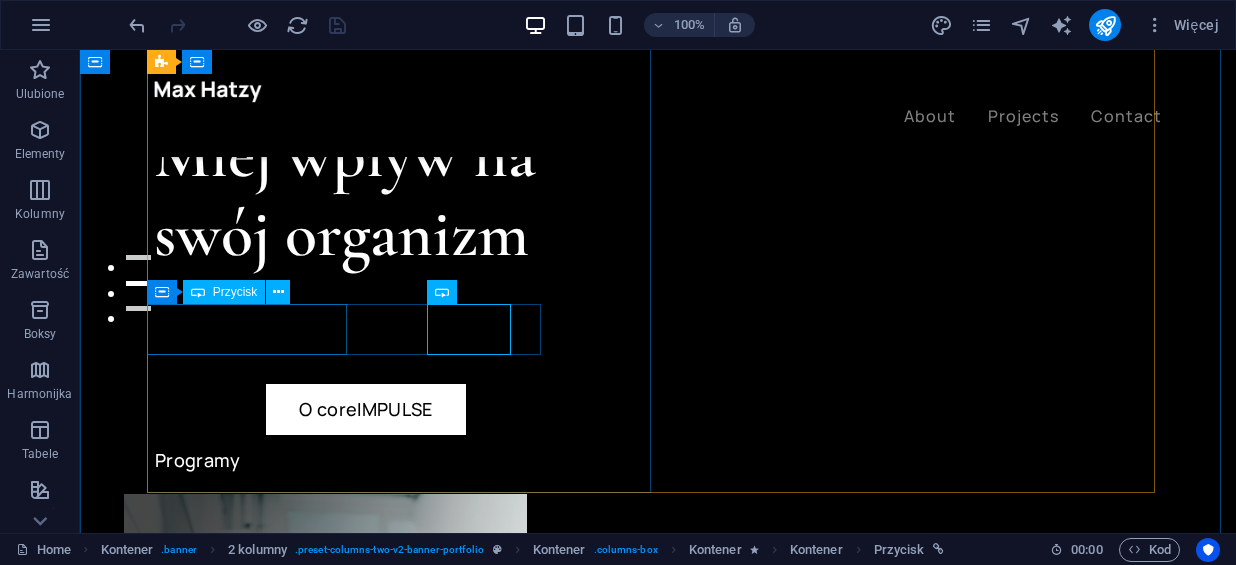 click on "O coreIMPULSE" at bounding box center [366, 409] 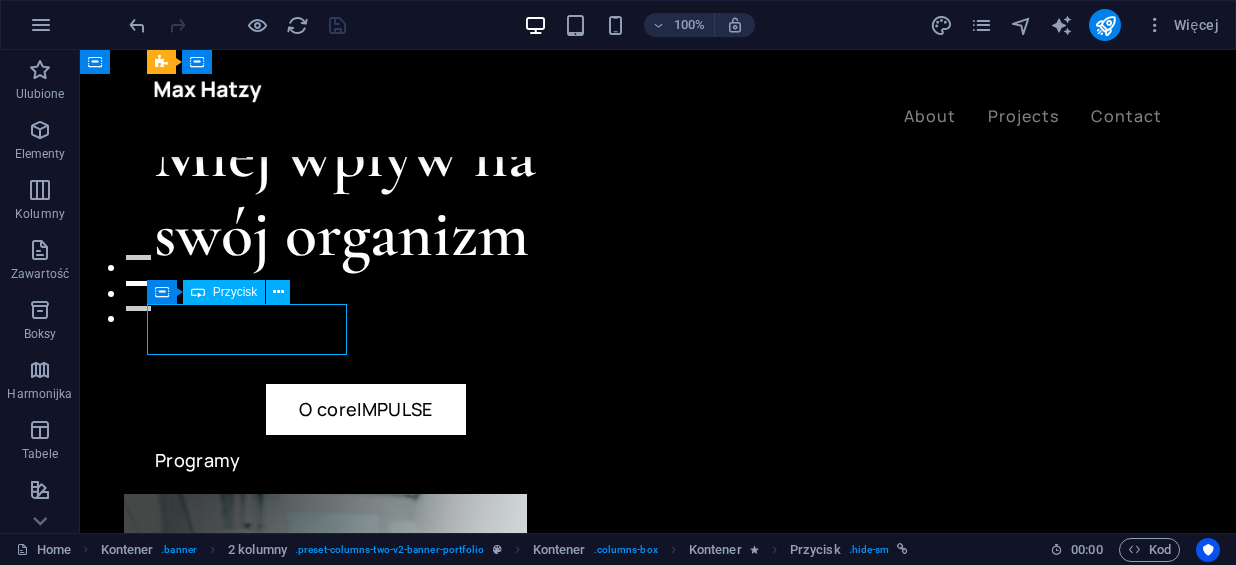 click on "O coreIMPULSE" at bounding box center [366, 409] 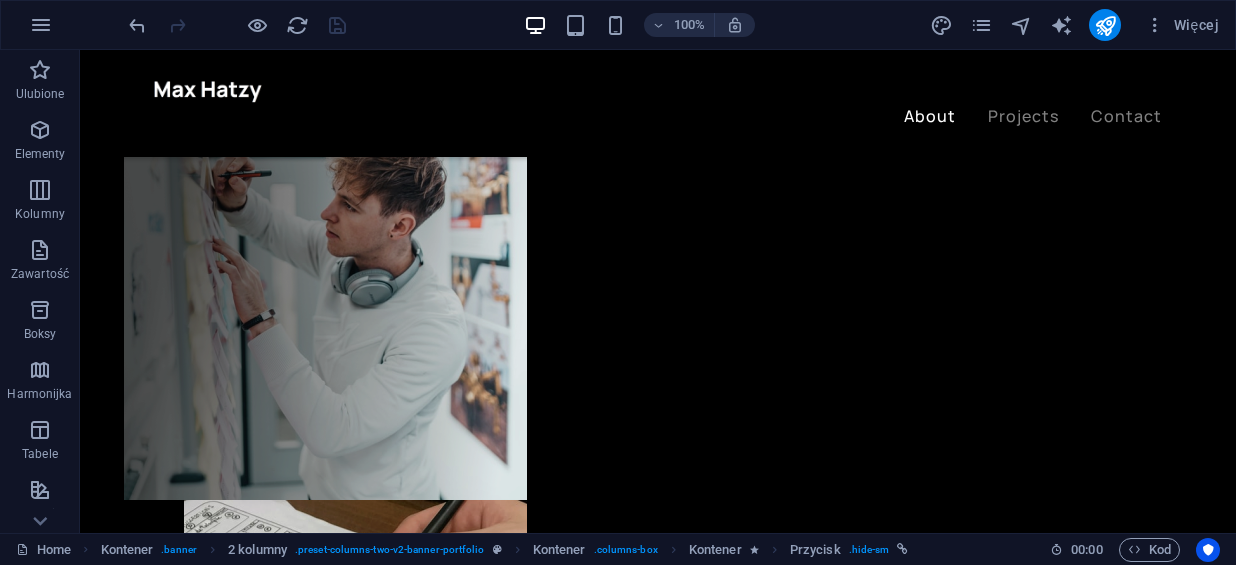 scroll, scrollTop: 736, scrollLeft: 0, axis: vertical 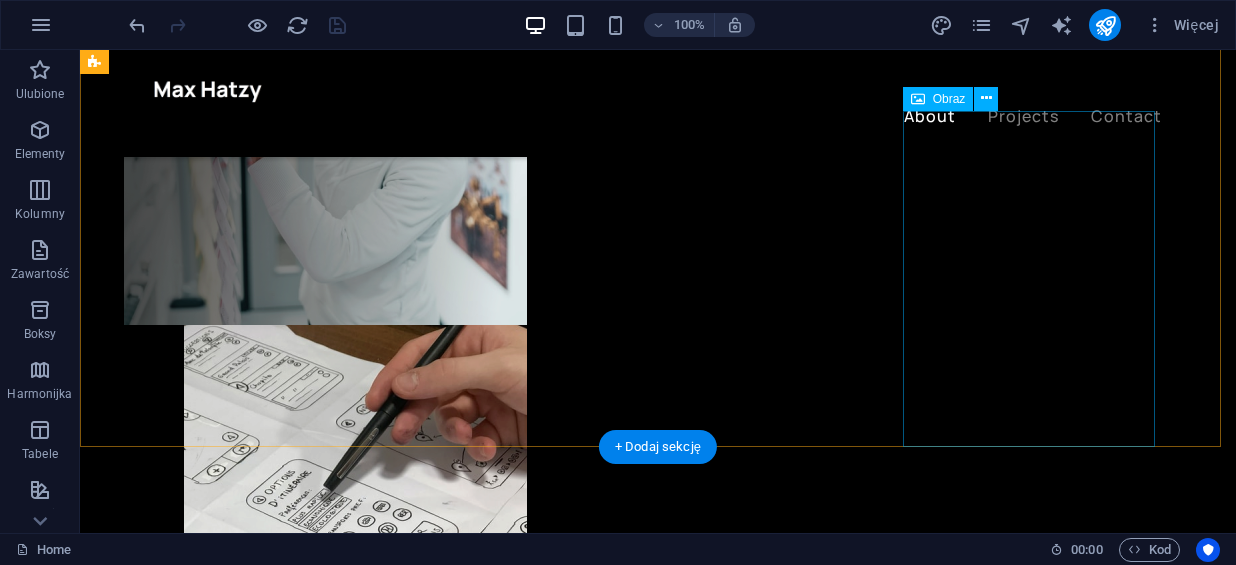 click at bounding box center (600, 2132) 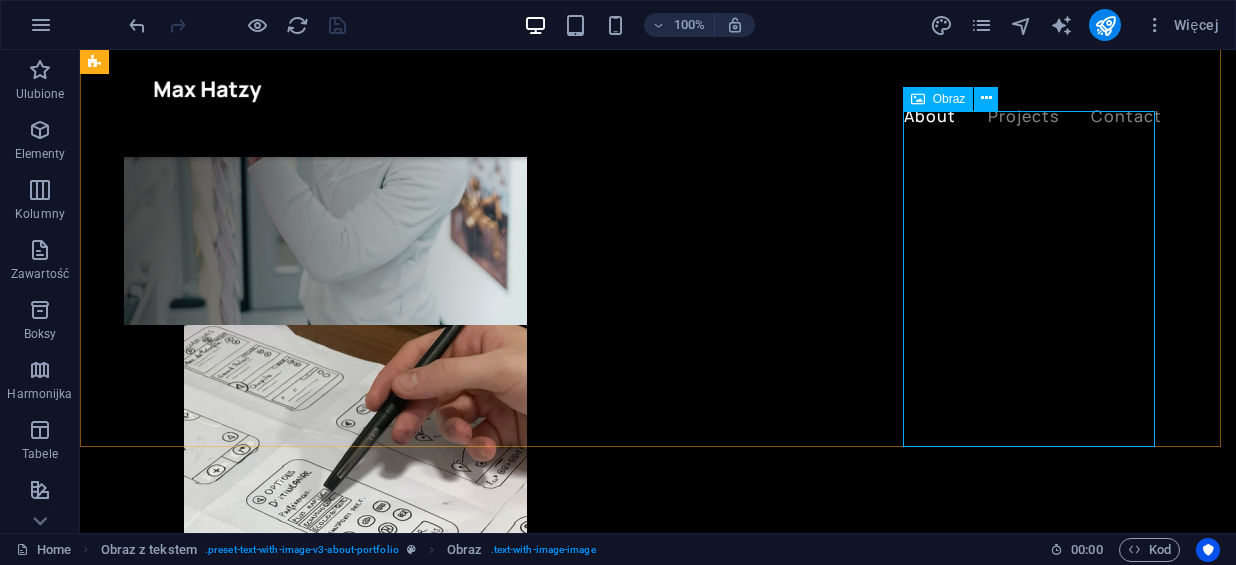 click on "Obraz" at bounding box center (949, 99) 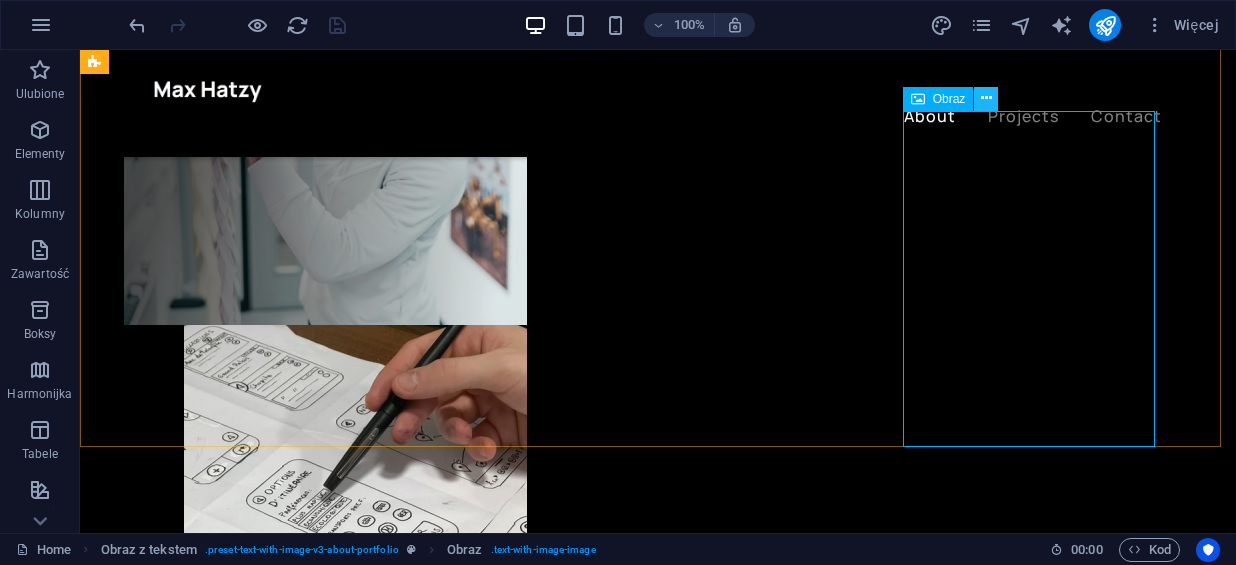 click at bounding box center (986, 98) 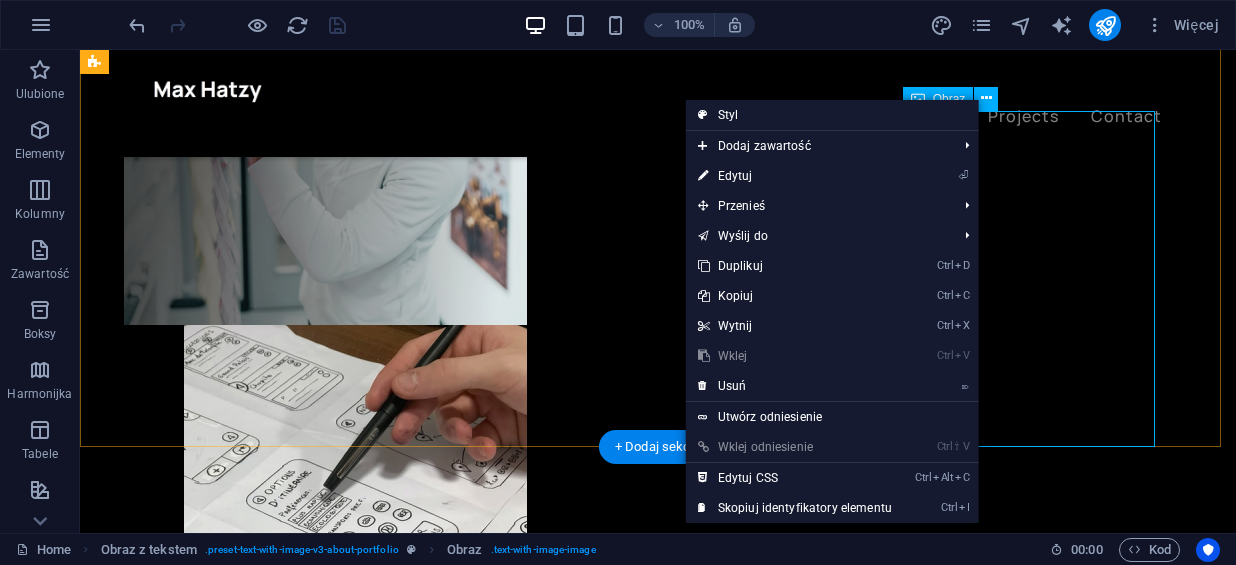 click at bounding box center (600, 2132) 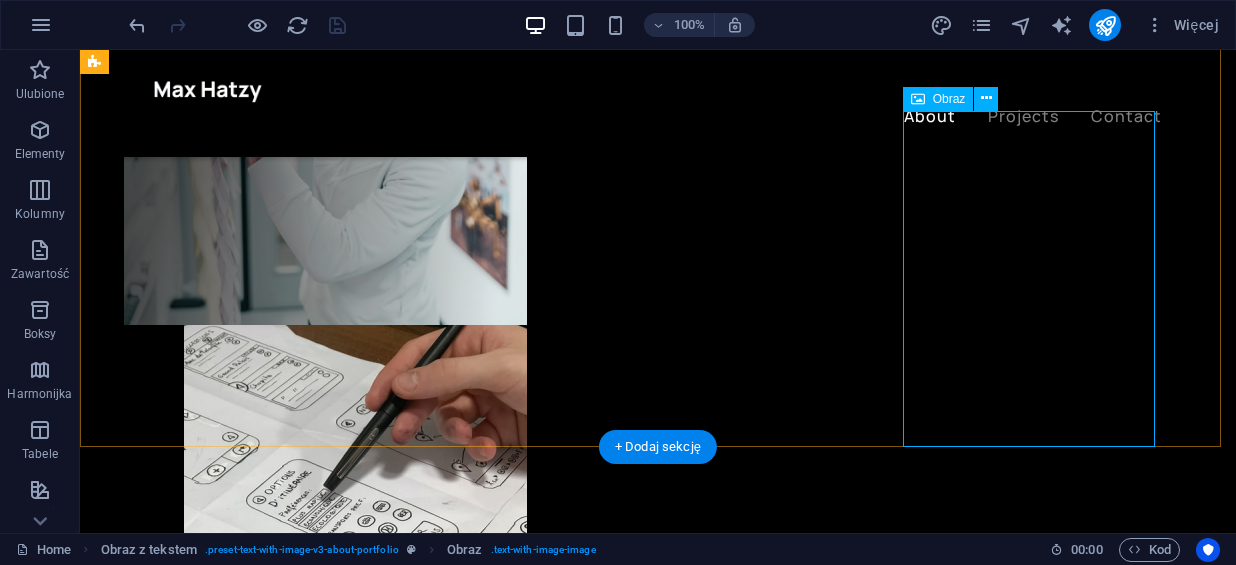 click at bounding box center (600, 2132) 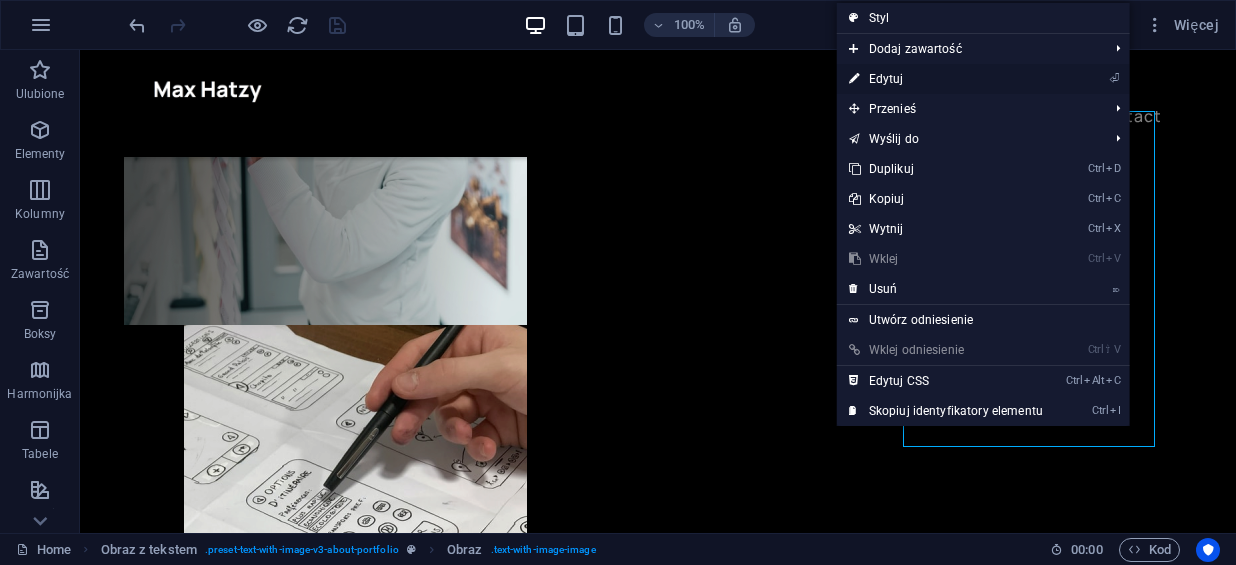 click on "⏎  Edytuj" at bounding box center (946, 79) 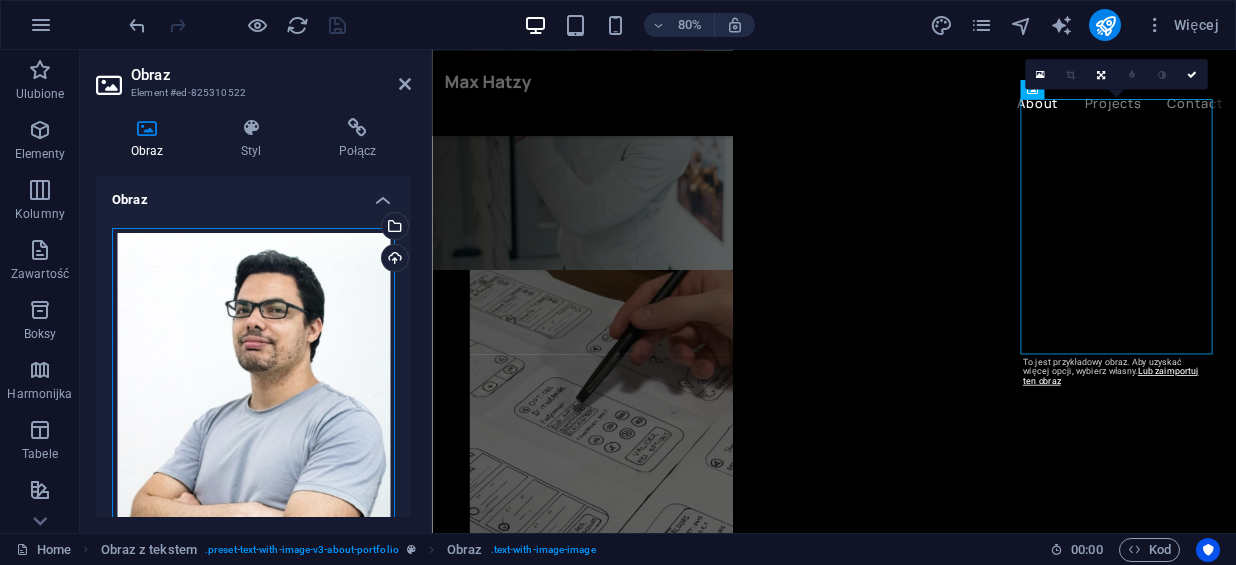 click on "Przeciągnij pliki tutaj, kliknij, aby wybrać pliki lub wybierz pliki z Plików lub naszych bezpłatnych zdjęć i filmów" at bounding box center (253, 415) 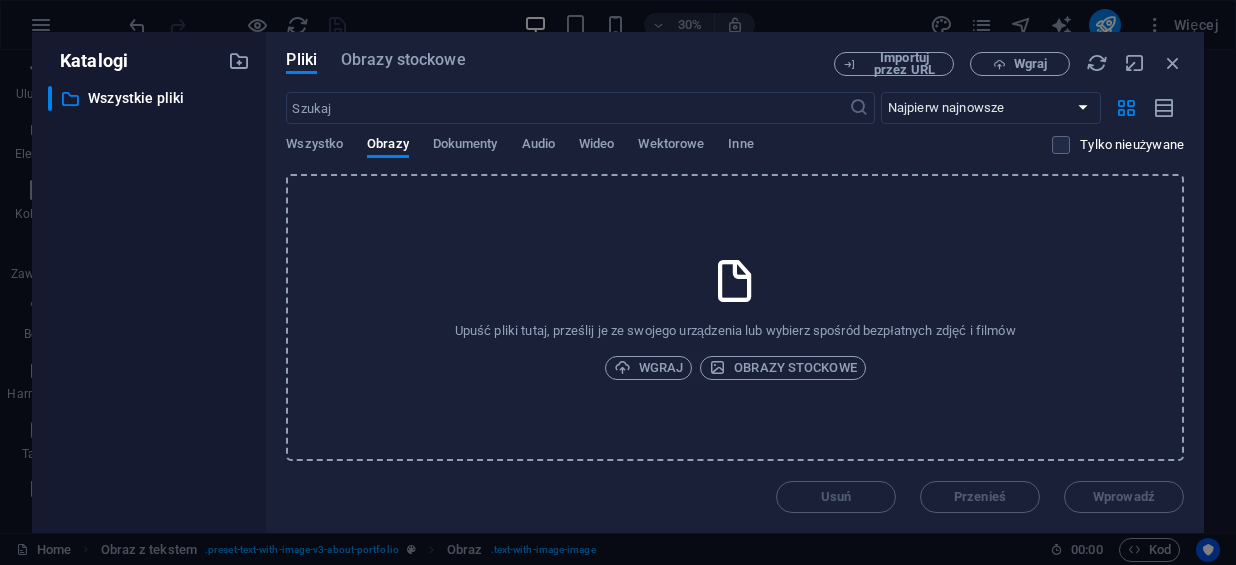 click on "Katalogi ​ Wszystkie pliki Wszystkie pliki Pliki Obrazy stockowe Importuj przez URL Wgraj ​ Najpierw najnowsze Najpierw najstarsze Nazwa (A-Z) Nazwa (Z-A) Rozmiar (0-9) Rozmiar (9-0) Rozdzielczość (0-9) Rozdzielczość (9-0) Wszystko Obrazy Dokumenty Audio Wideo Wektorowe Inne Tylko nieużywane Upuść pliki tutaj, prześlij je ze swojego urządzenia lub wybierz spośród bezpłatnych zdjęć i filmów Wgraj Obrazy stockowe Usuń Przenieś Wprowadź" at bounding box center (618, 282) 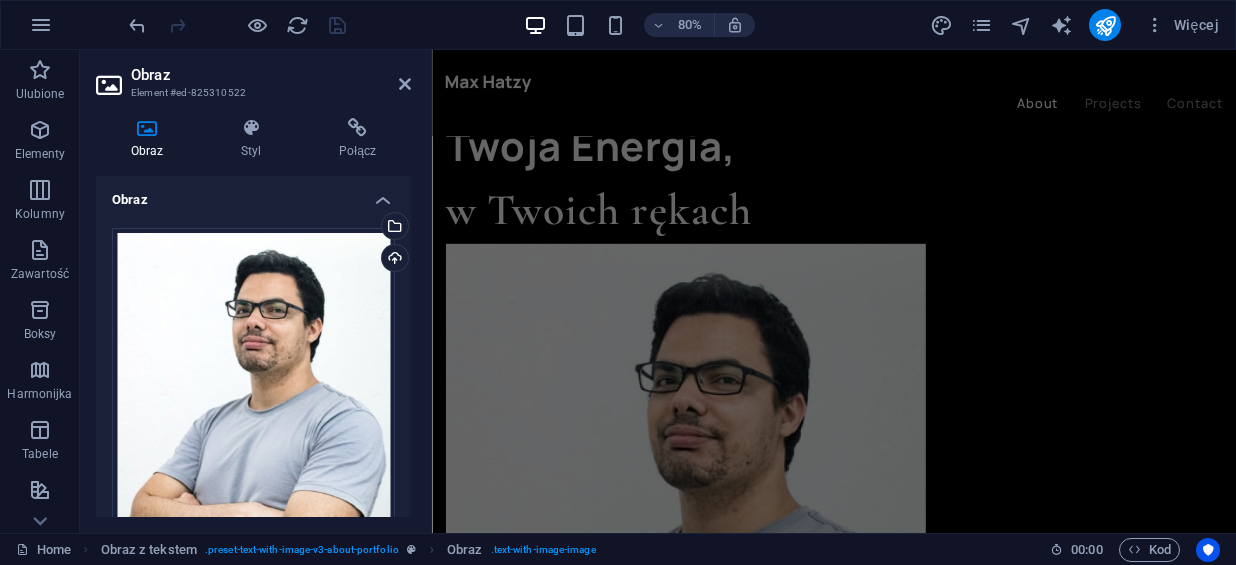 scroll, scrollTop: 1872, scrollLeft: 0, axis: vertical 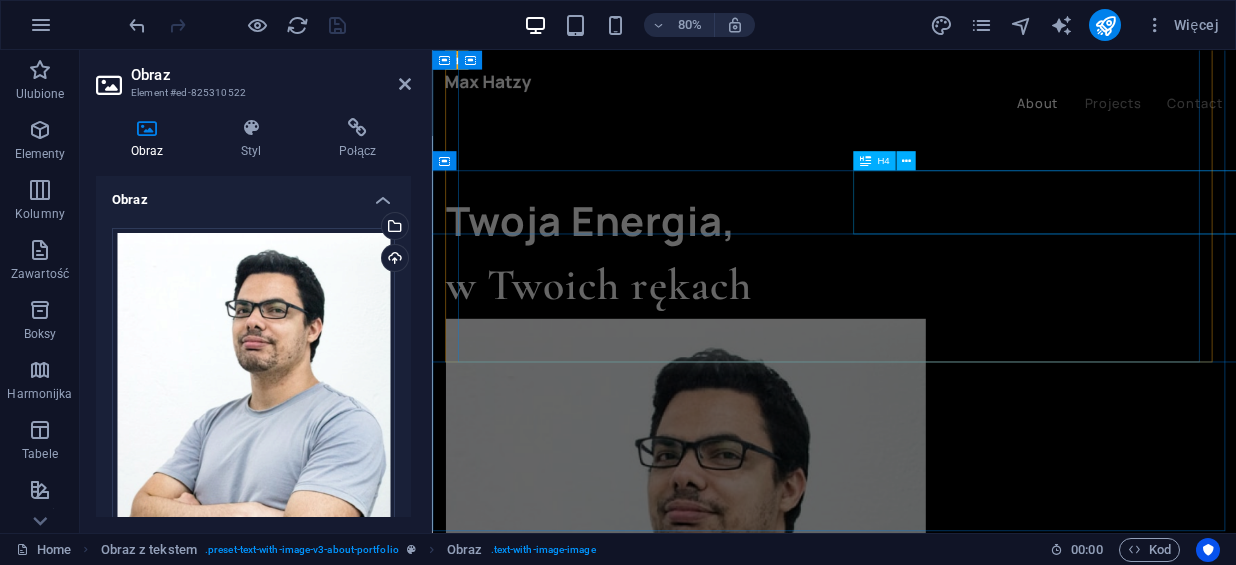 click on "Branding and Logo Design" at bounding box center [1906, 2322] 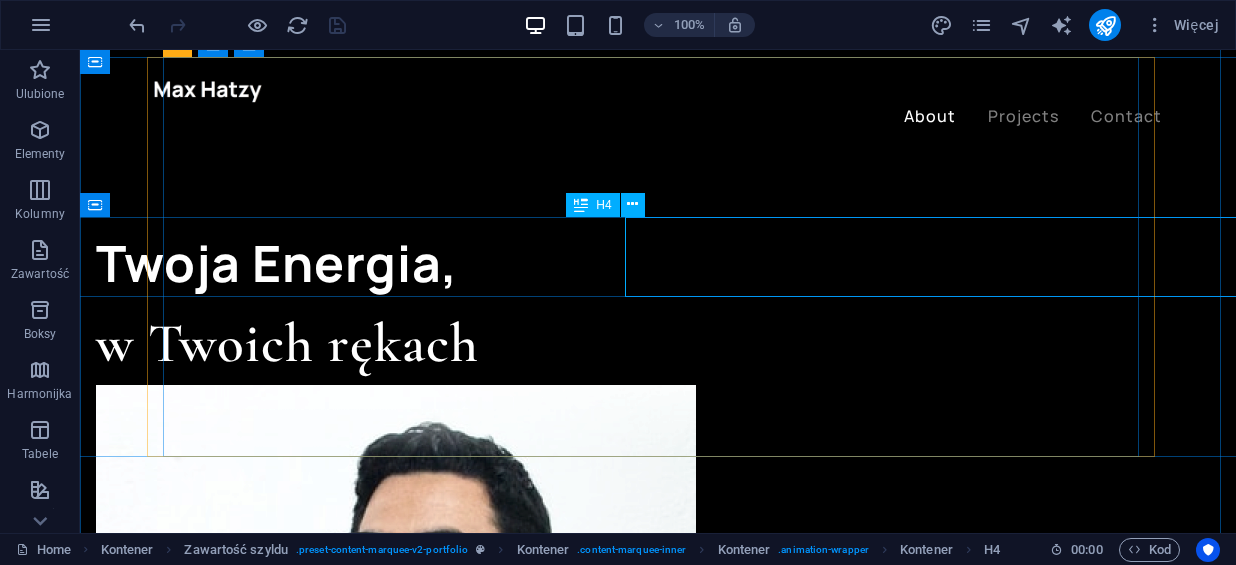 click on "Branding and Logo Design" at bounding box center (1723, 2322) 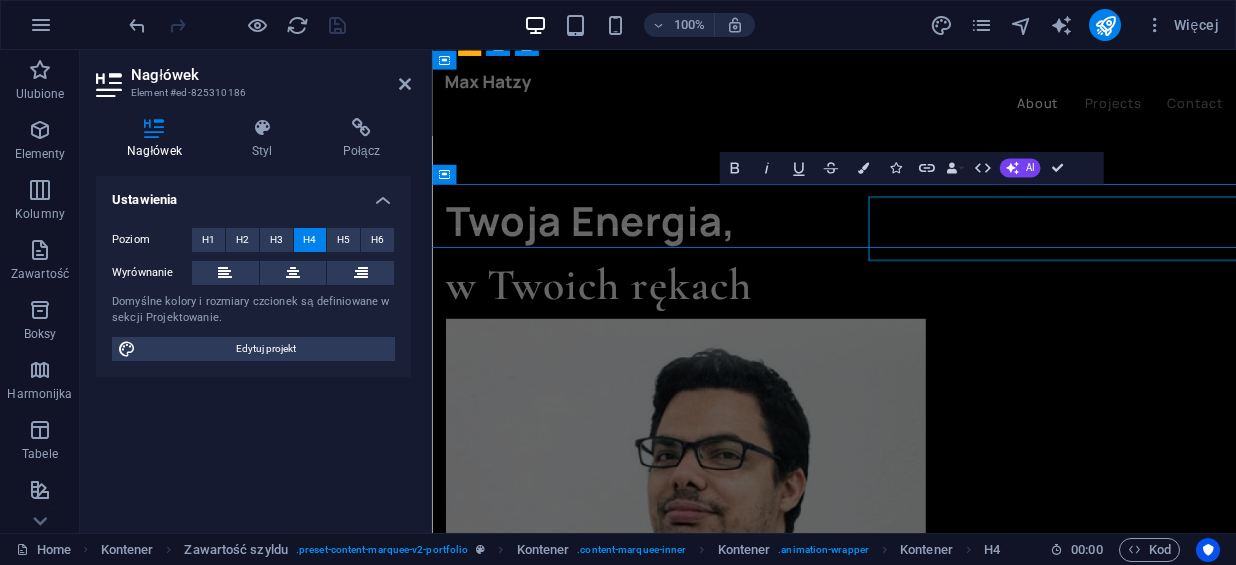 scroll, scrollTop: 1856, scrollLeft: 0, axis: vertical 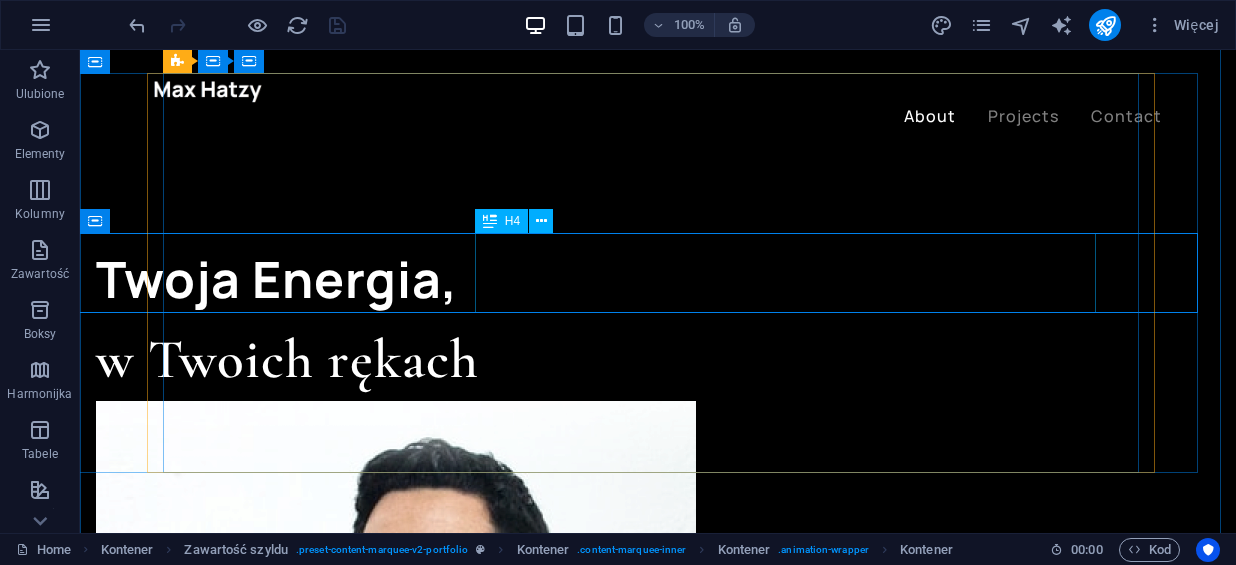 click on "Branding and Logo Design" at bounding box center [1724, 2338] 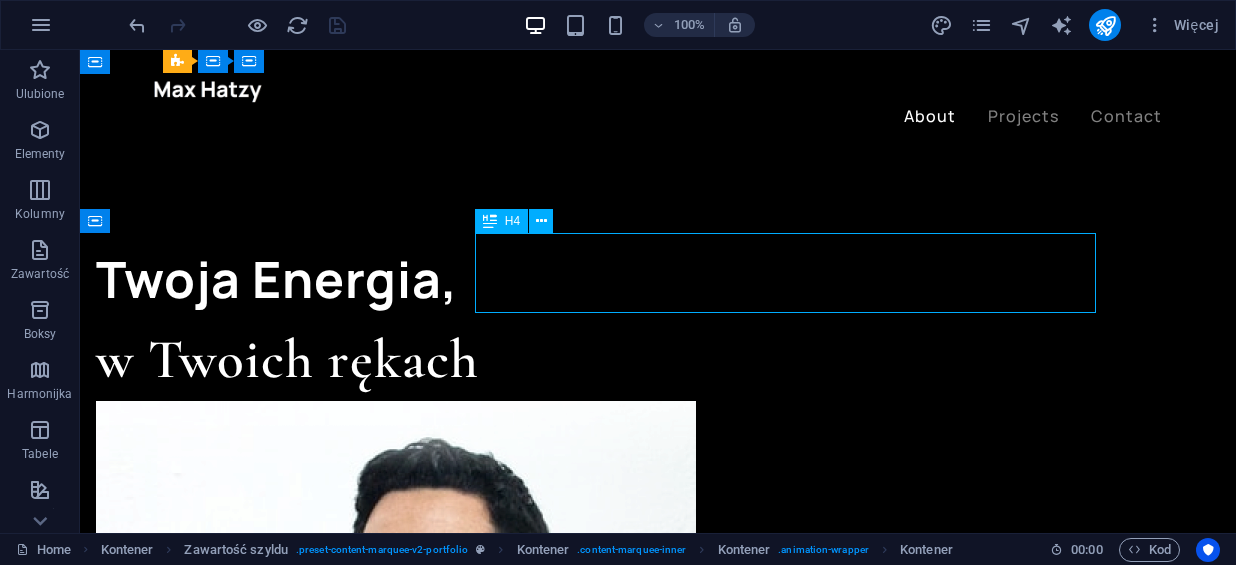 click on "Branding and Logo Design" at bounding box center [1723, 2338] 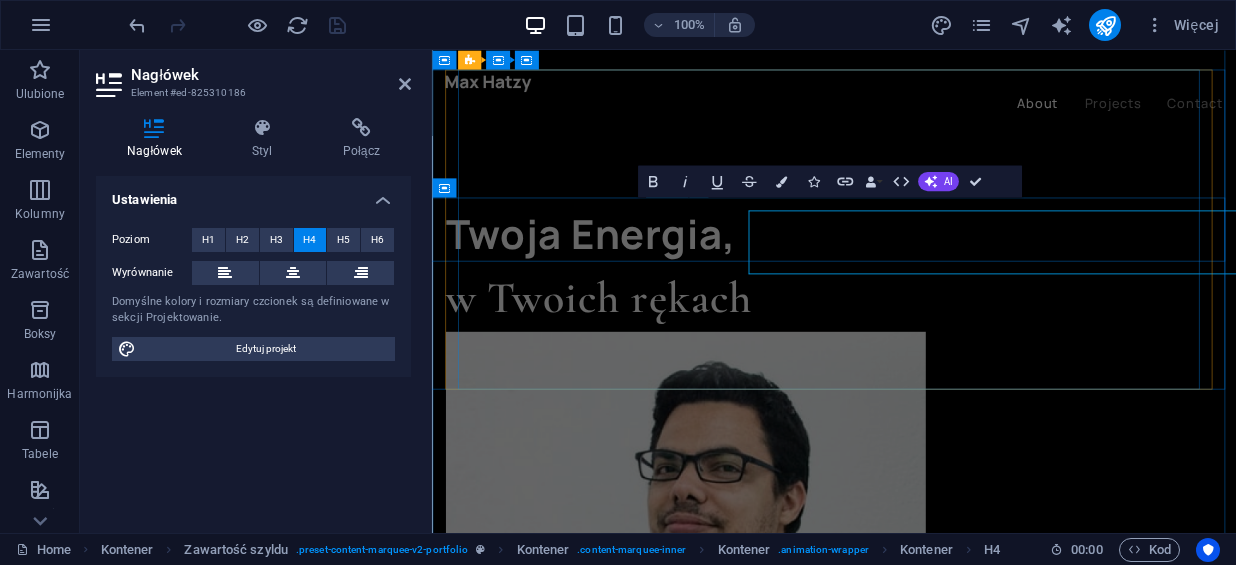 scroll, scrollTop: 1839, scrollLeft: 0, axis: vertical 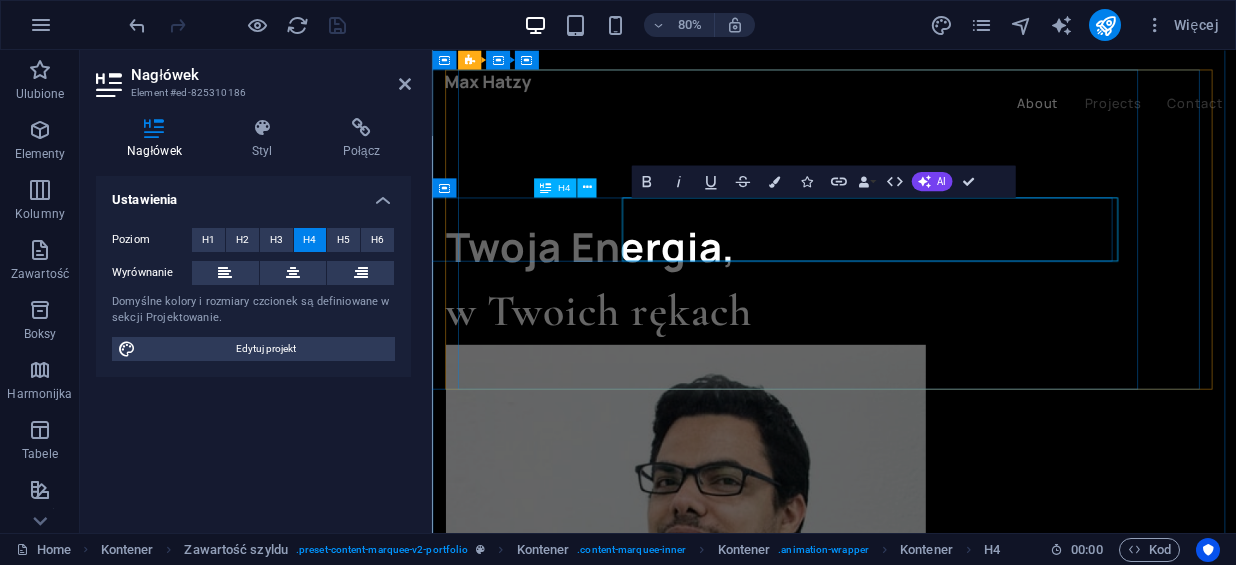 type 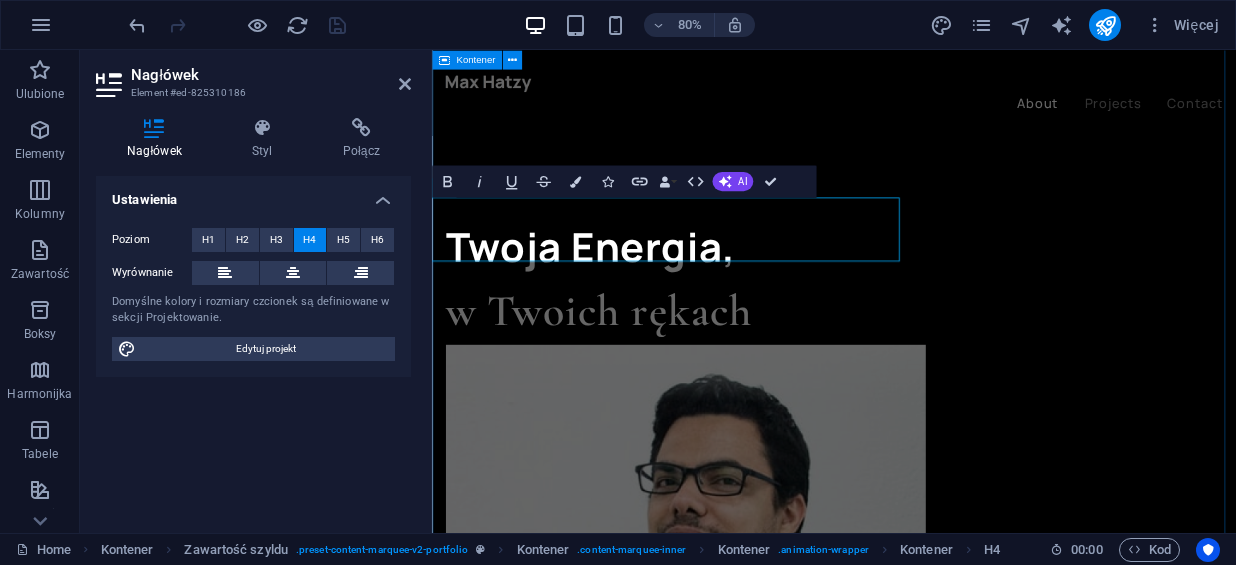 click at bounding box center [934, 2755] 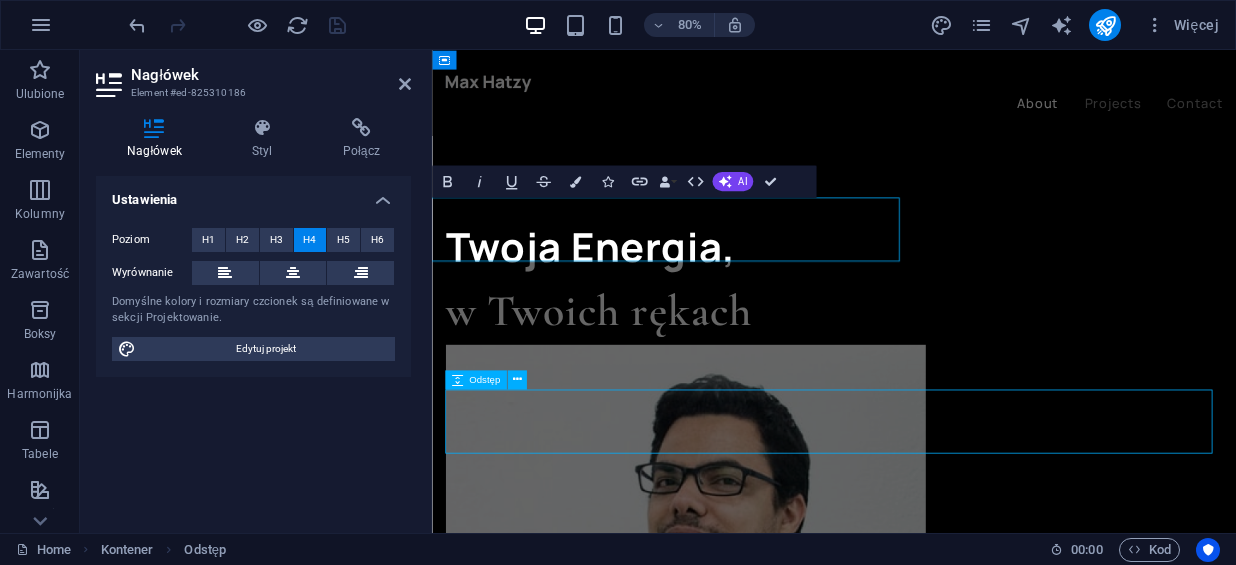 scroll, scrollTop: 1856, scrollLeft: 0, axis: vertical 